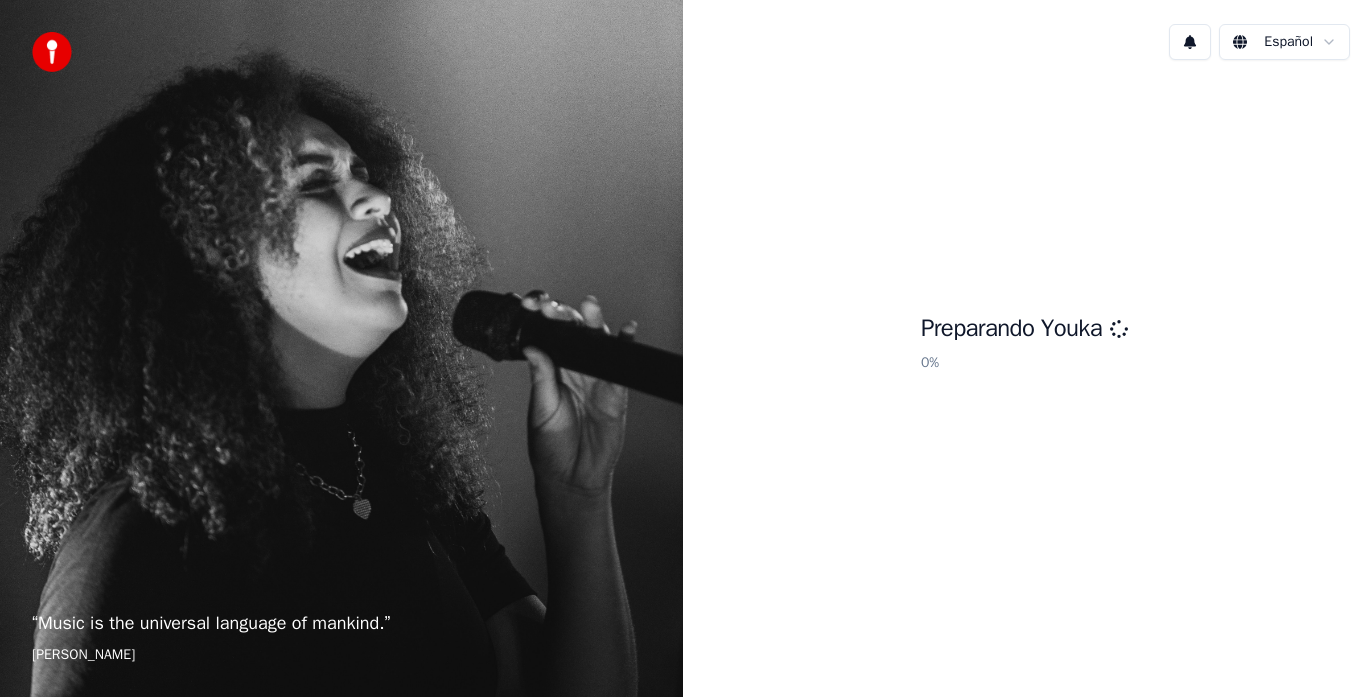 scroll, scrollTop: 0, scrollLeft: 0, axis: both 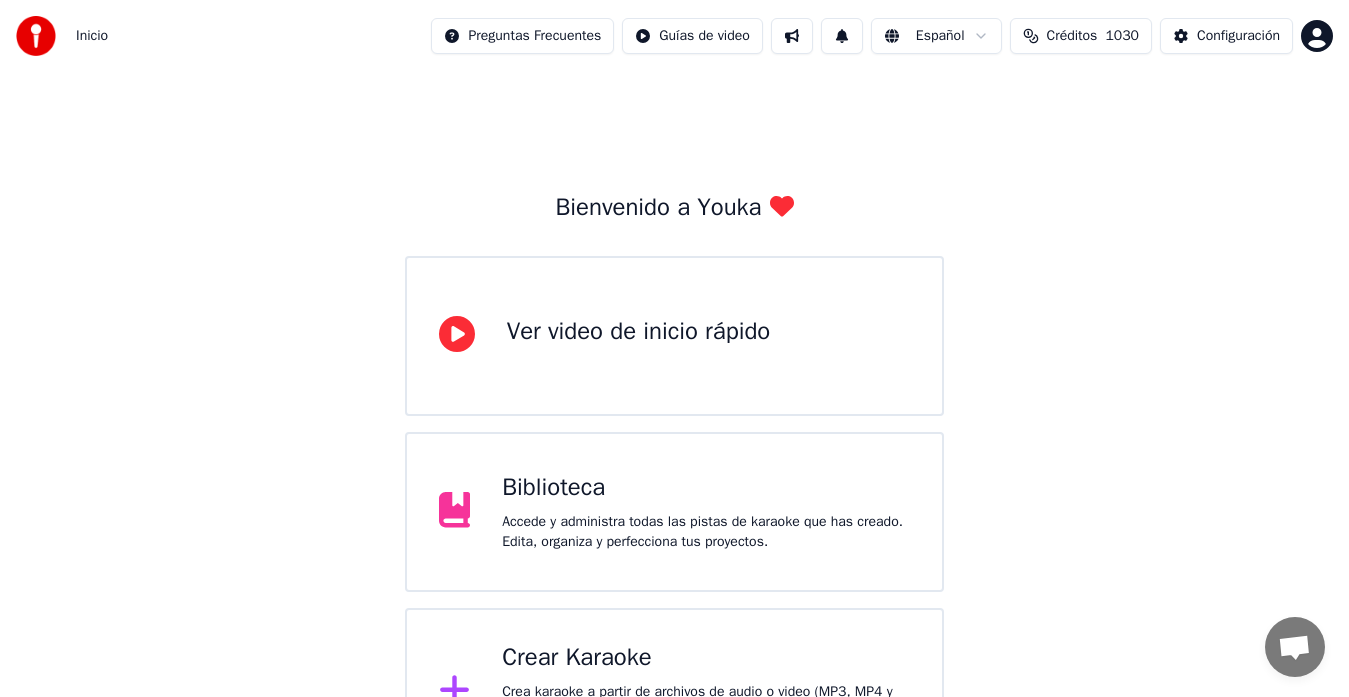 click on "Biblioteca" at bounding box center (706, 488) 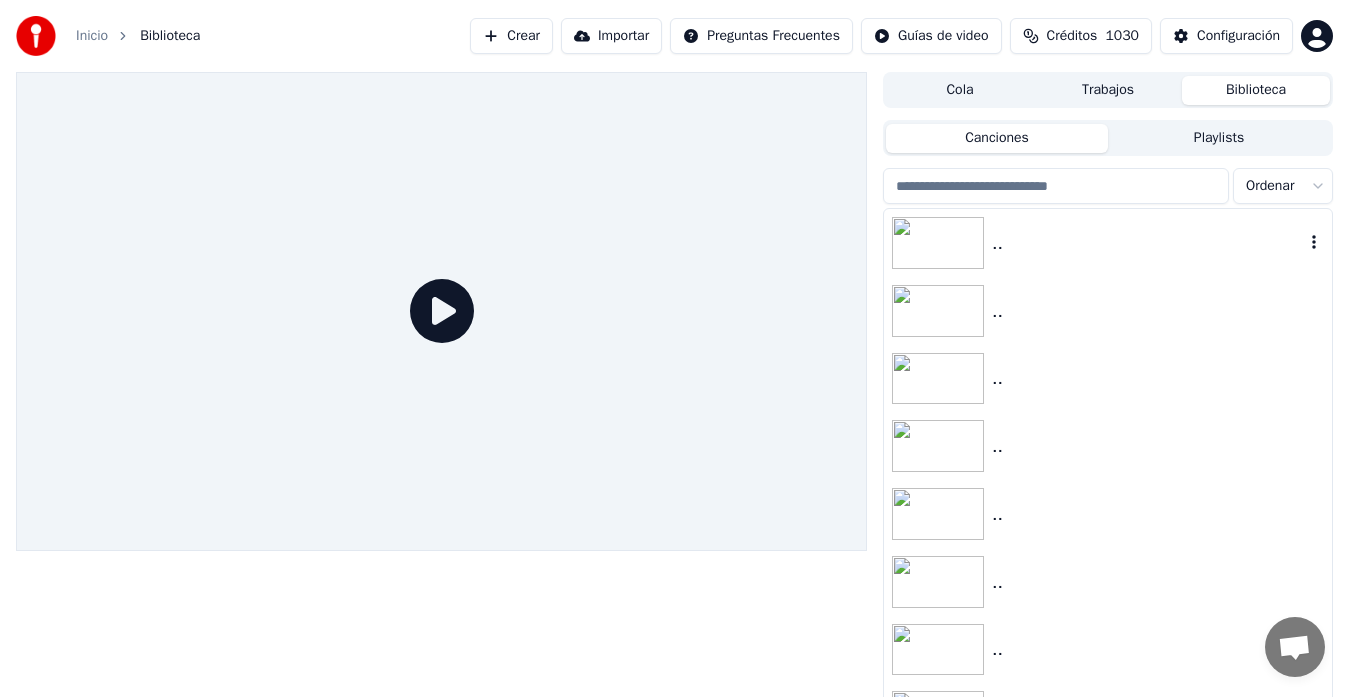 click at bounding box center [938, 243] 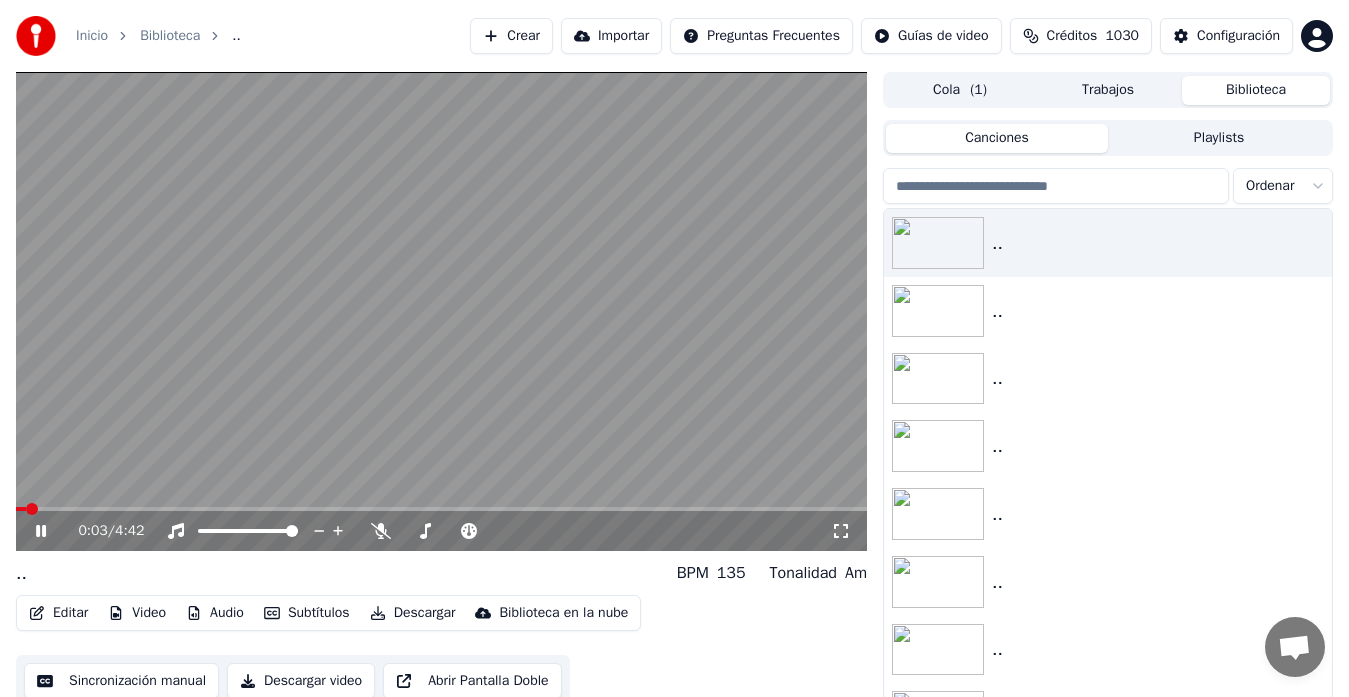 click at bounding box center (441, 311) 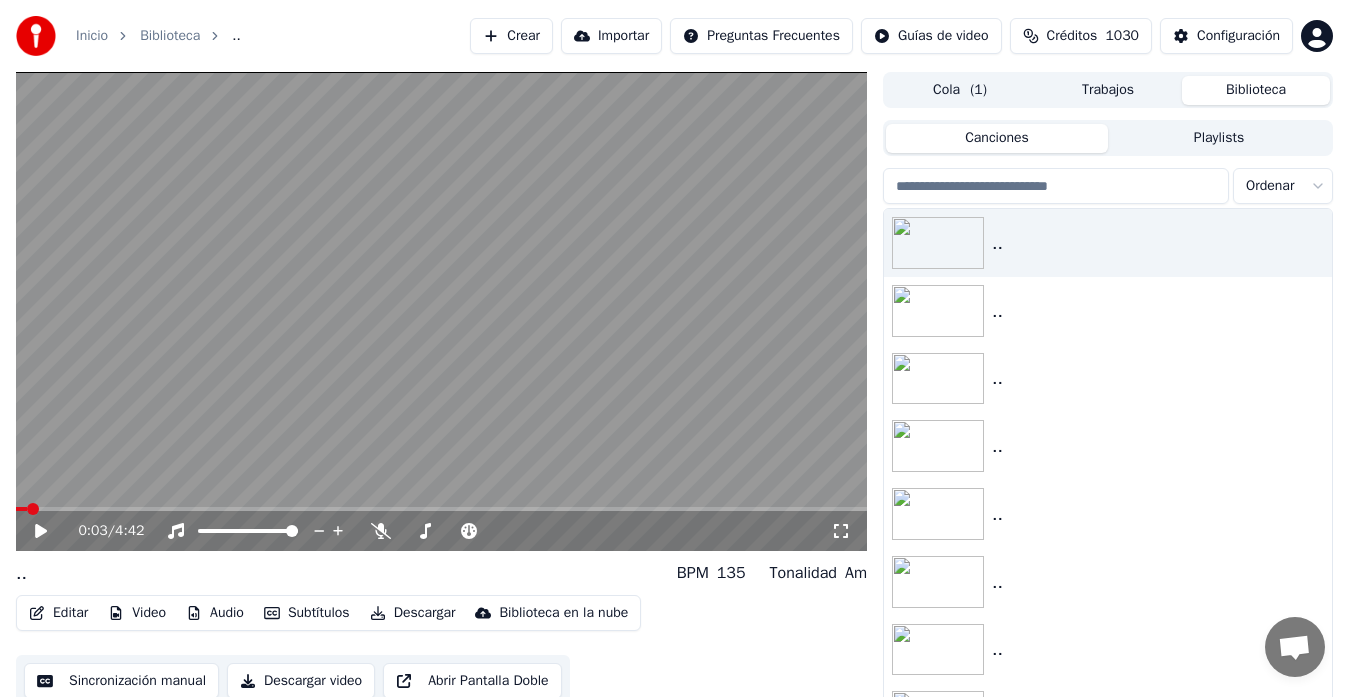 click at bounding box center [441, 509] 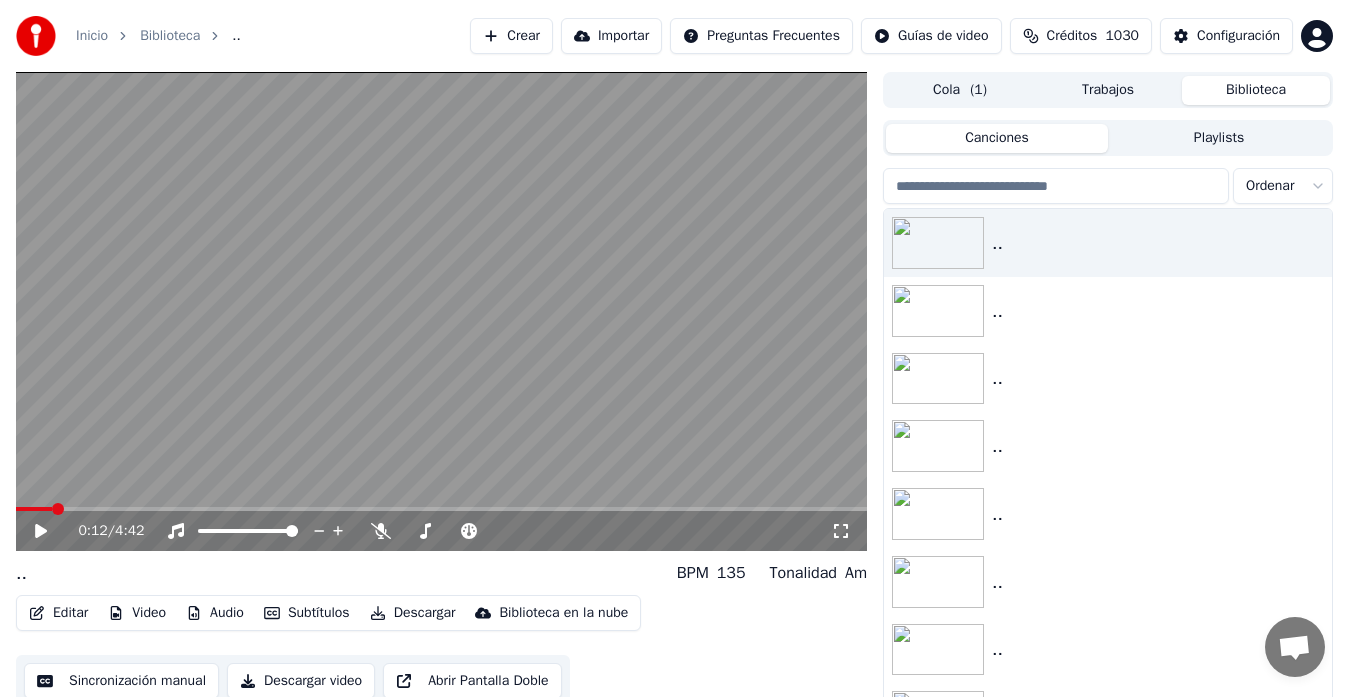click 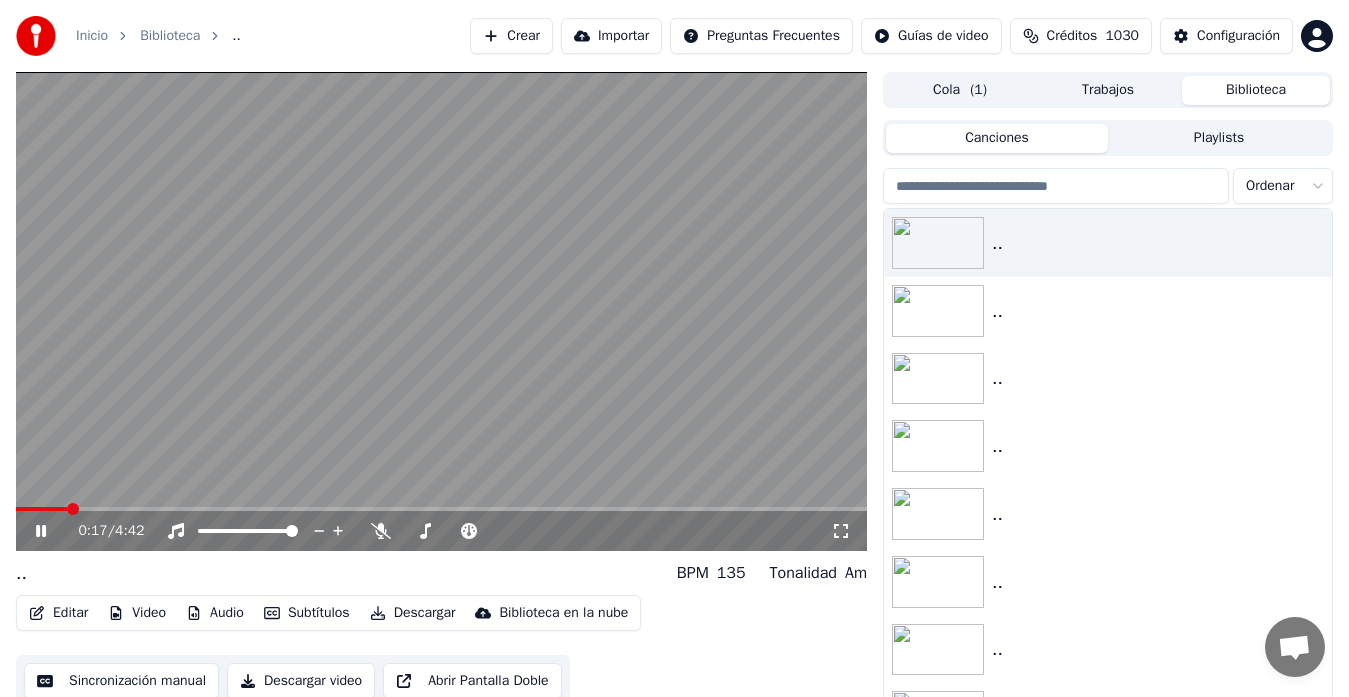 click at bounding box center [441, 509] 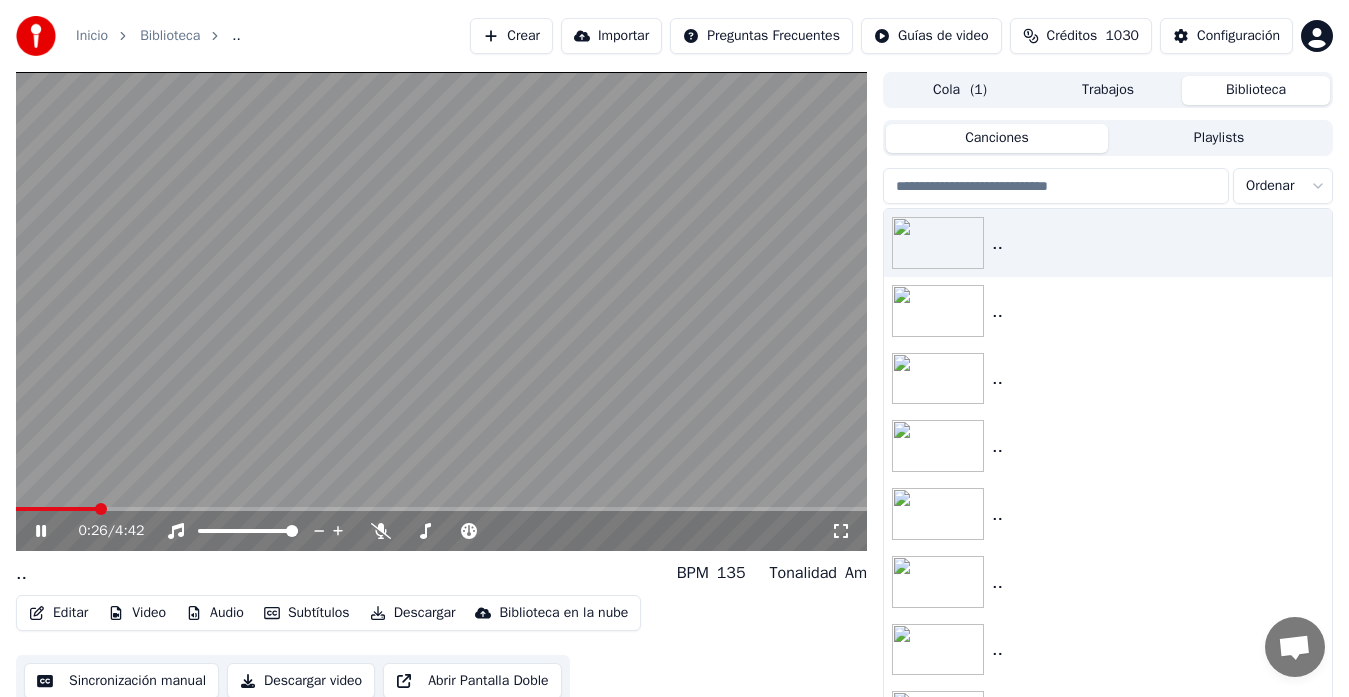 click at bounding box center [441, 509] 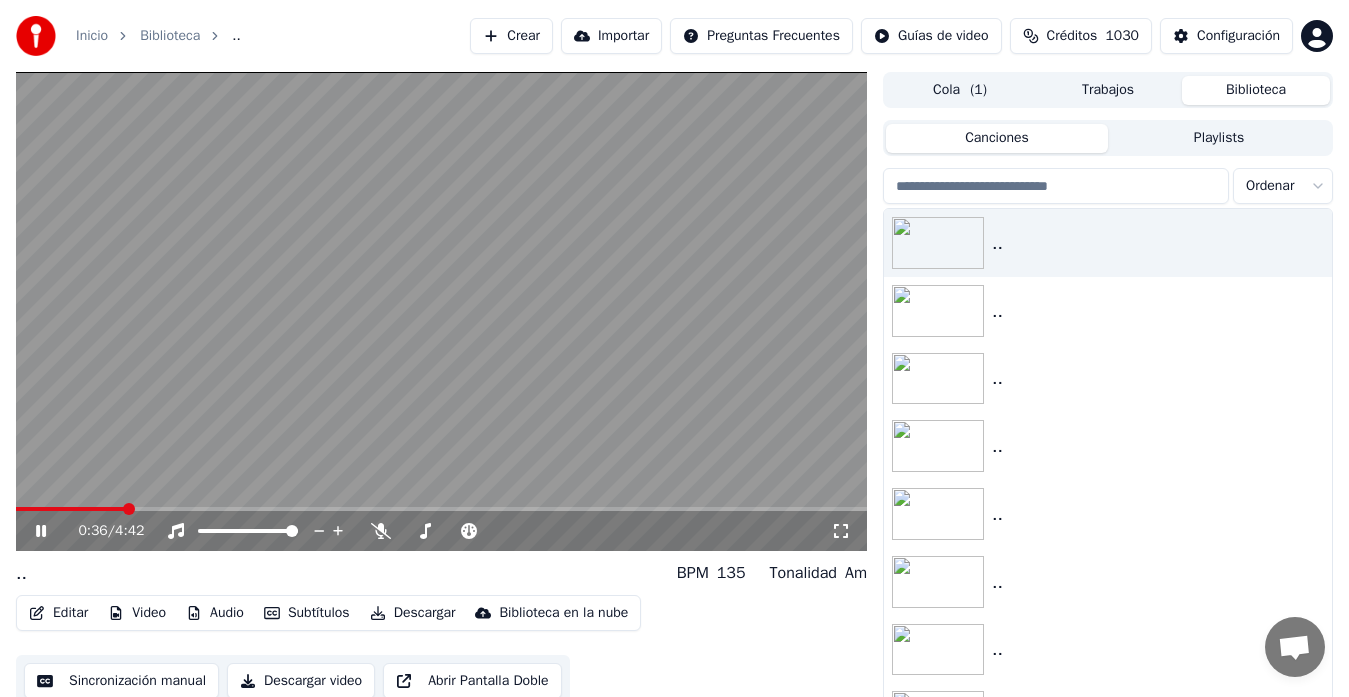 click at bounding box center [441, 509] 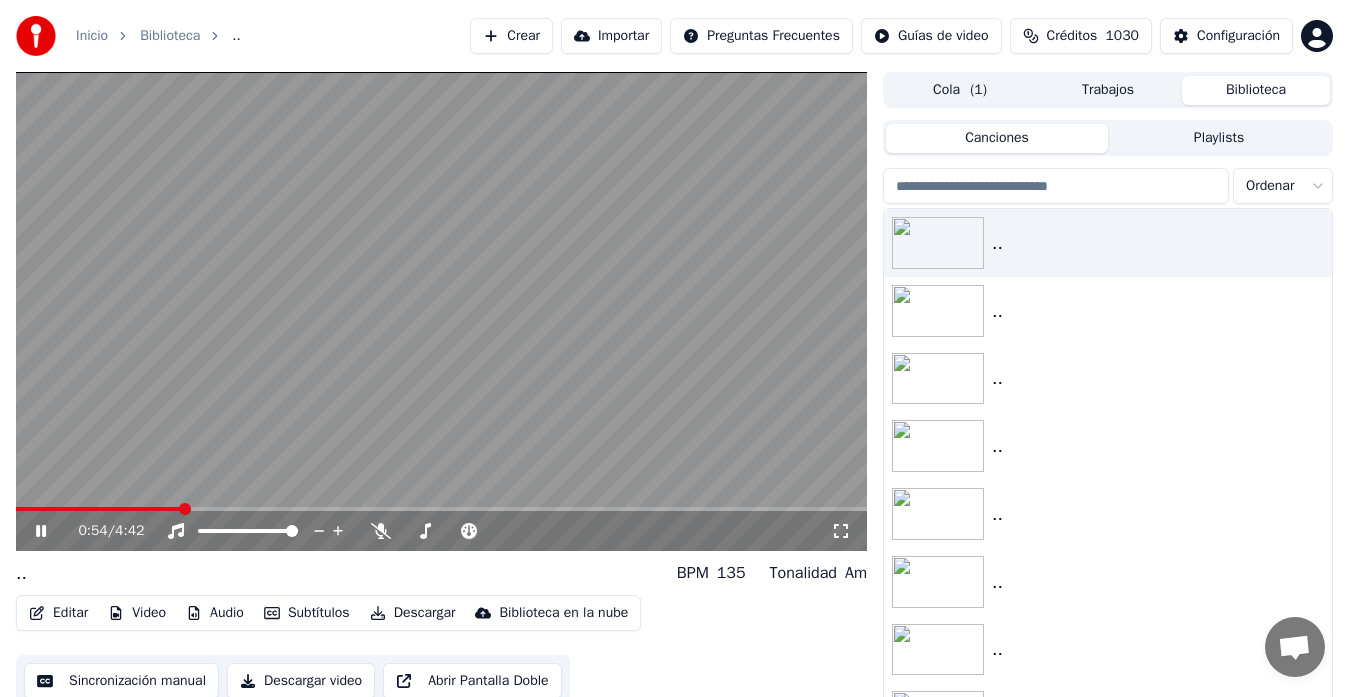 click 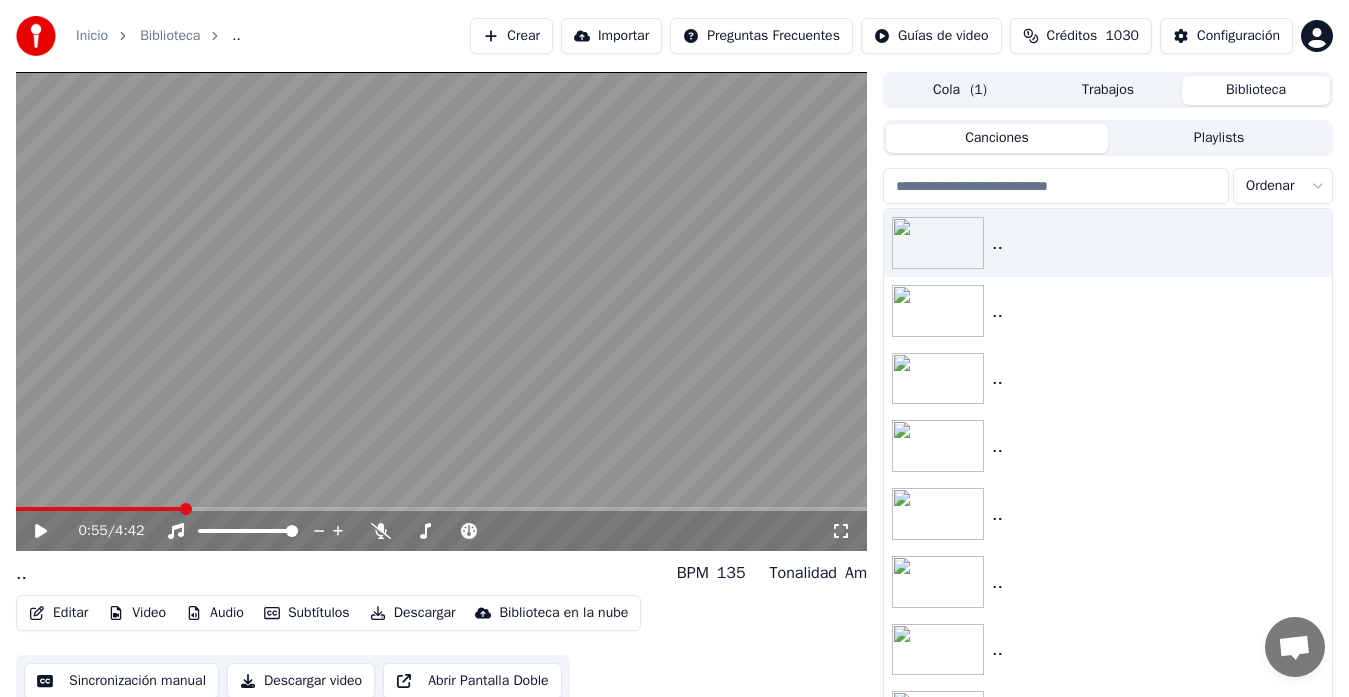 click 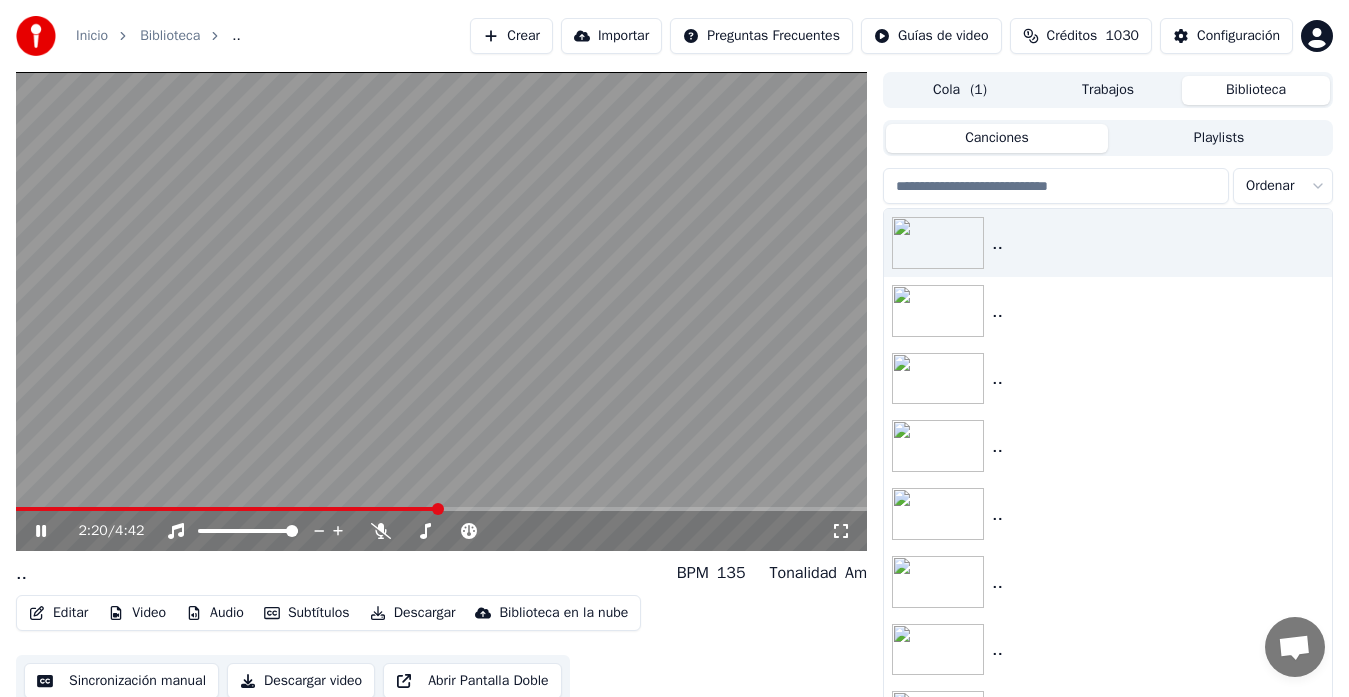 click 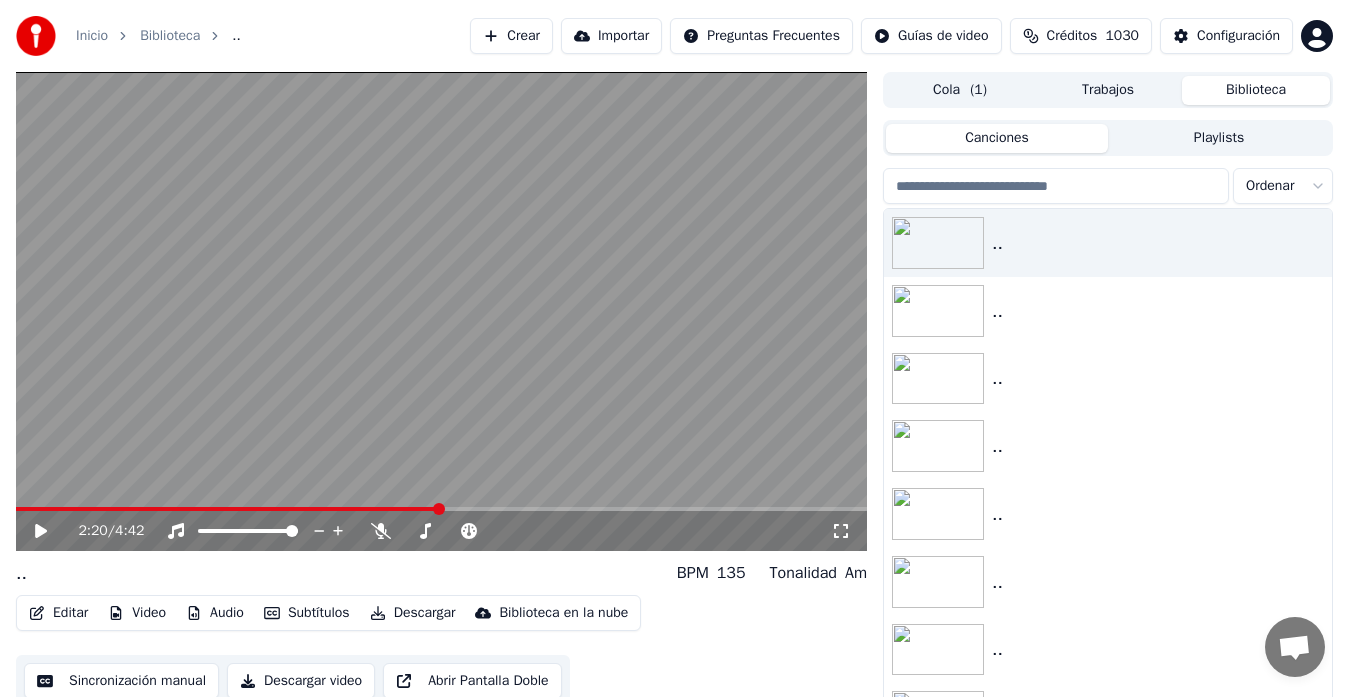 click 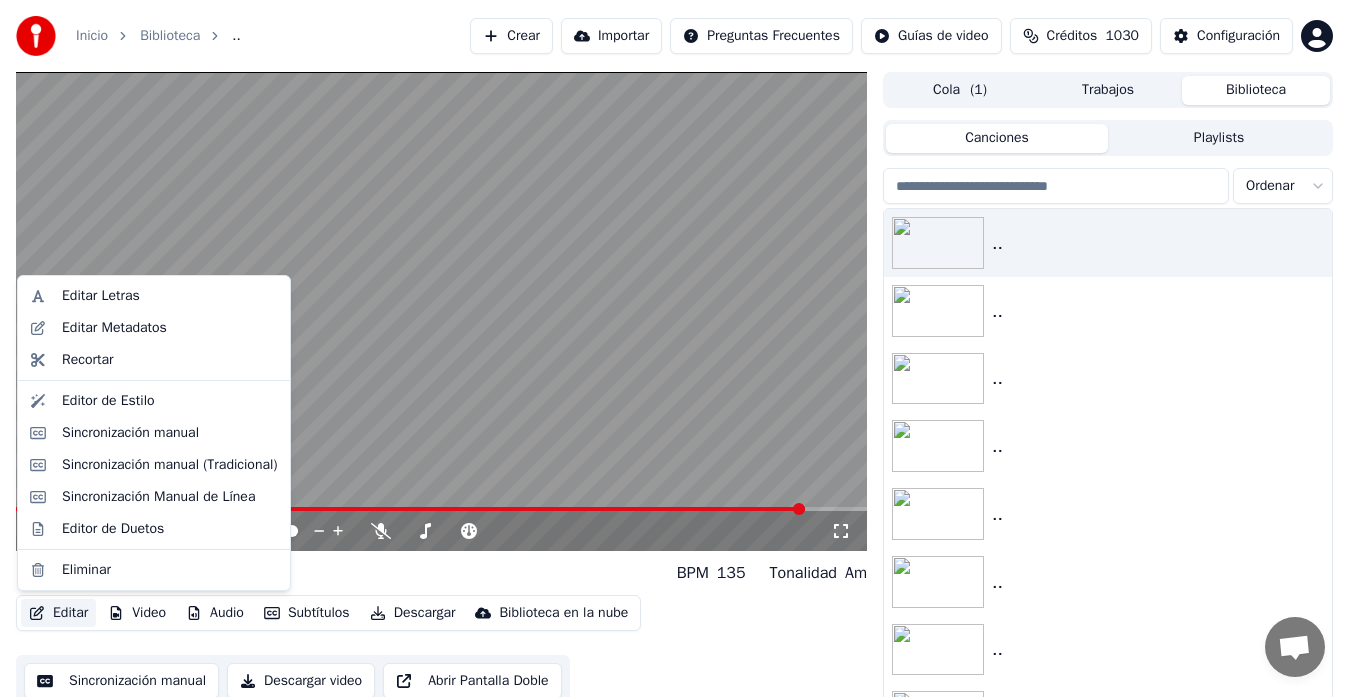 click on "Editar" at bounding box center [58, 613] 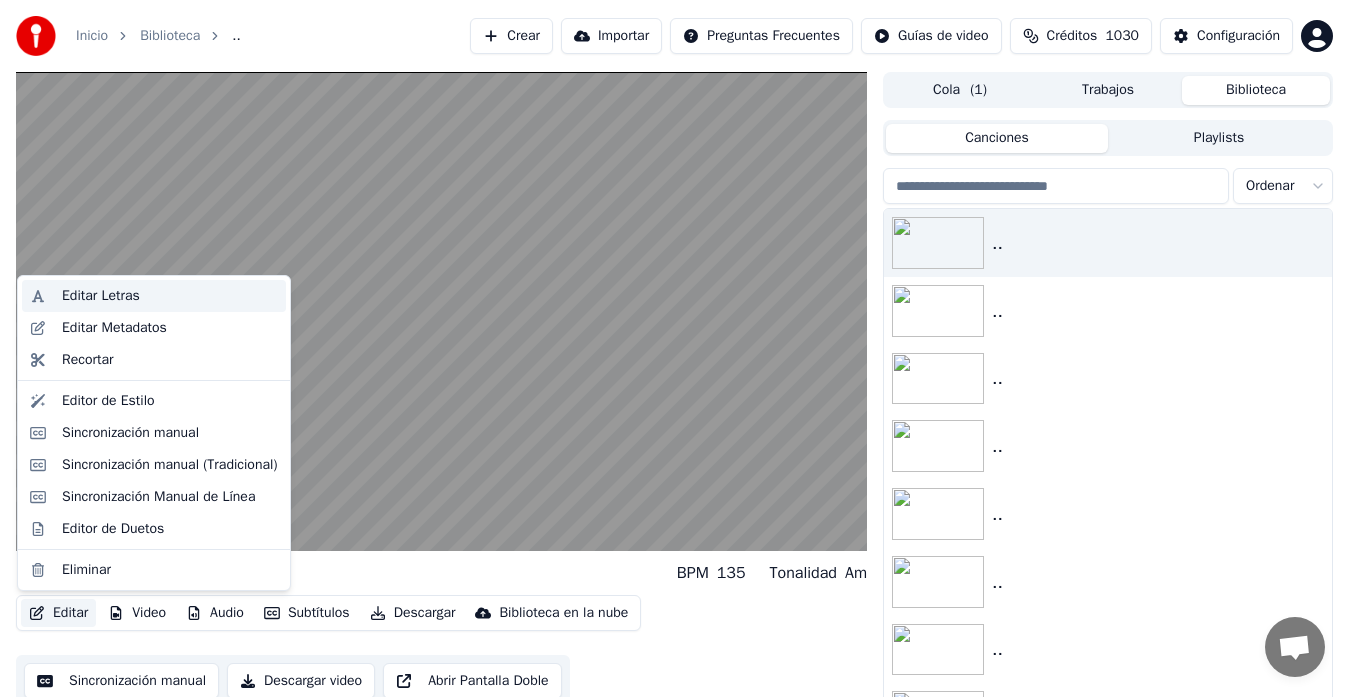 click on "Editar Letras" at bounding box center (101, 296) 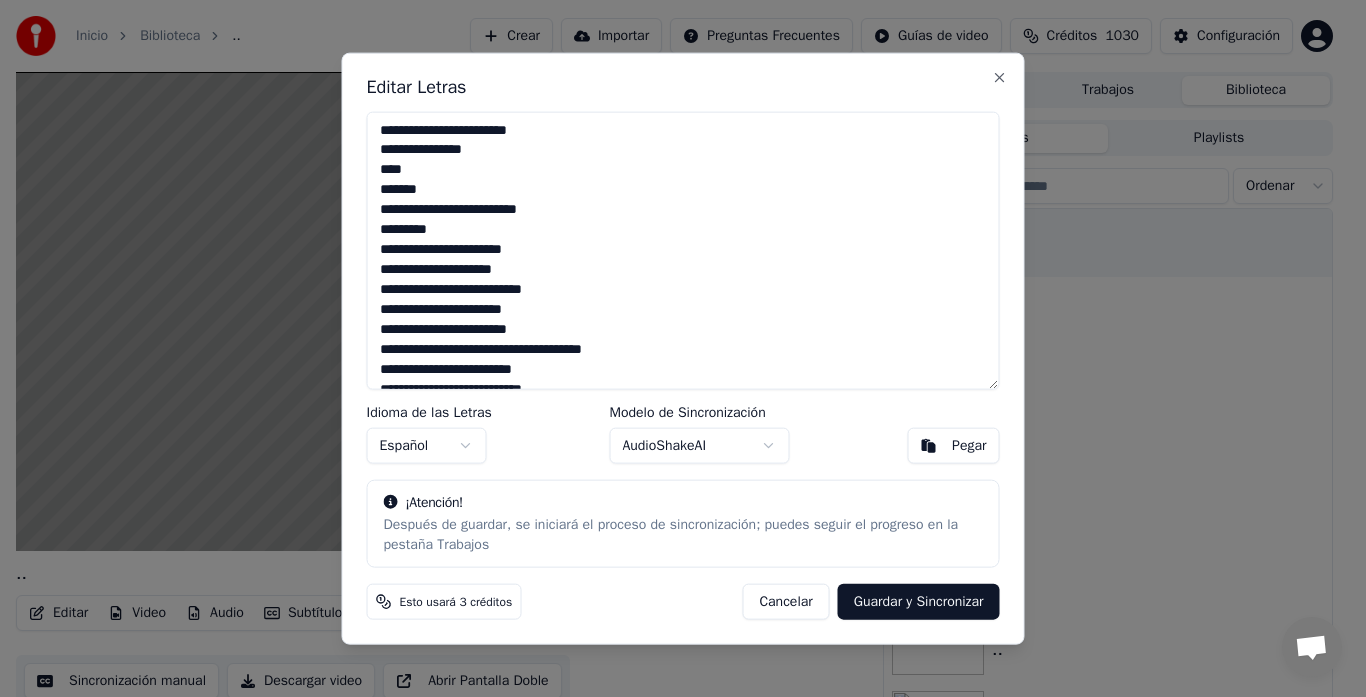 click at bounding box center [683, 250] 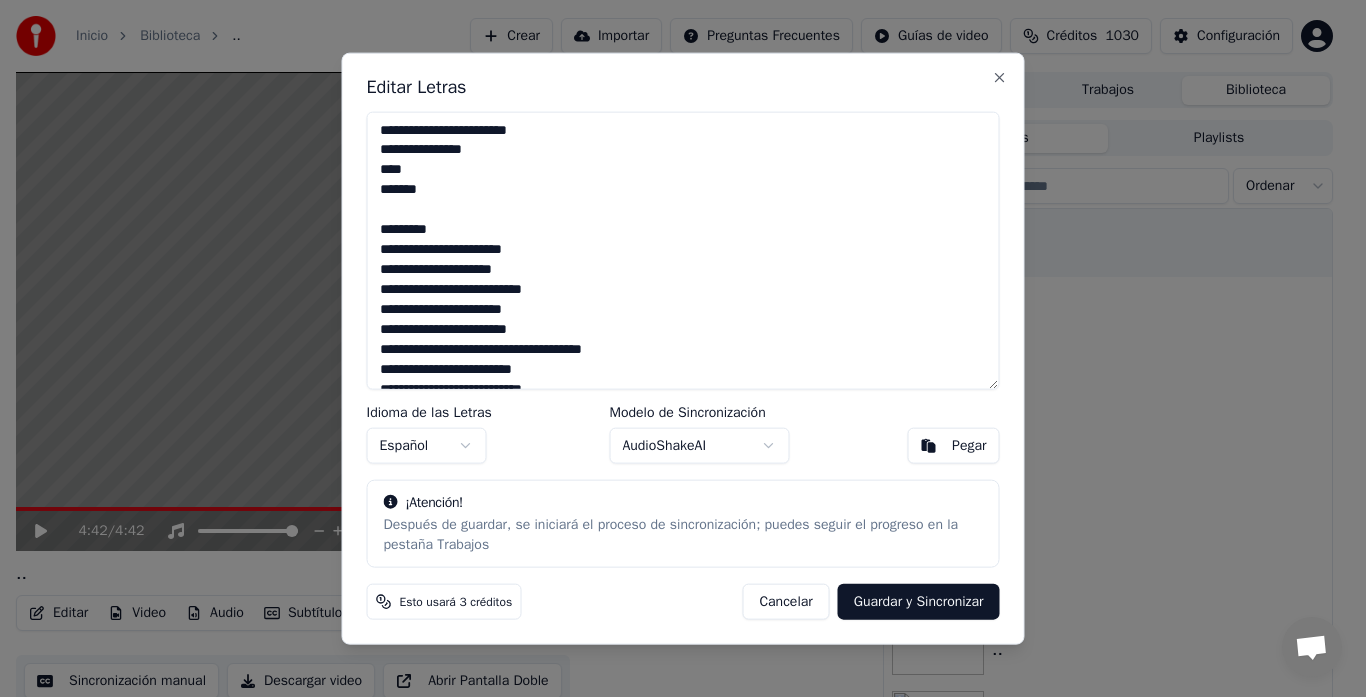 click at bounding box center (683, 250) 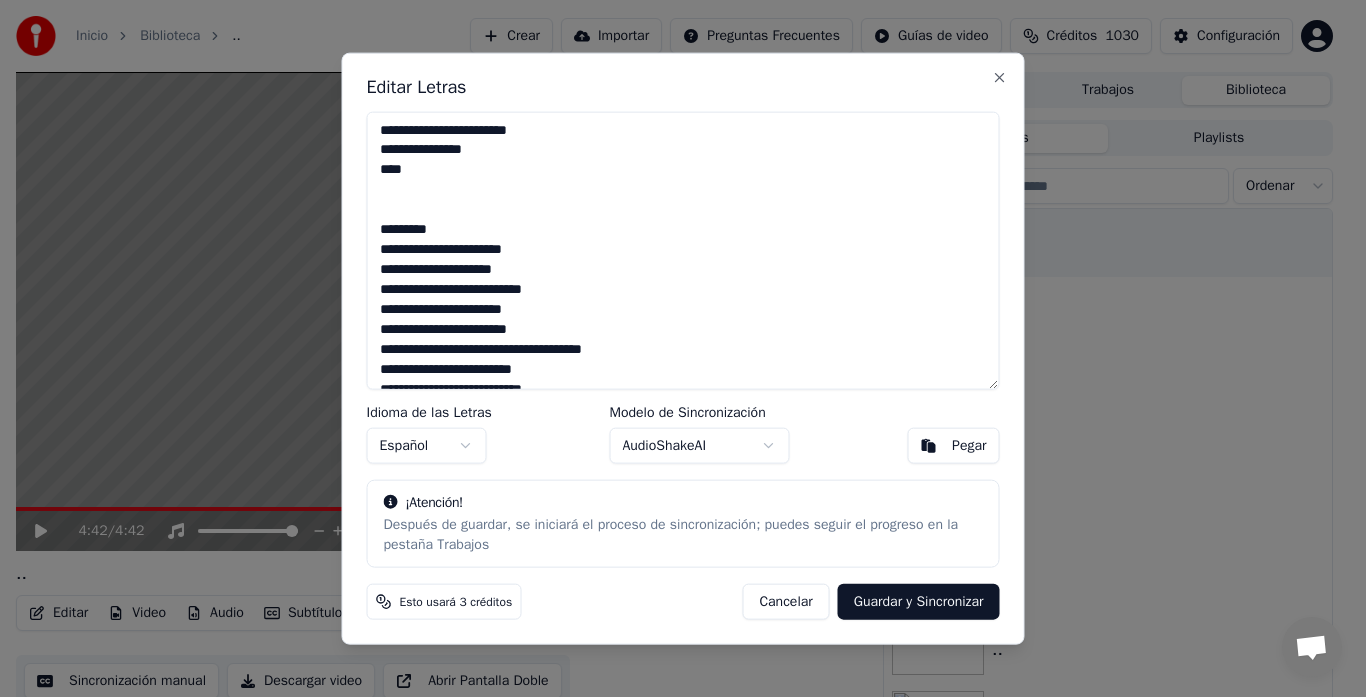 click at bounding box center (683, 250) 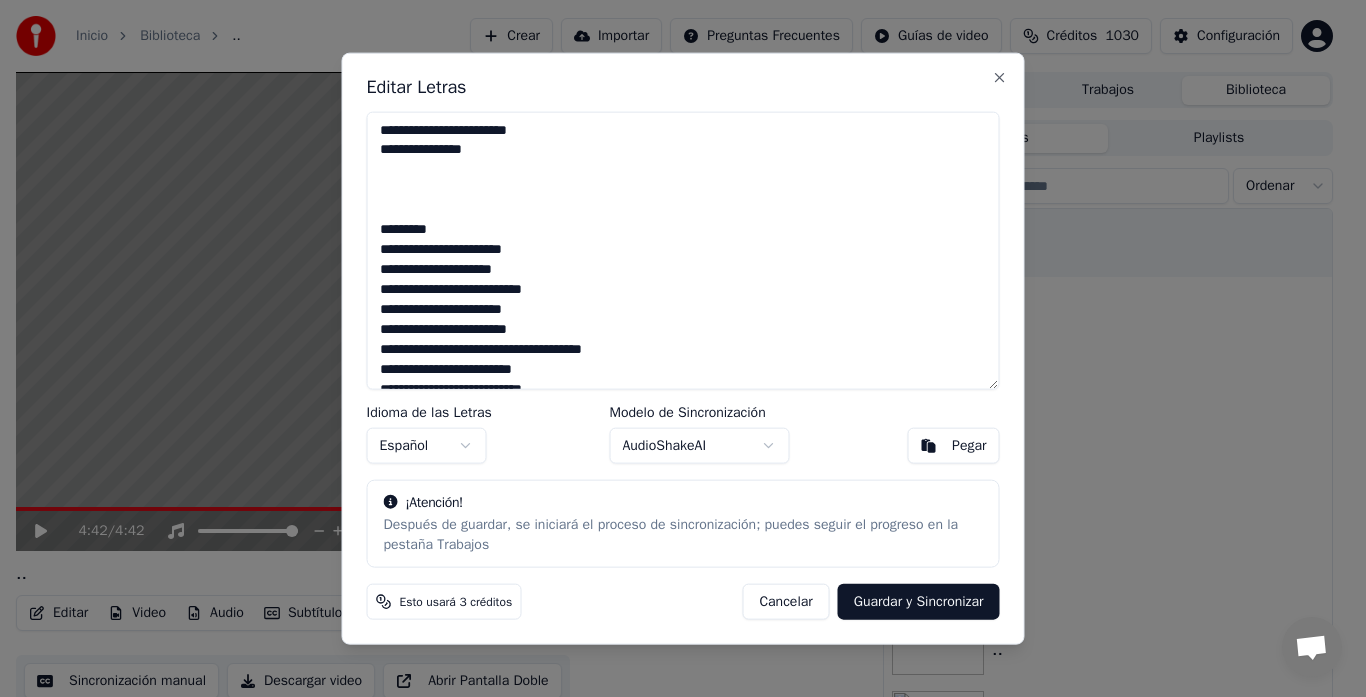 click at bounding box center [683, 250] 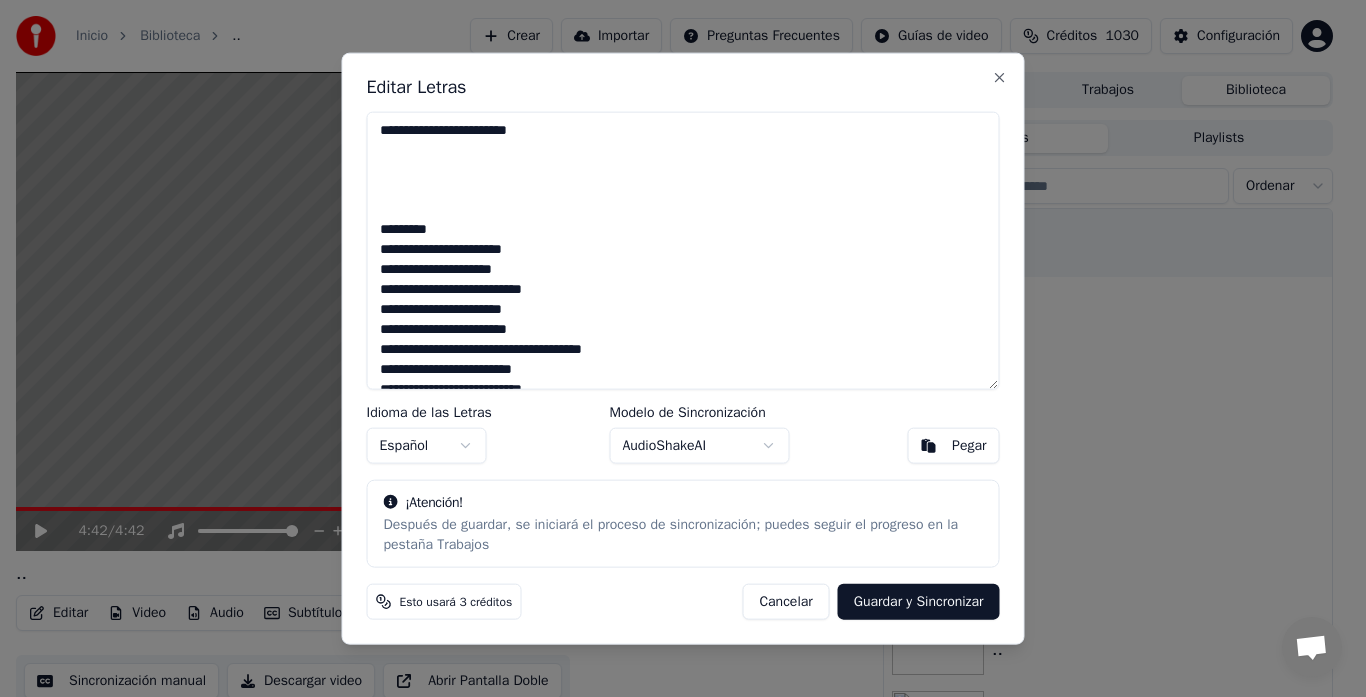 click at bounding box center (683, 250) 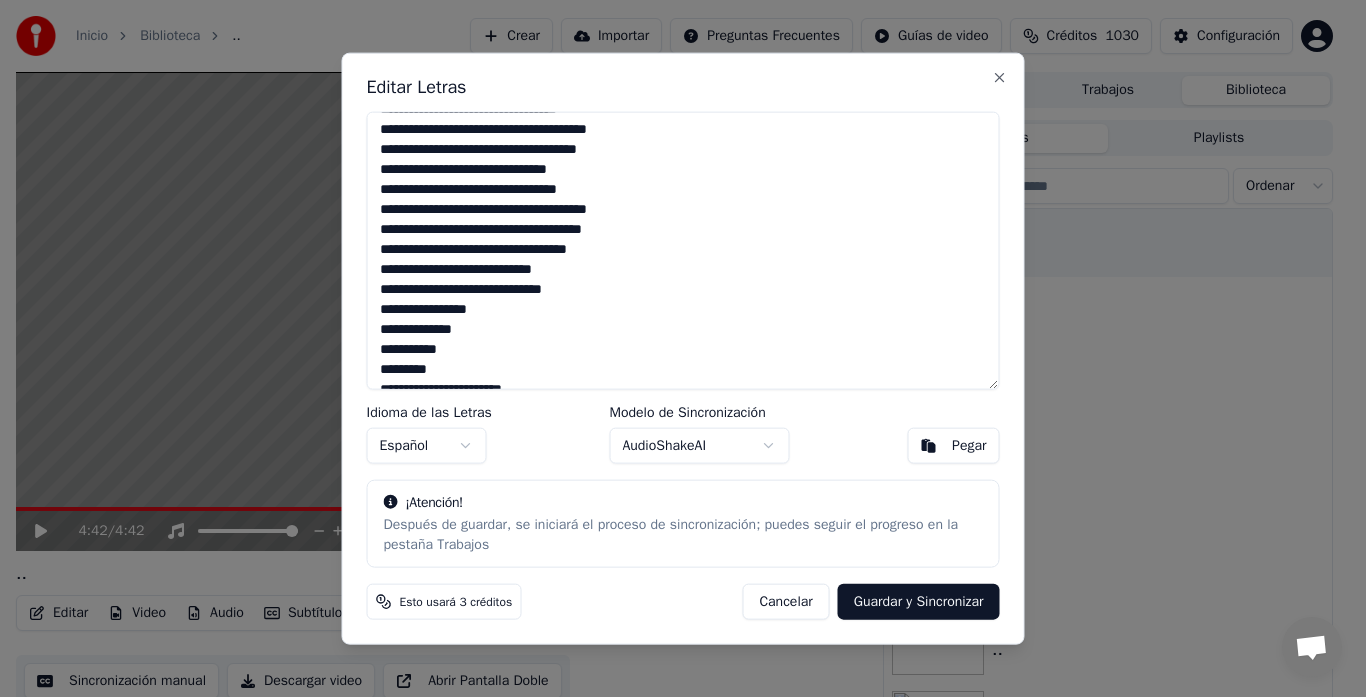 scroll, scrollTop: 300, scrollLeft: 0, axis: vertical 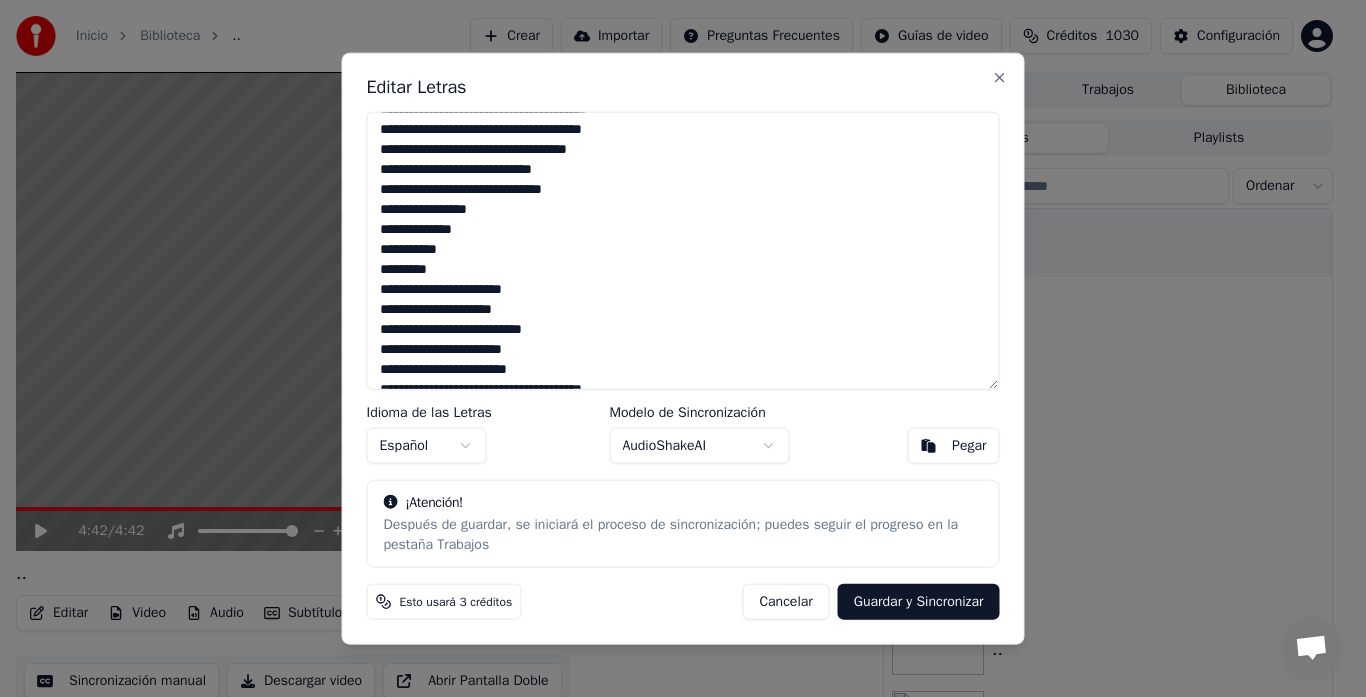 click at bounding box center (683, 250) 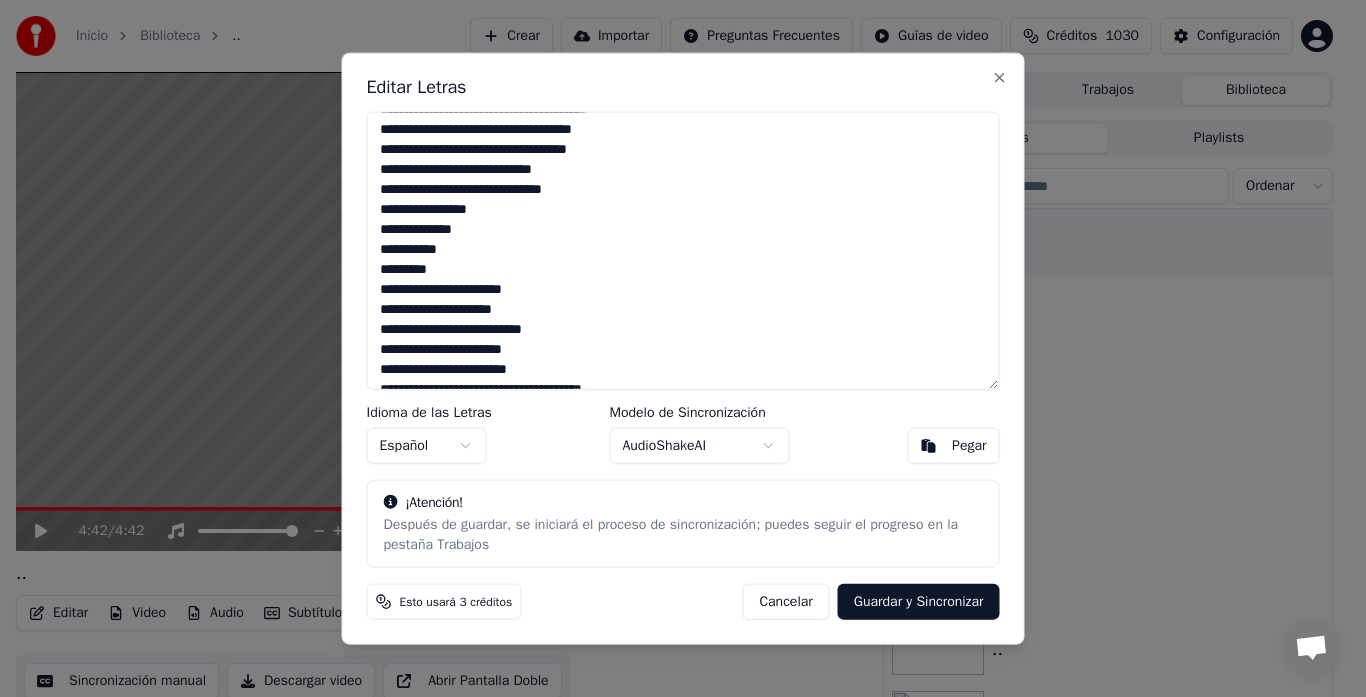 click at bounding box center [683, 250] 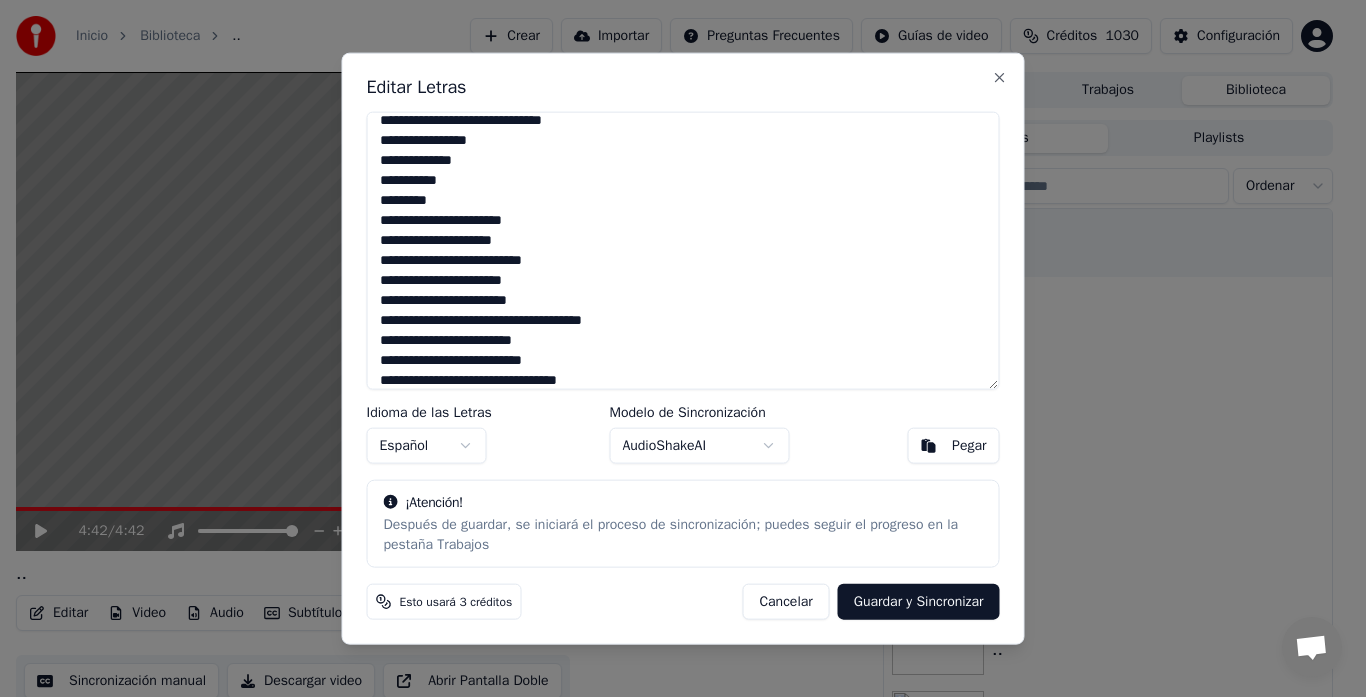 scroll, scrollTop: 400, scrollLeft: 0, axis: vertical 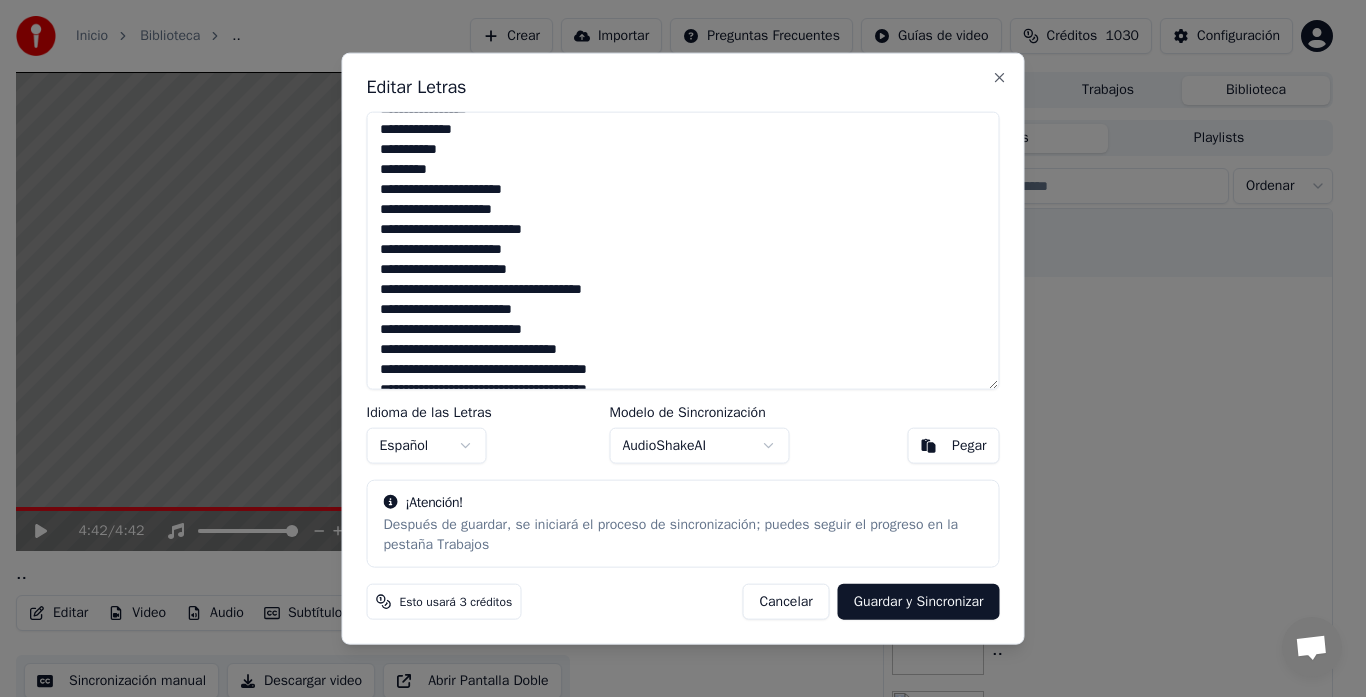 click at bounding box center (683, 250) 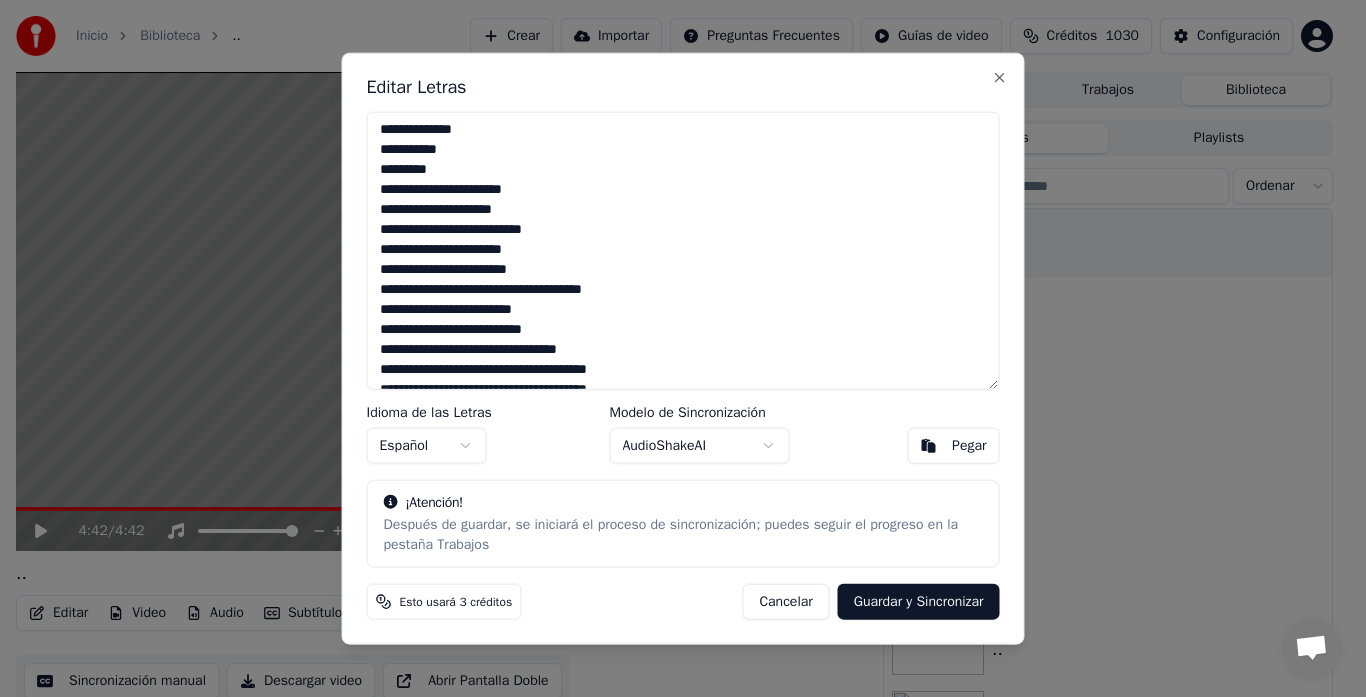 click at bounding box center [683, 250] 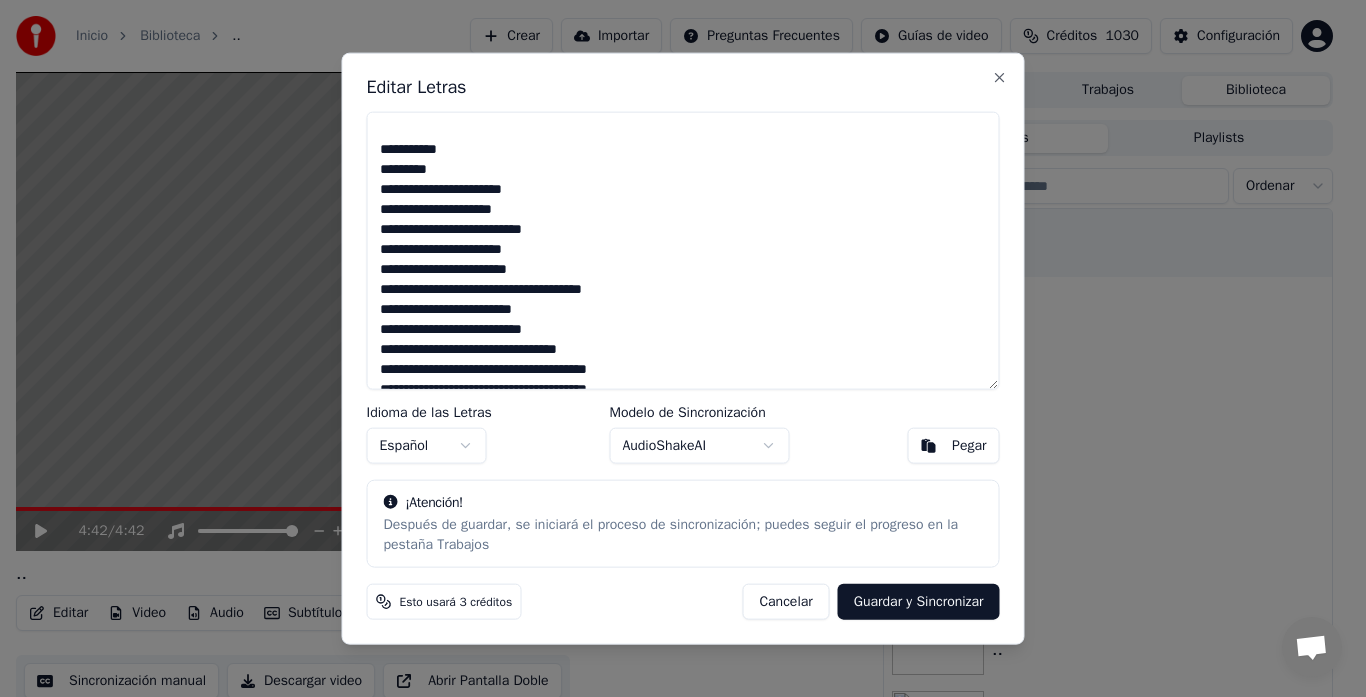 click at bounding box center [683, 250] 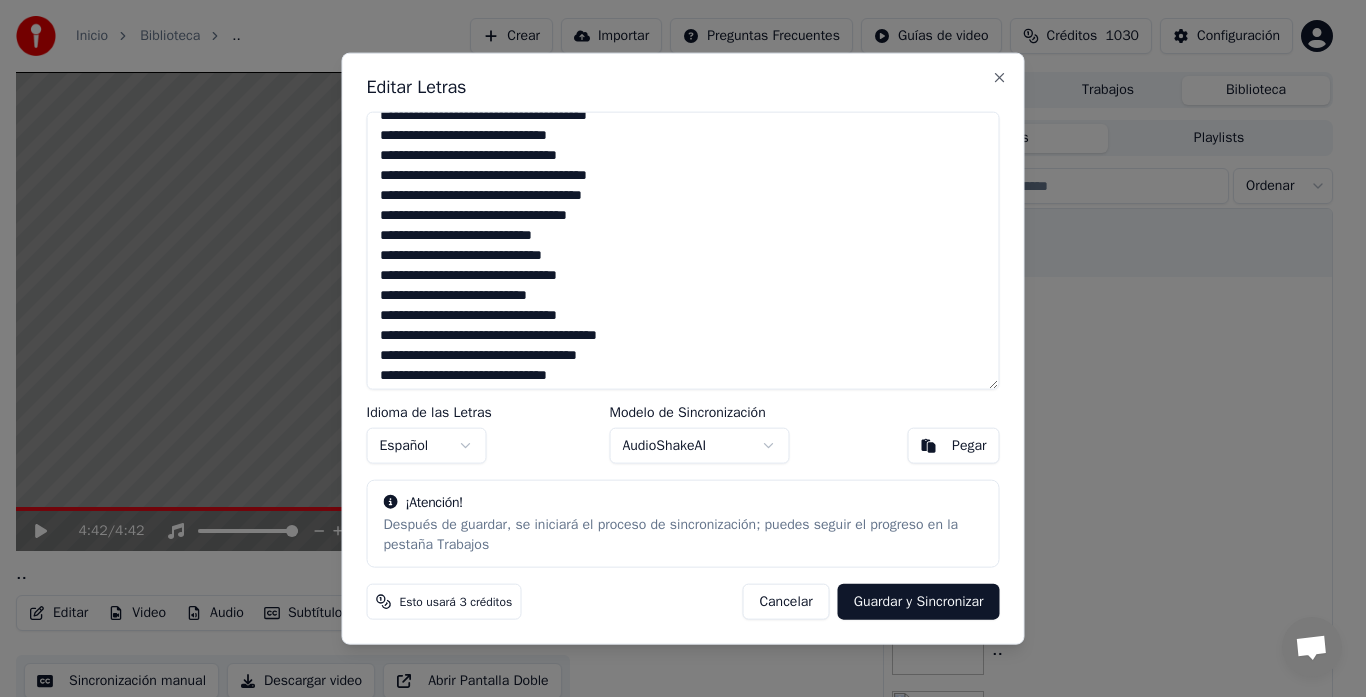 scroll, scrollTop: 700, scrollLeft: 0, axis: vertical 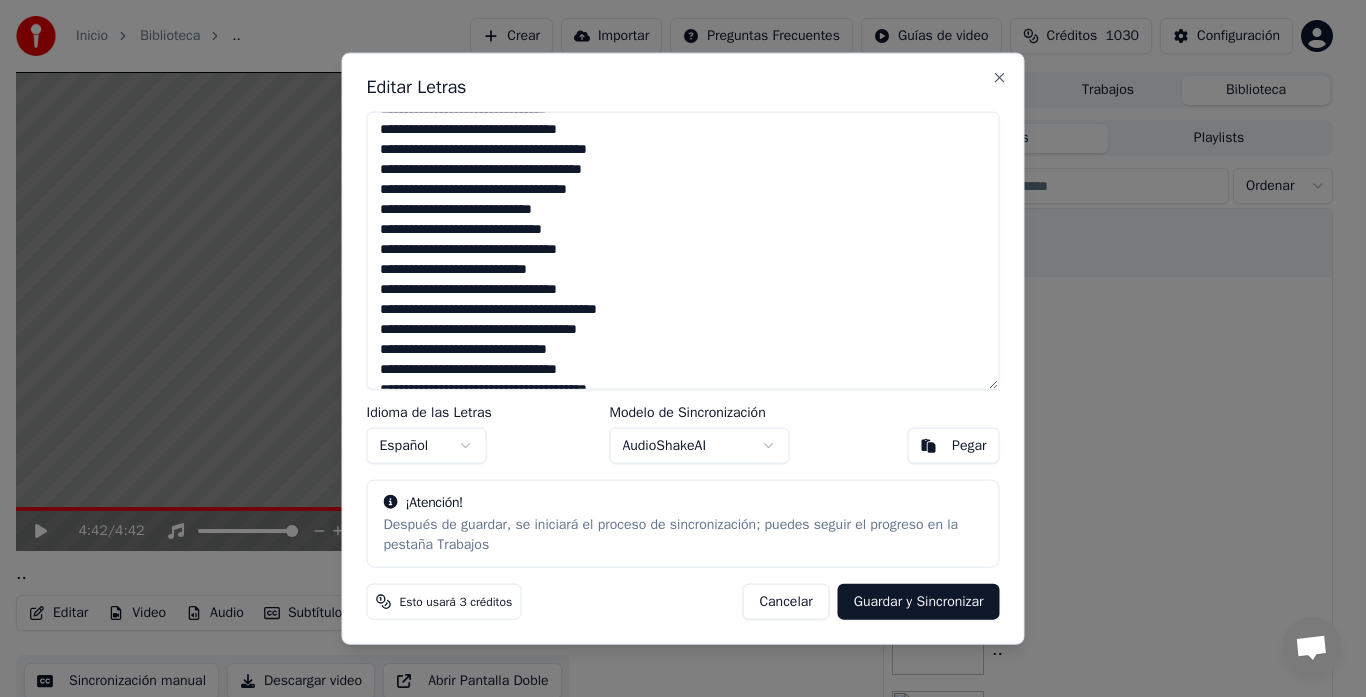 click at bounding box center [683, 250] 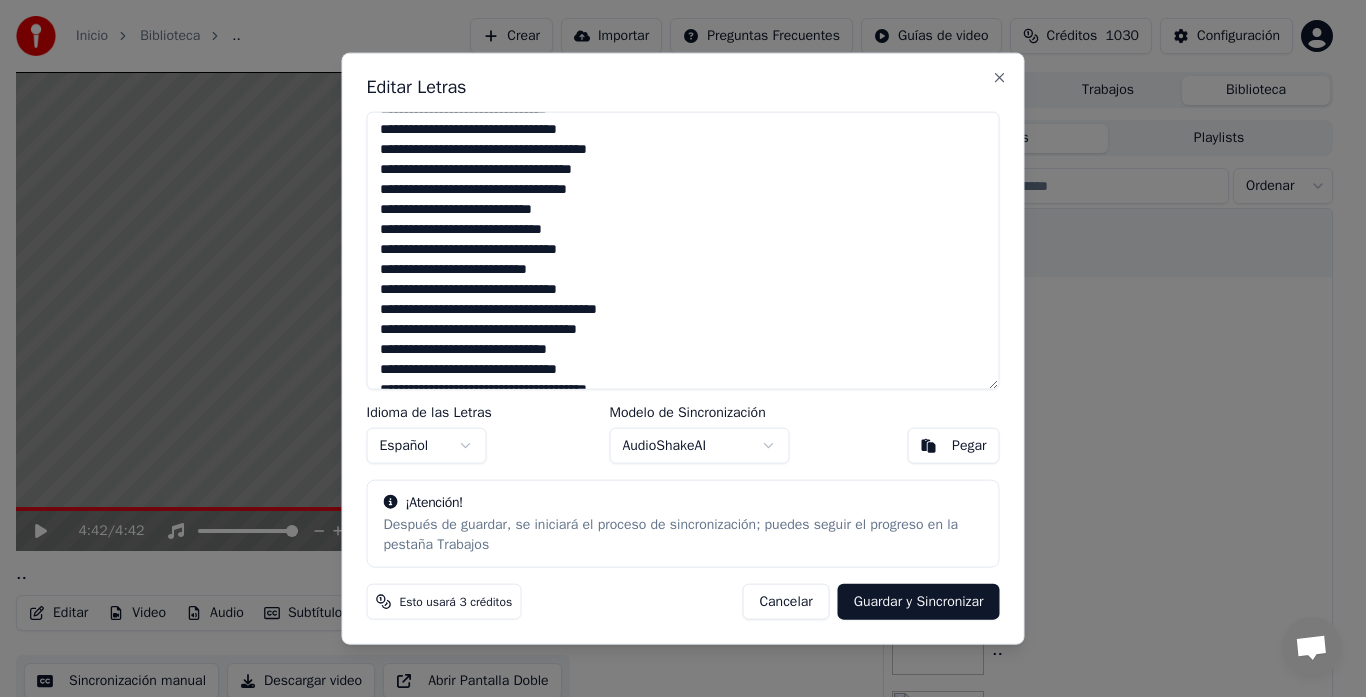 click at bounding box center [683, 250] 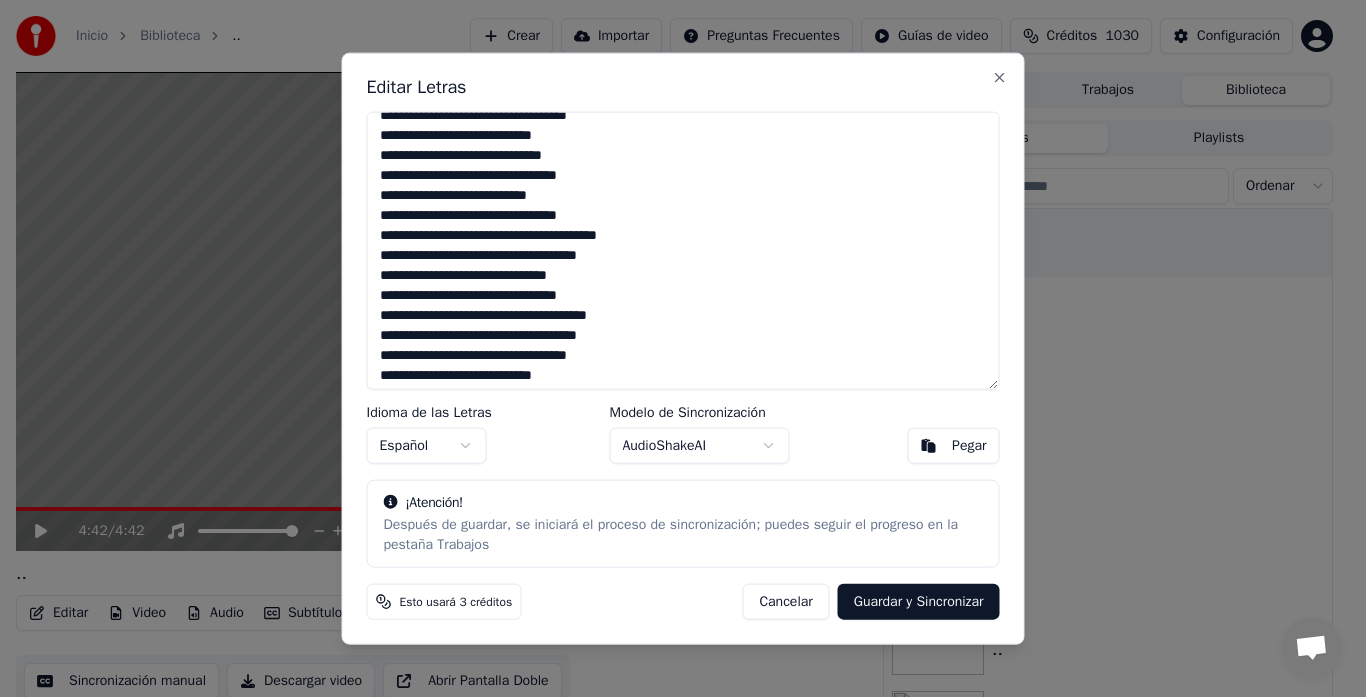 scroll, scrollTop: 800, scrollLeft: 0, axis: vertical 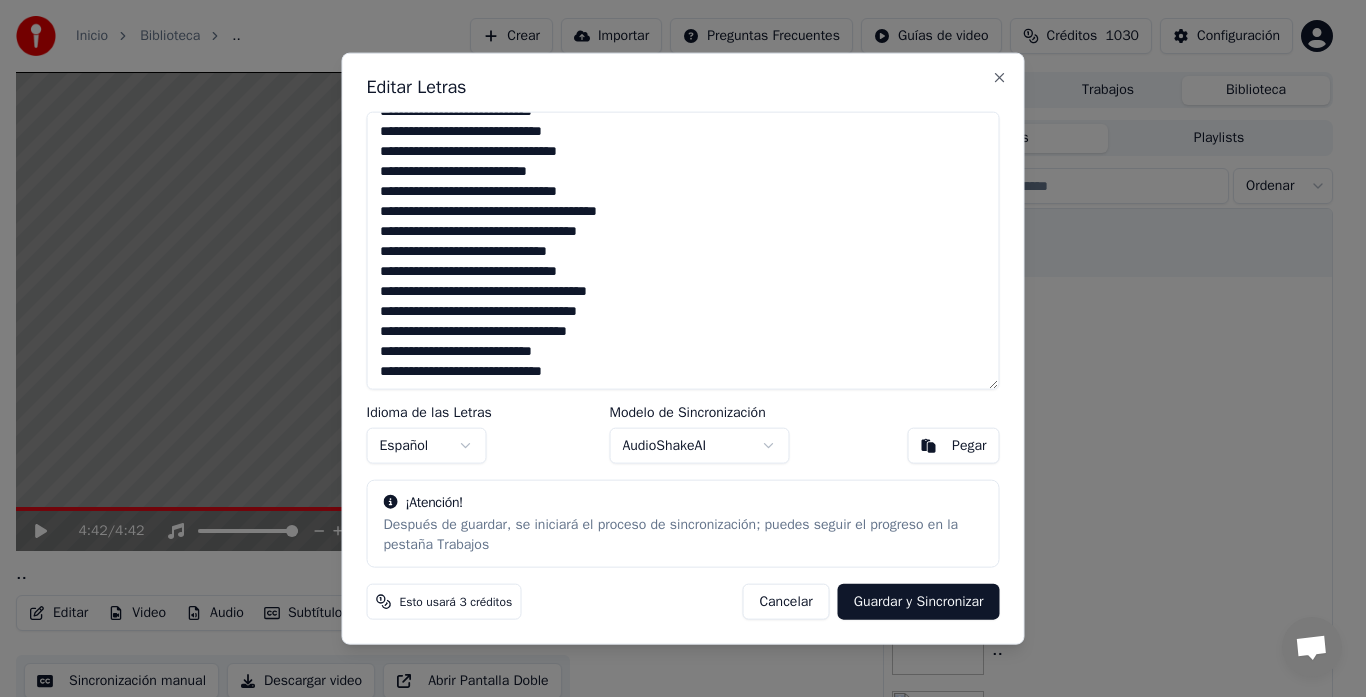 click at bounding box center [683, 250] 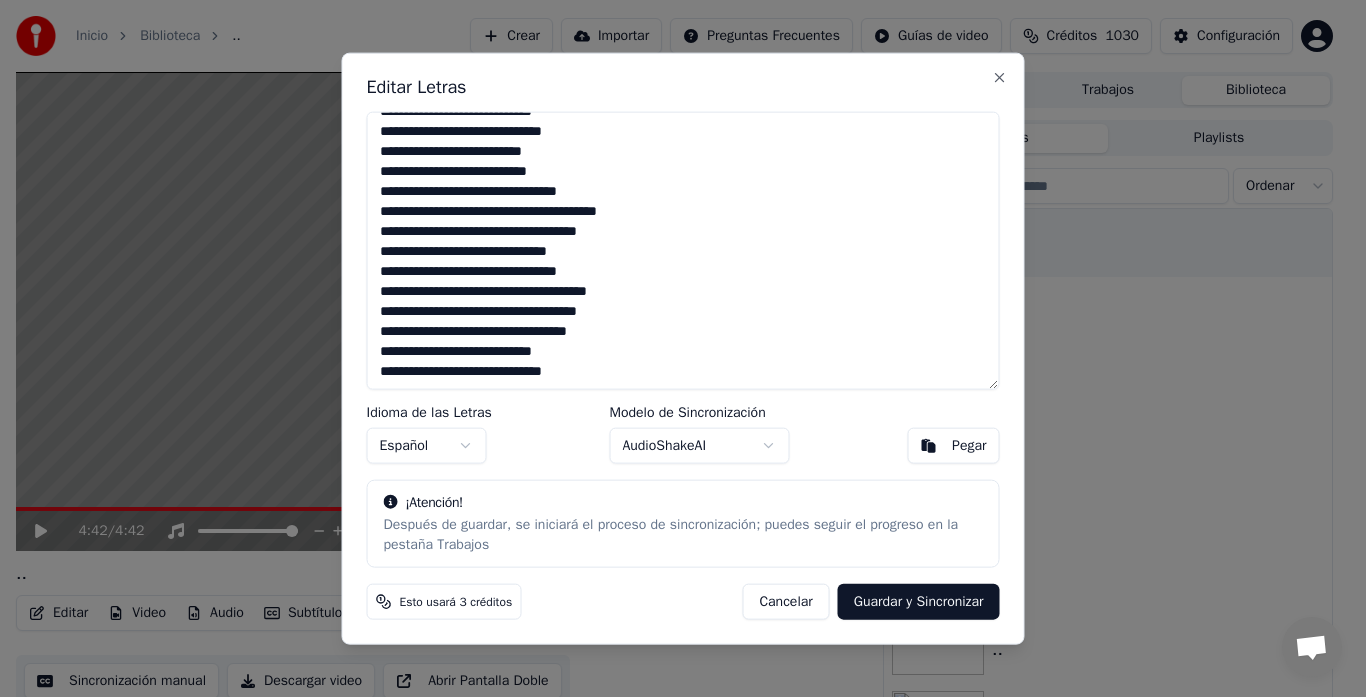 click at bounding box center (683, 250) 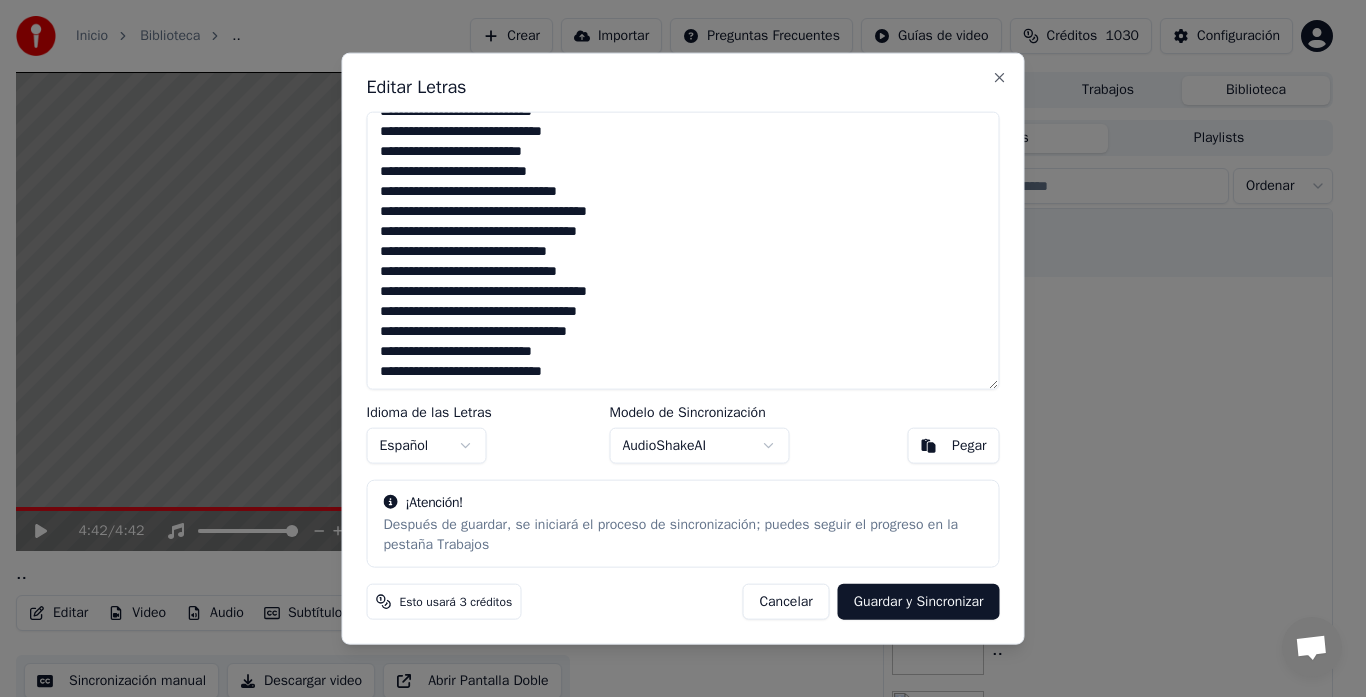 scroll, scrollTop: 898, scrollLeft: 0, axis: vertical 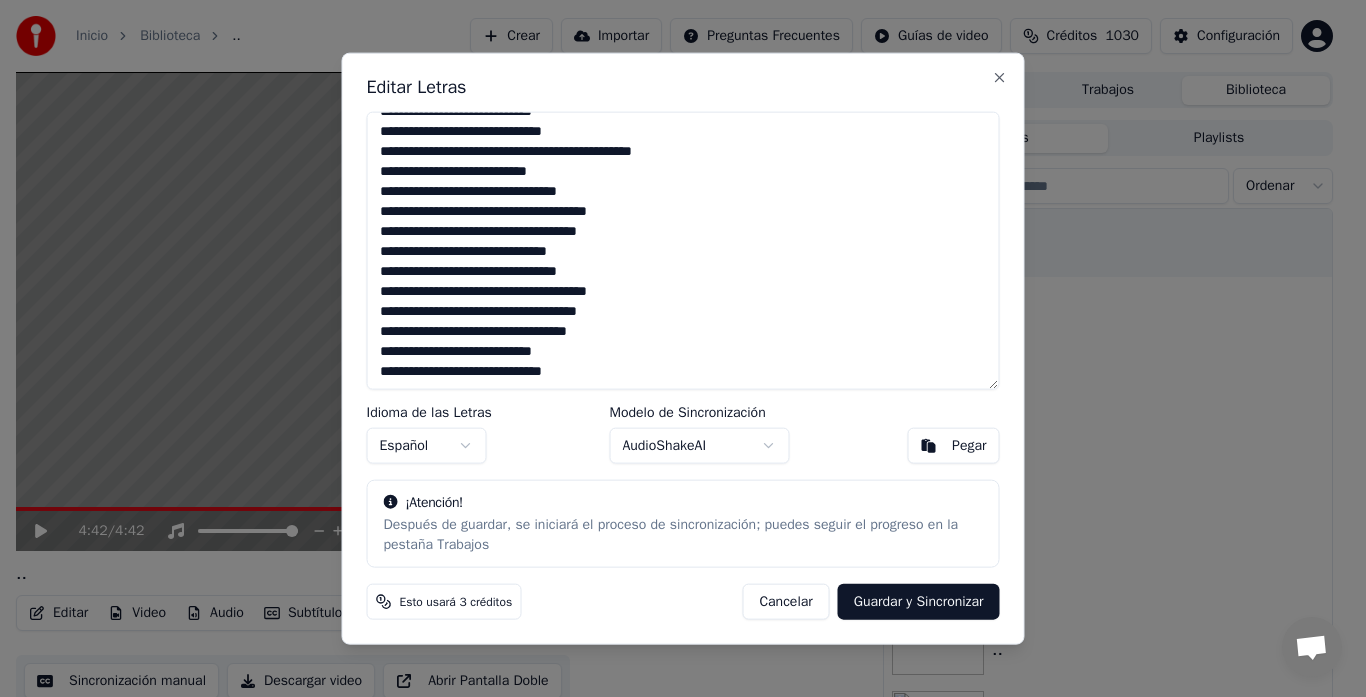 click on "Guardar y Sincronizar" at bounding box center [919, 602] 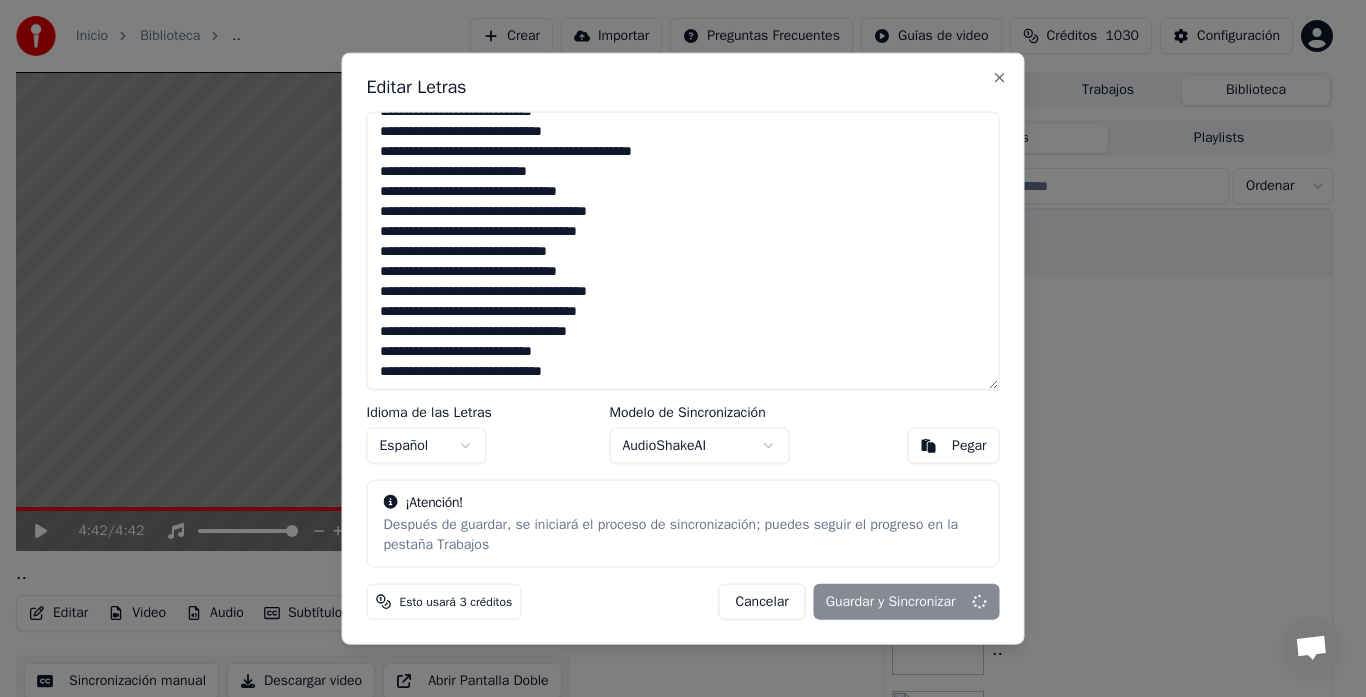 type on "**********" 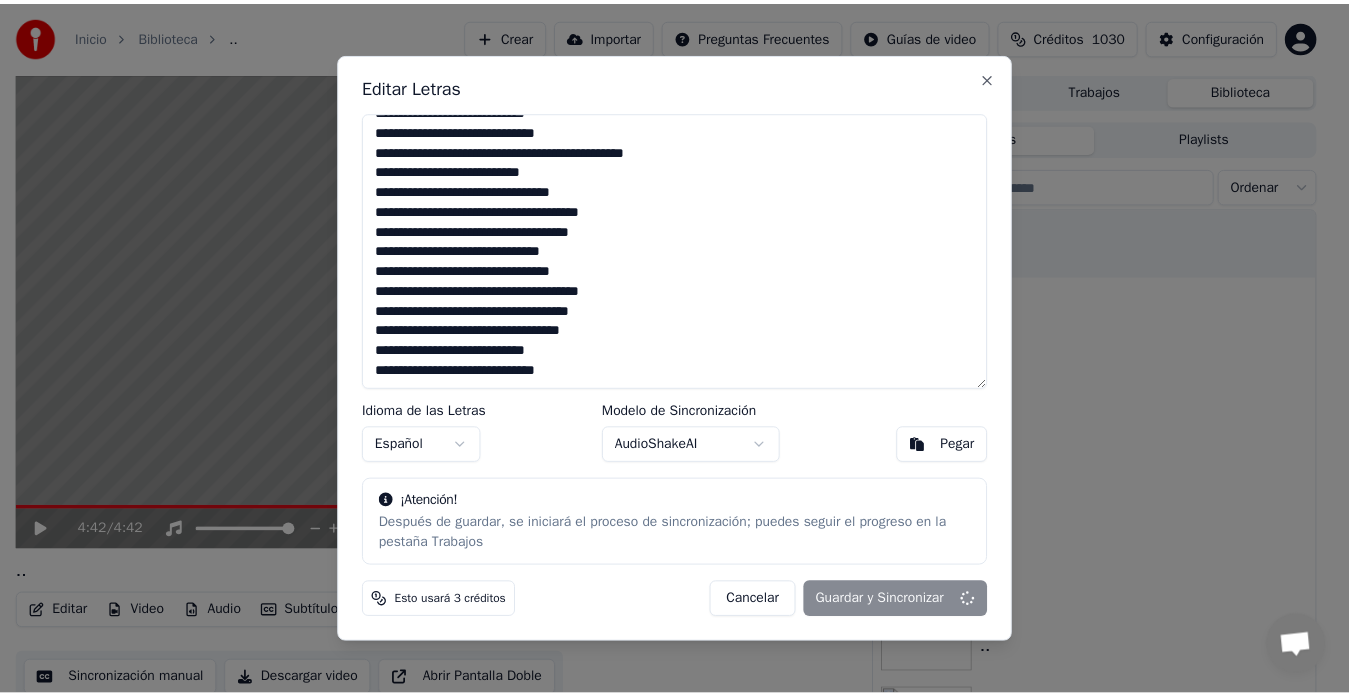 scroll, scrollTop: 898, scrollLeft: 0, axis: vertical 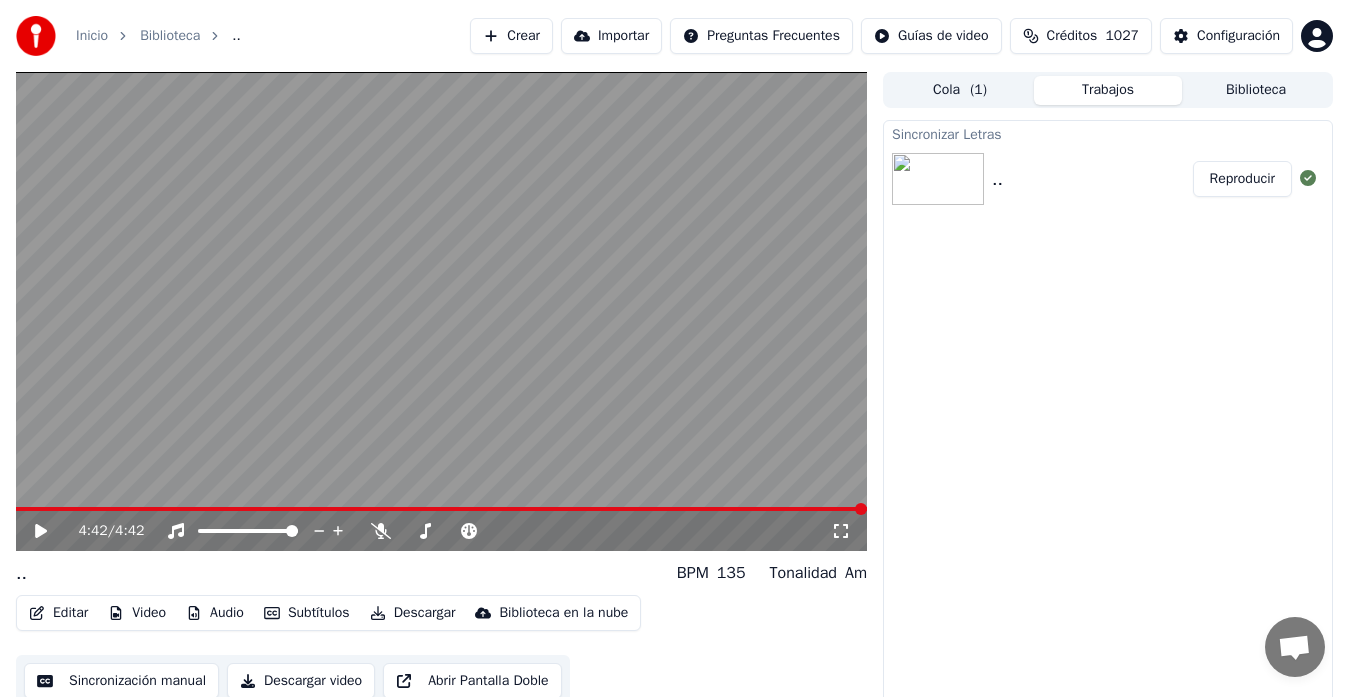 click at bounding box center [441, 311] 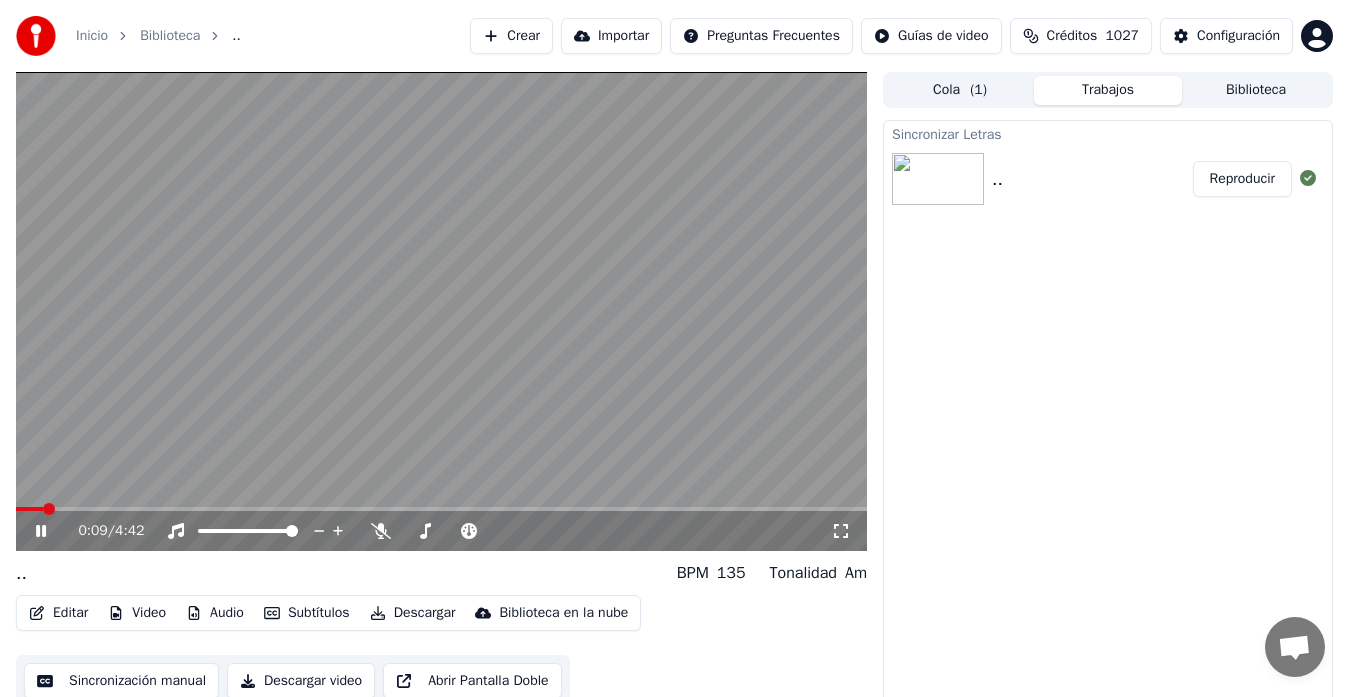 click at bounding box center (29, 509) 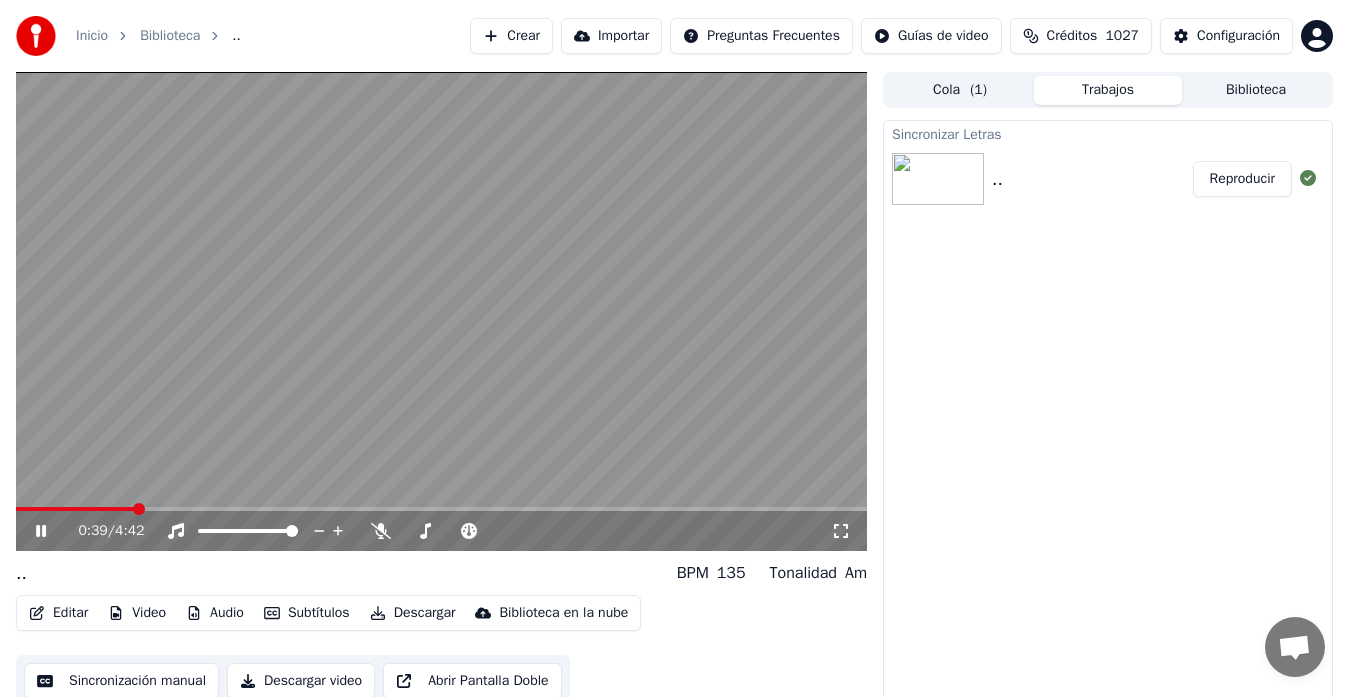 click 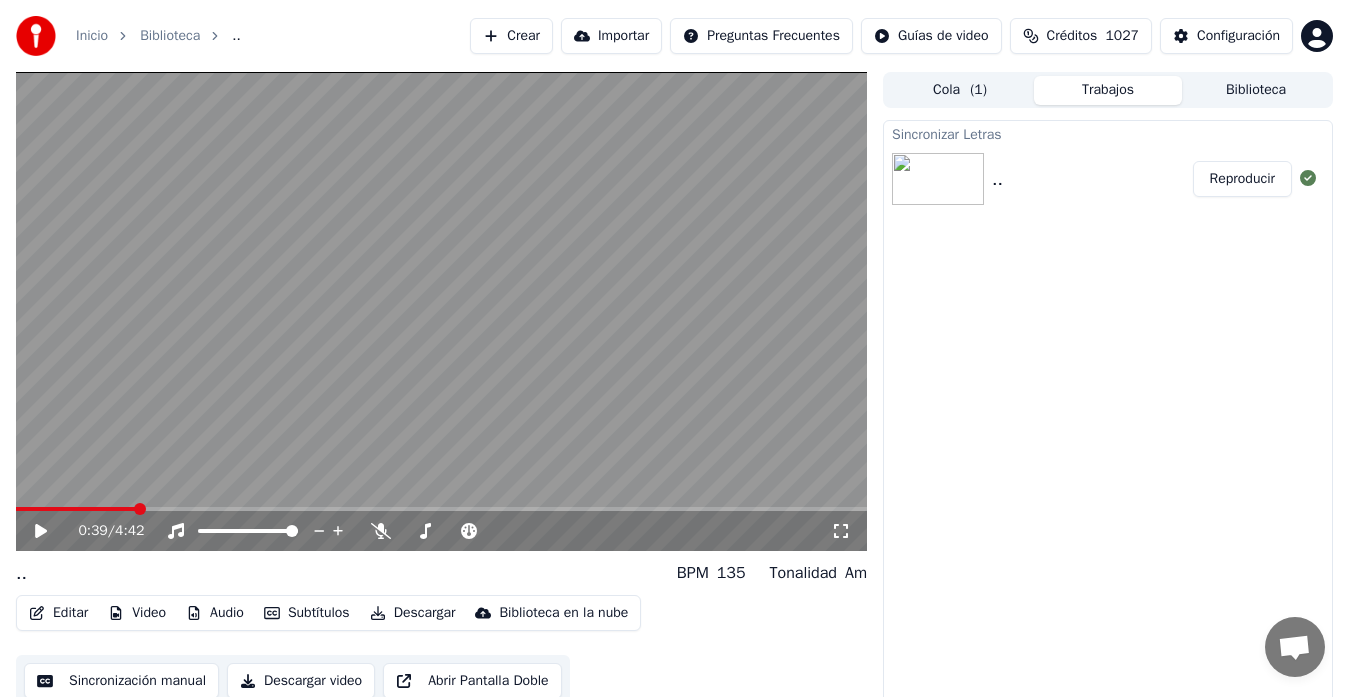 click on "Editar" at bounding box center [58, 613] 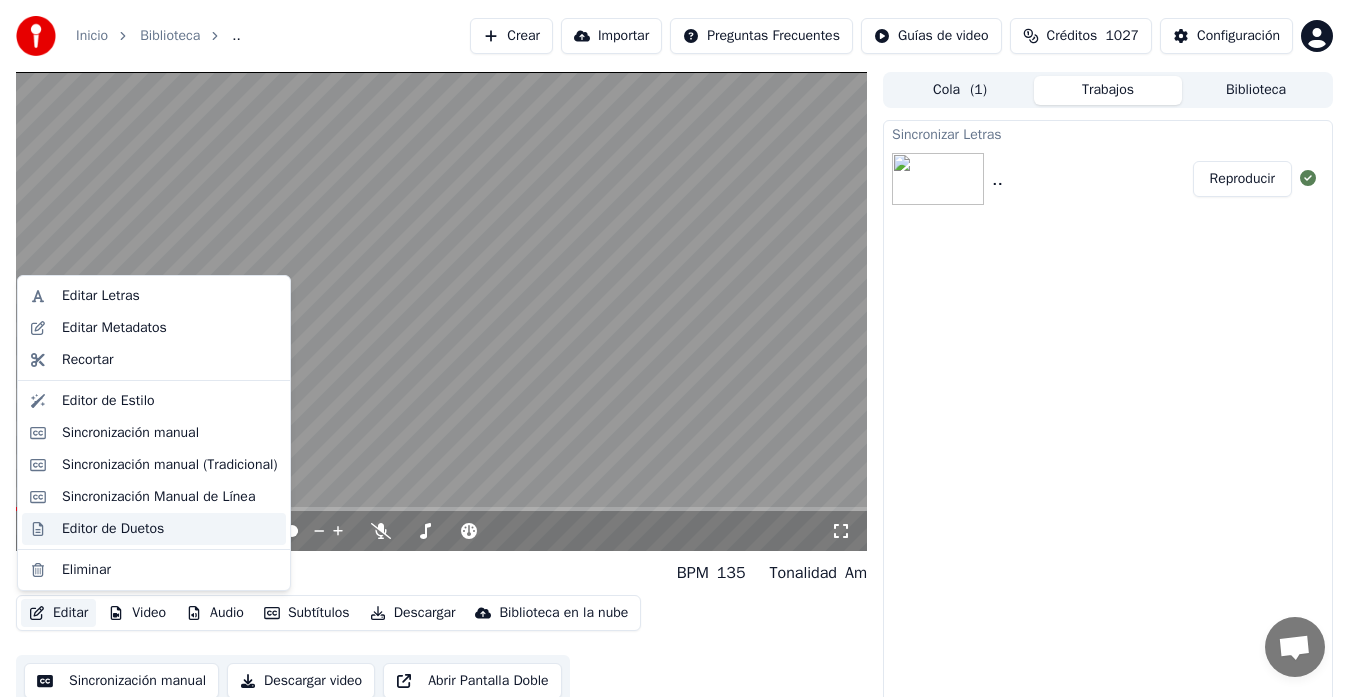click on "Editor de Duetos" at bounding box center (113, 529) 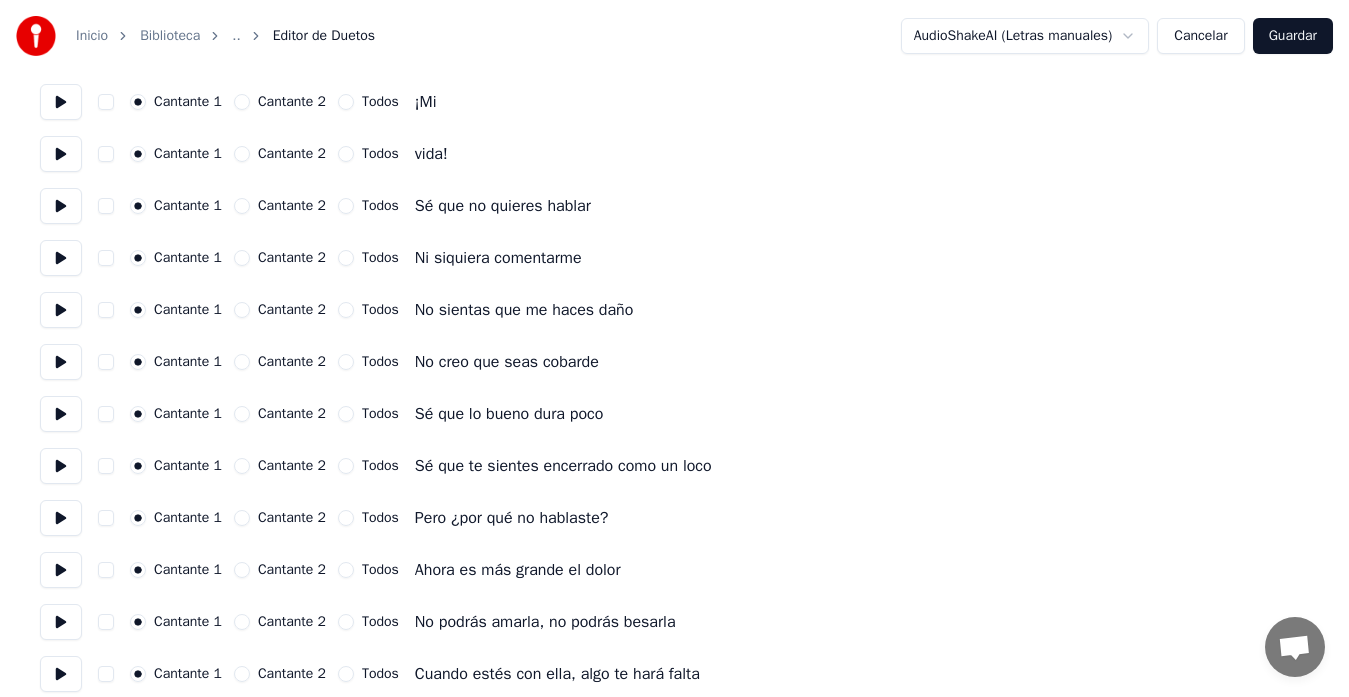 scroll, scrollTop: 200, scrollLeft: 0, axis: vertical 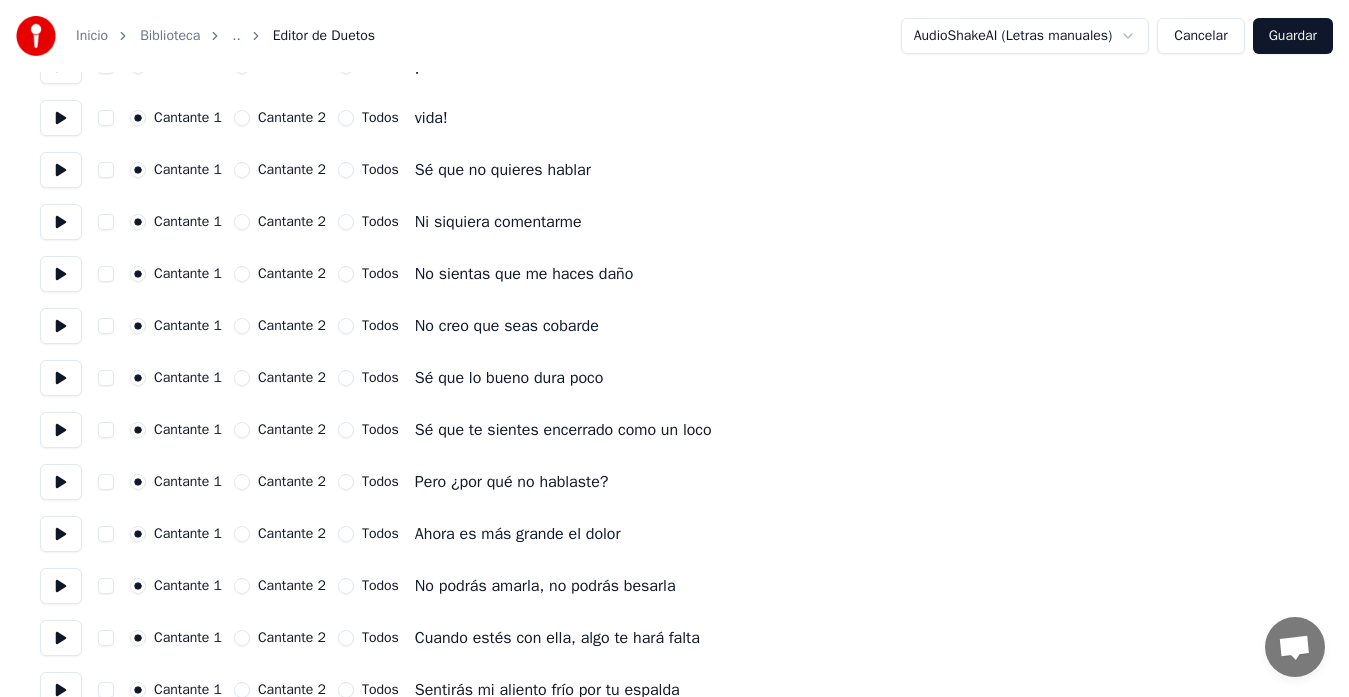 click on "Cantante 2" at bounding box center (242, 378) 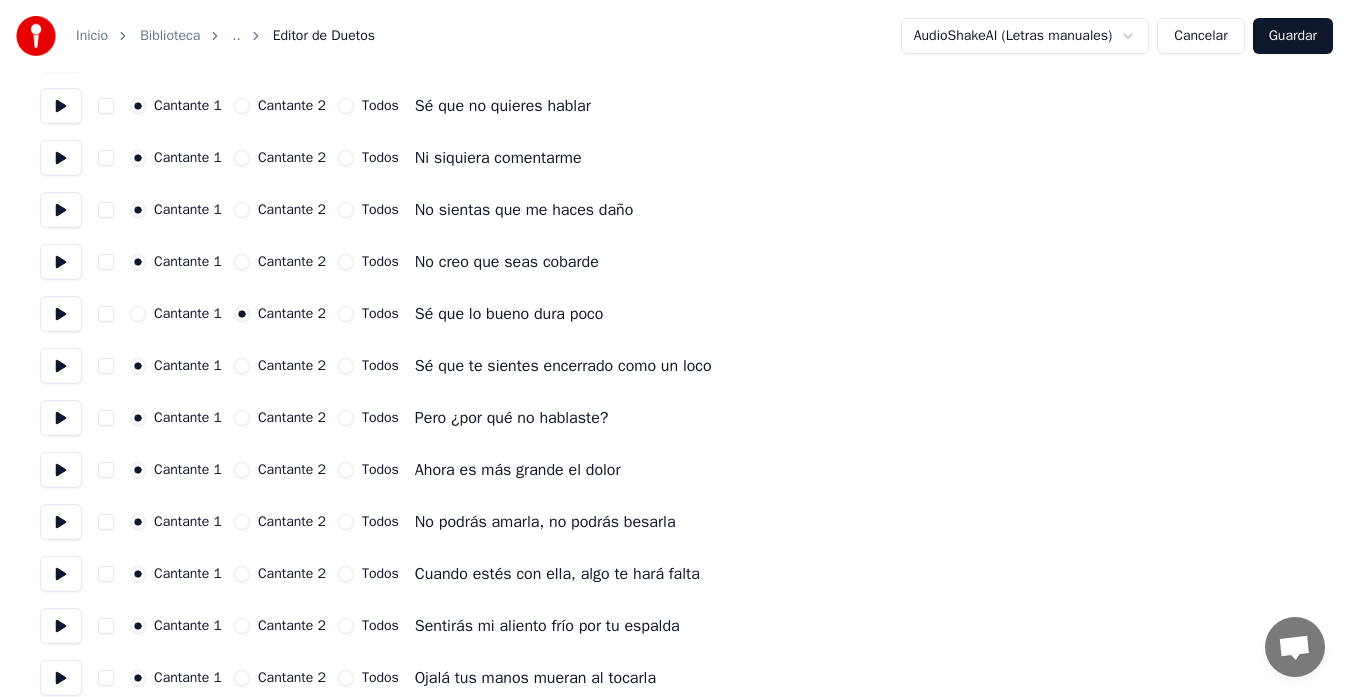scroll, scrollTop: 300, scrollLeft: 0, axis: vertical 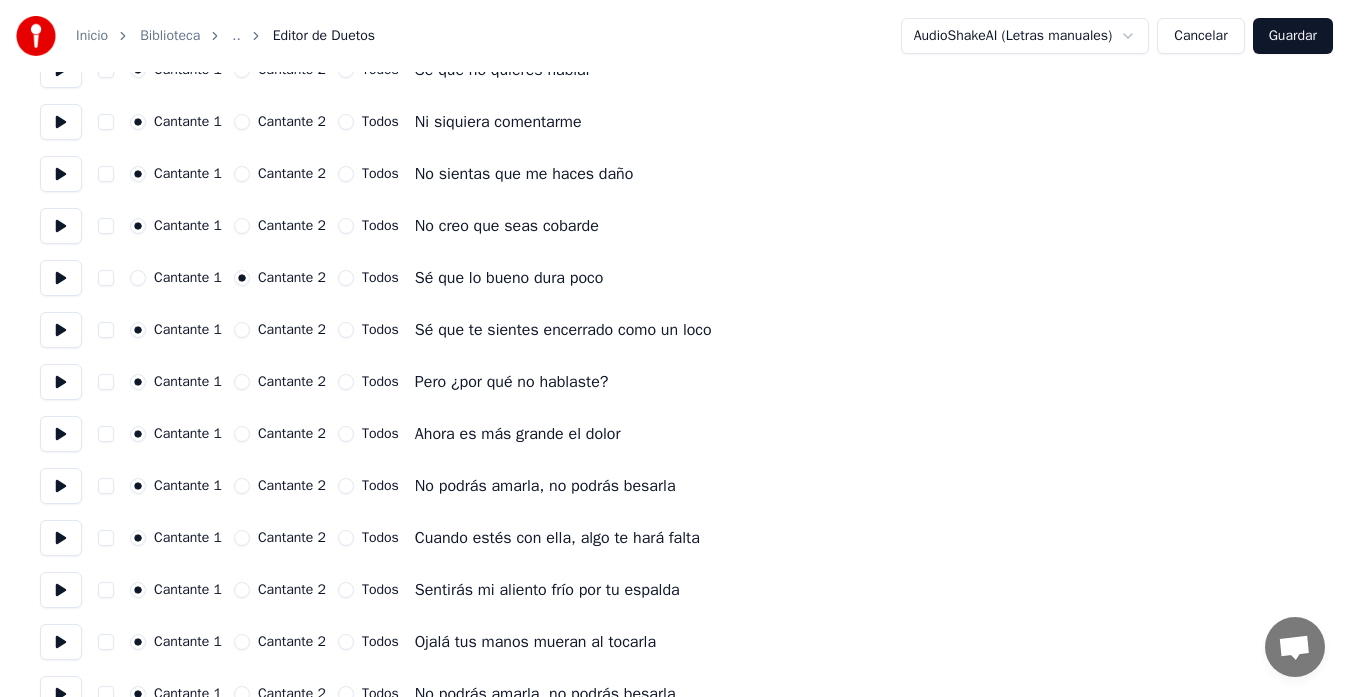 click on "Cantante 2" at bounding box center (242, 330) 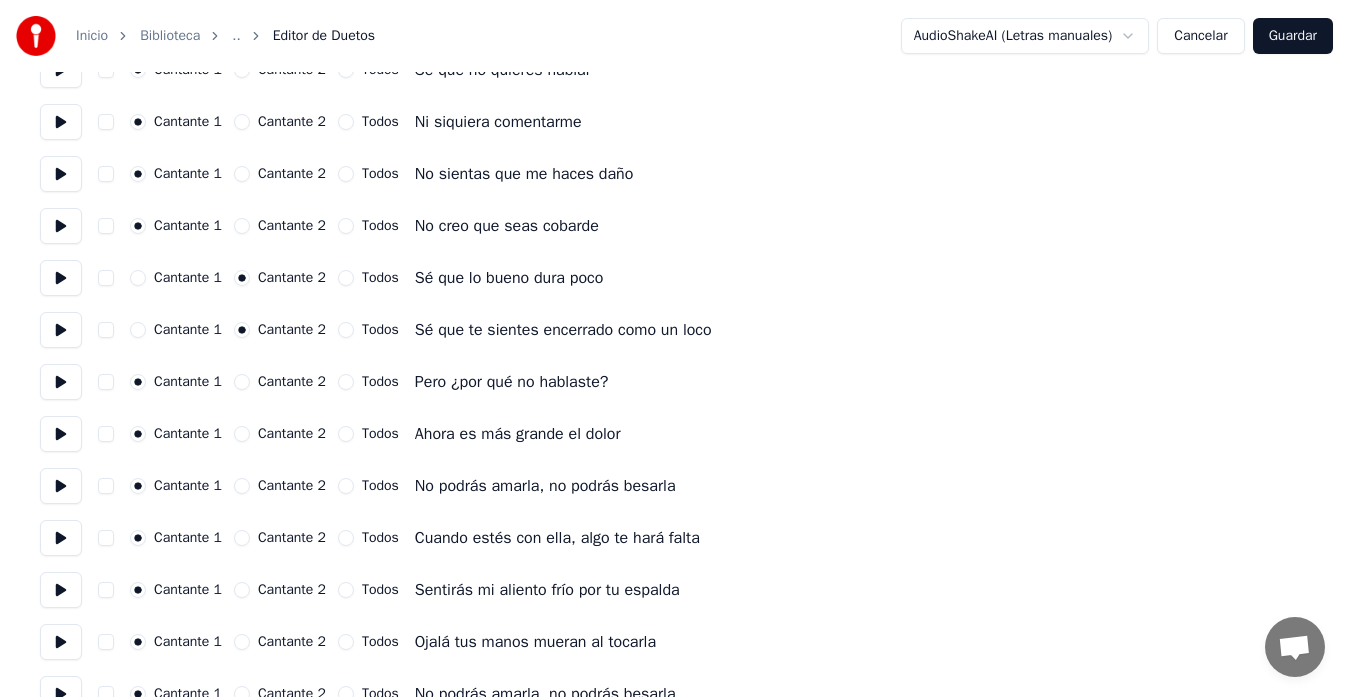 click on "Cantante 2" at bounding box center (242, 382) 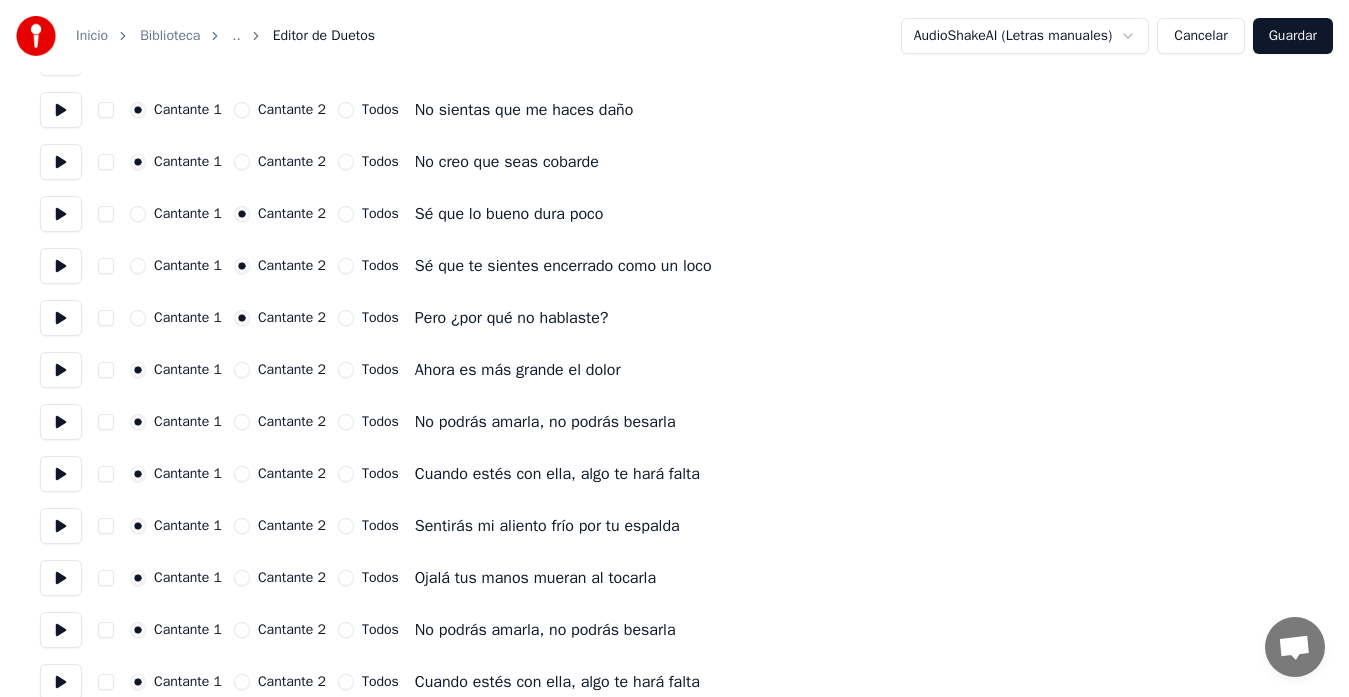 scroll, scrollTop: 400, scrollLeft: 0, axis: vertical 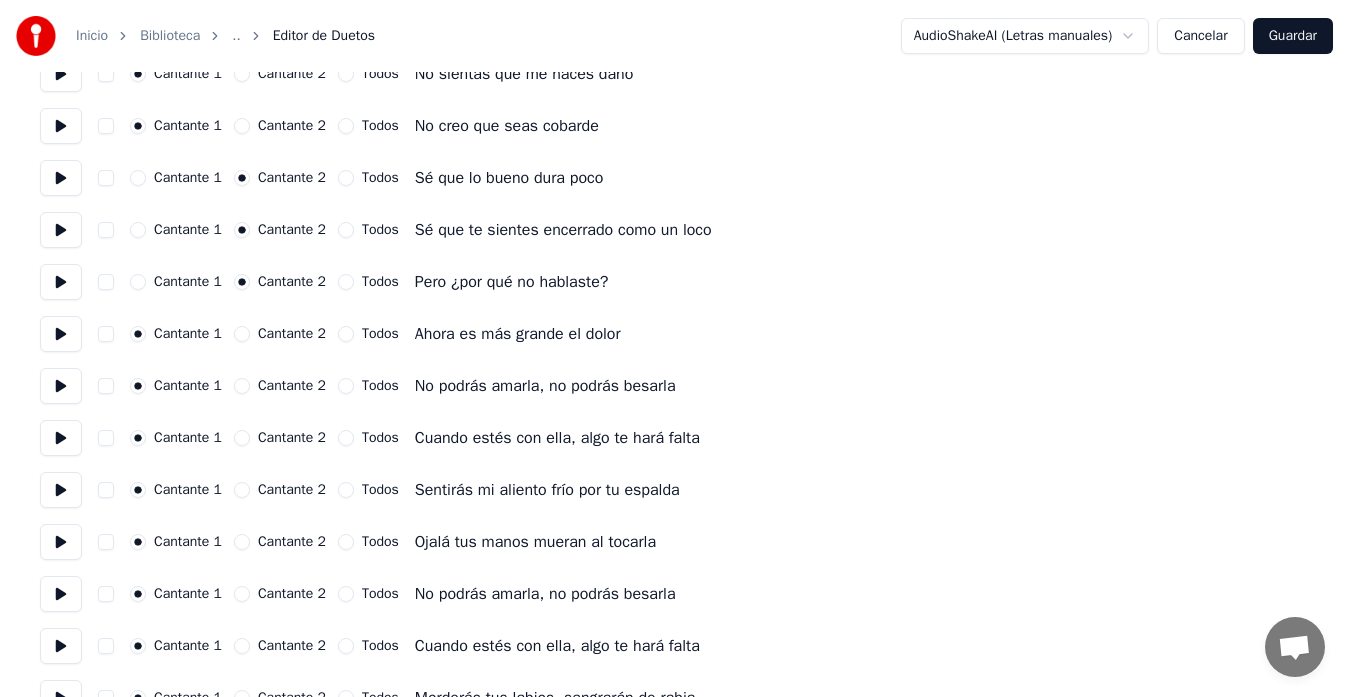 click on "Cantante 2" at bounding box center [242, 334] 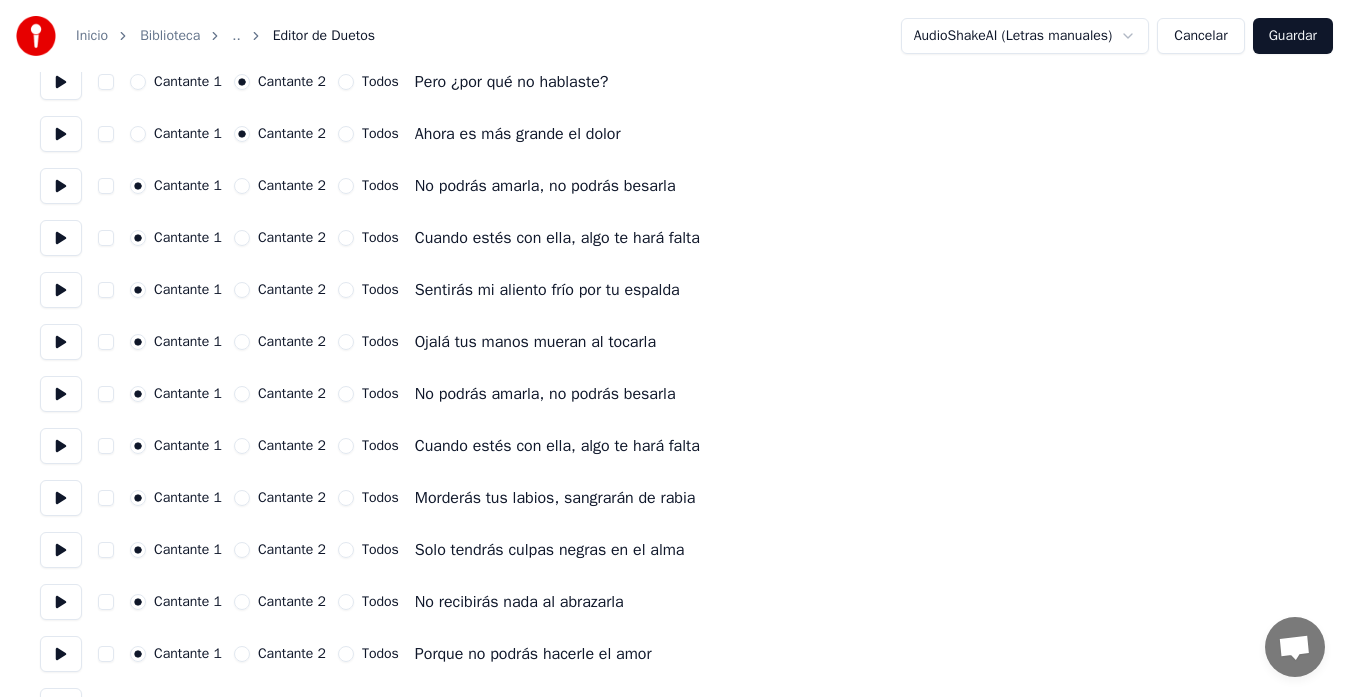 scroll, scrollTop: 700, scrollLeft: 0, axis: vertical 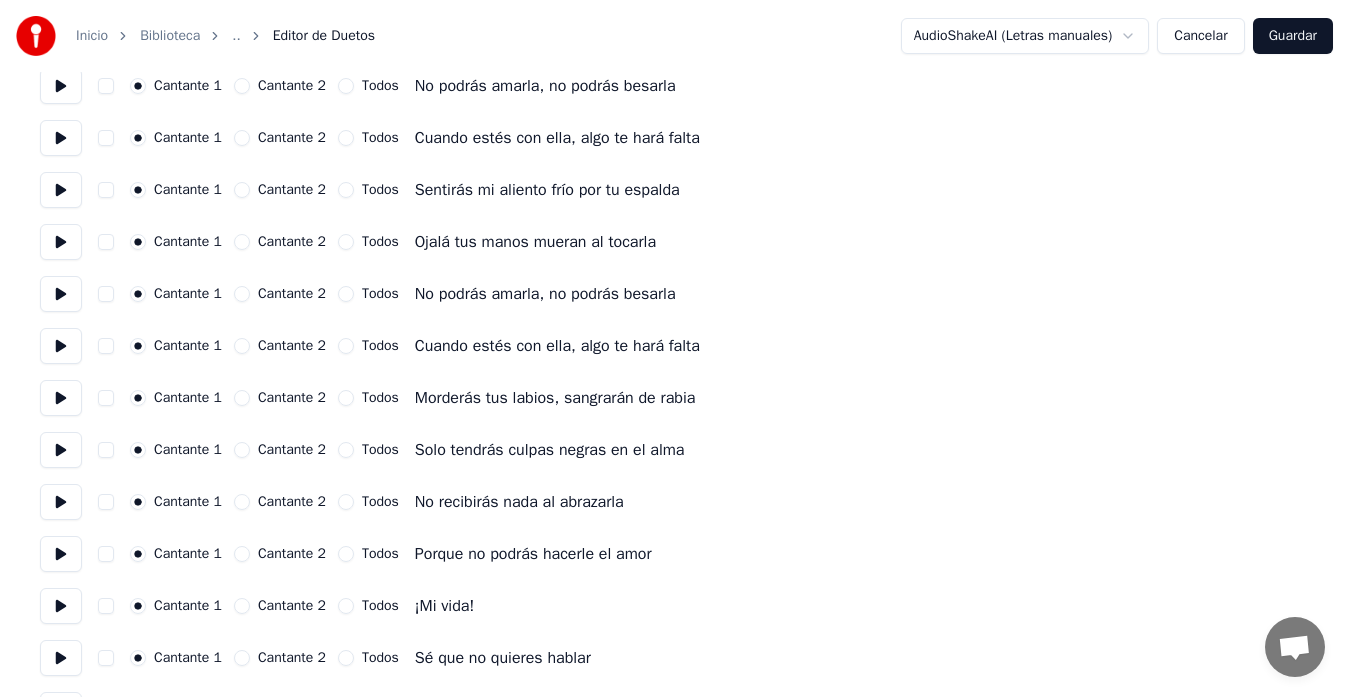 click on "Cantante 2" at bounding box center (242, 294) 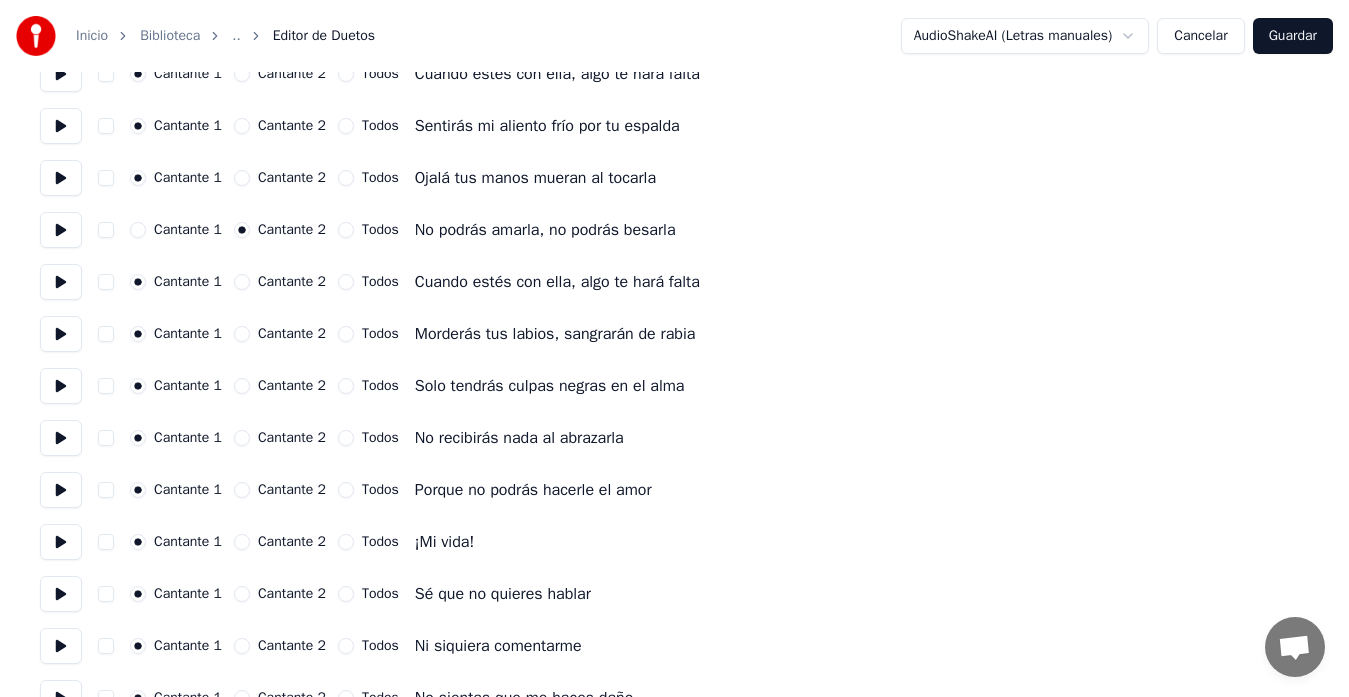 scroll, scrollTop: 800, scrollLeft: 0, axis: vertical 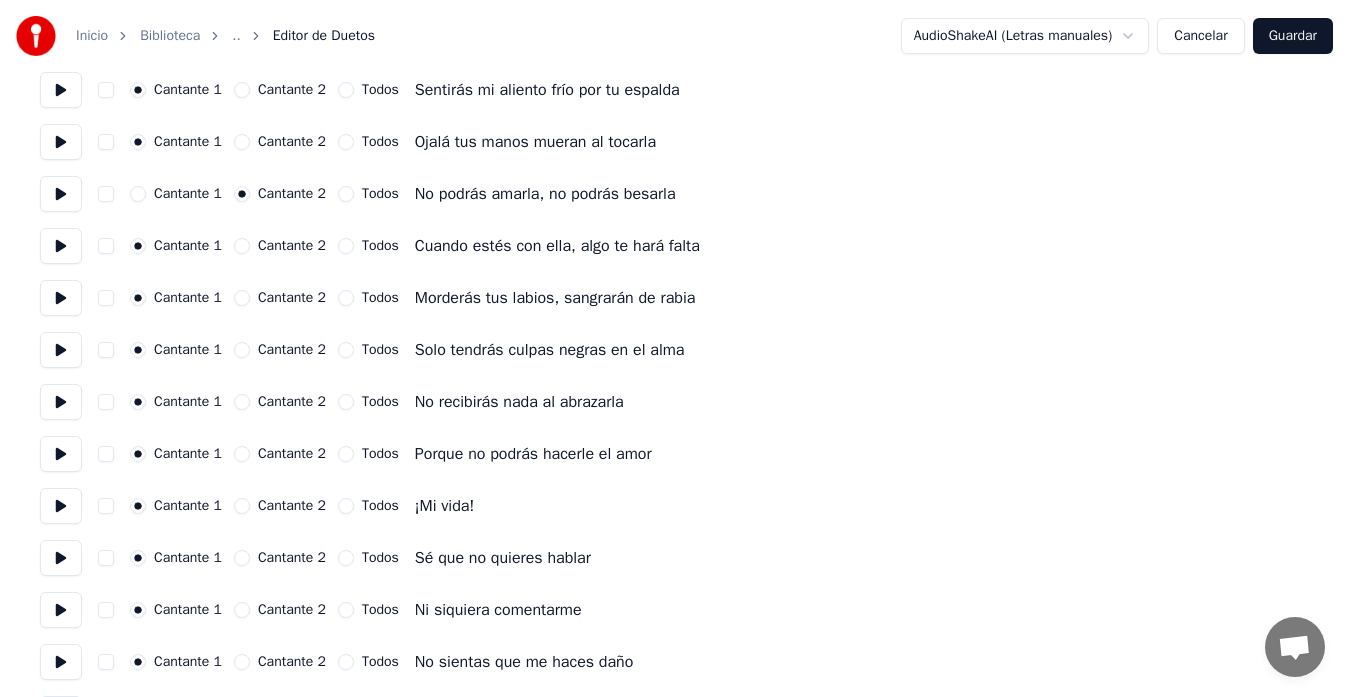 click on "Cantante 2" at bounding box center (242, 246) 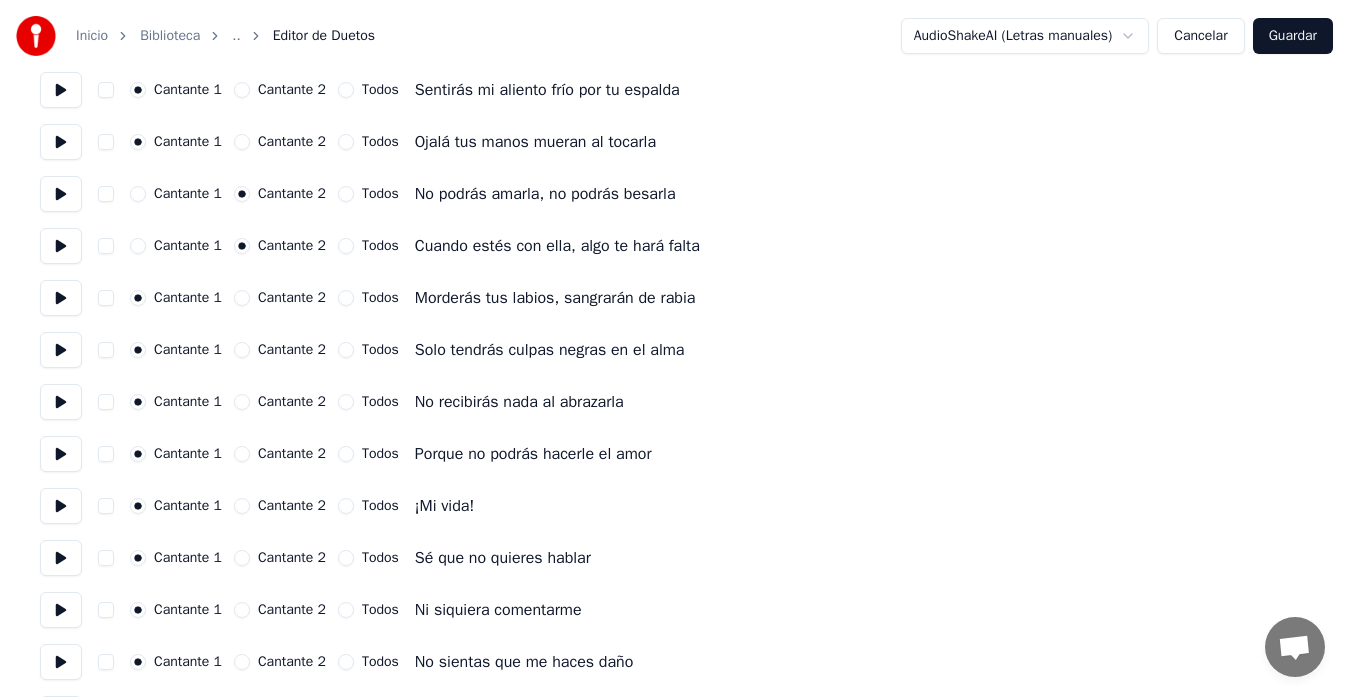 click on "Cantante 2" at bounding box center (242, 298) 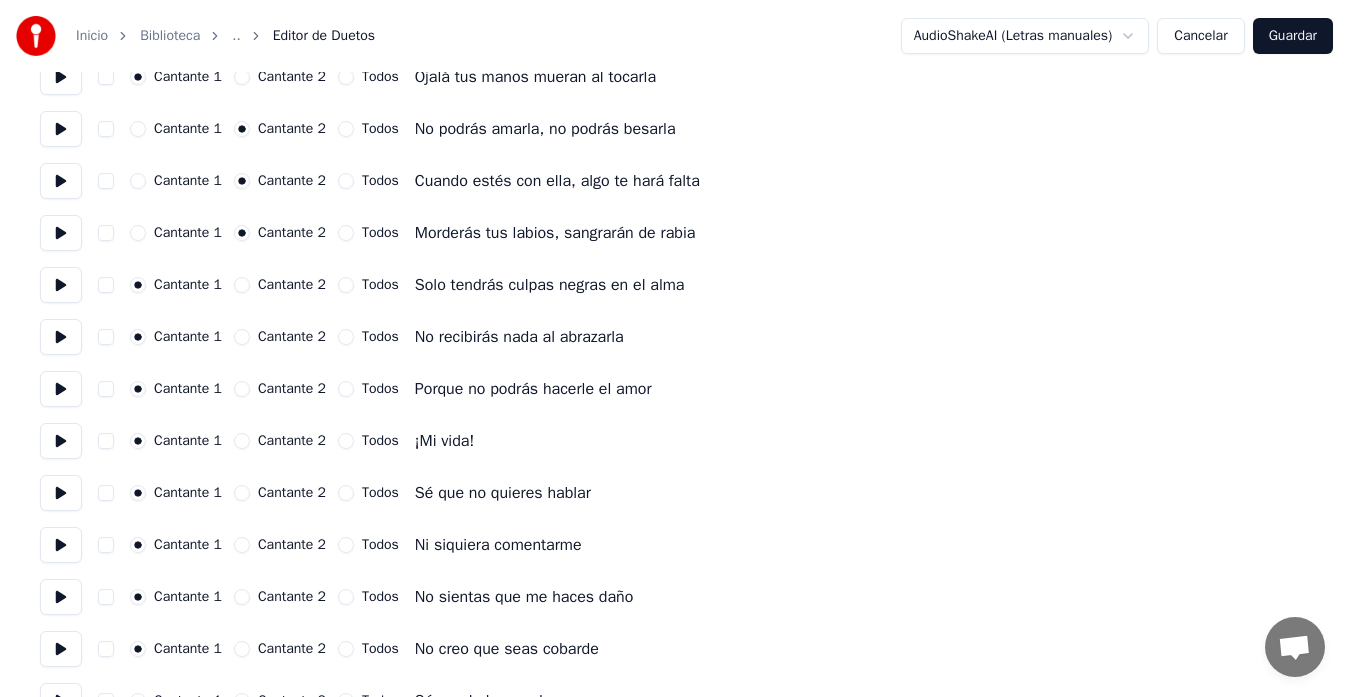 scroll, scrollTop: 900, scrollLeft: 0, axis: vertical 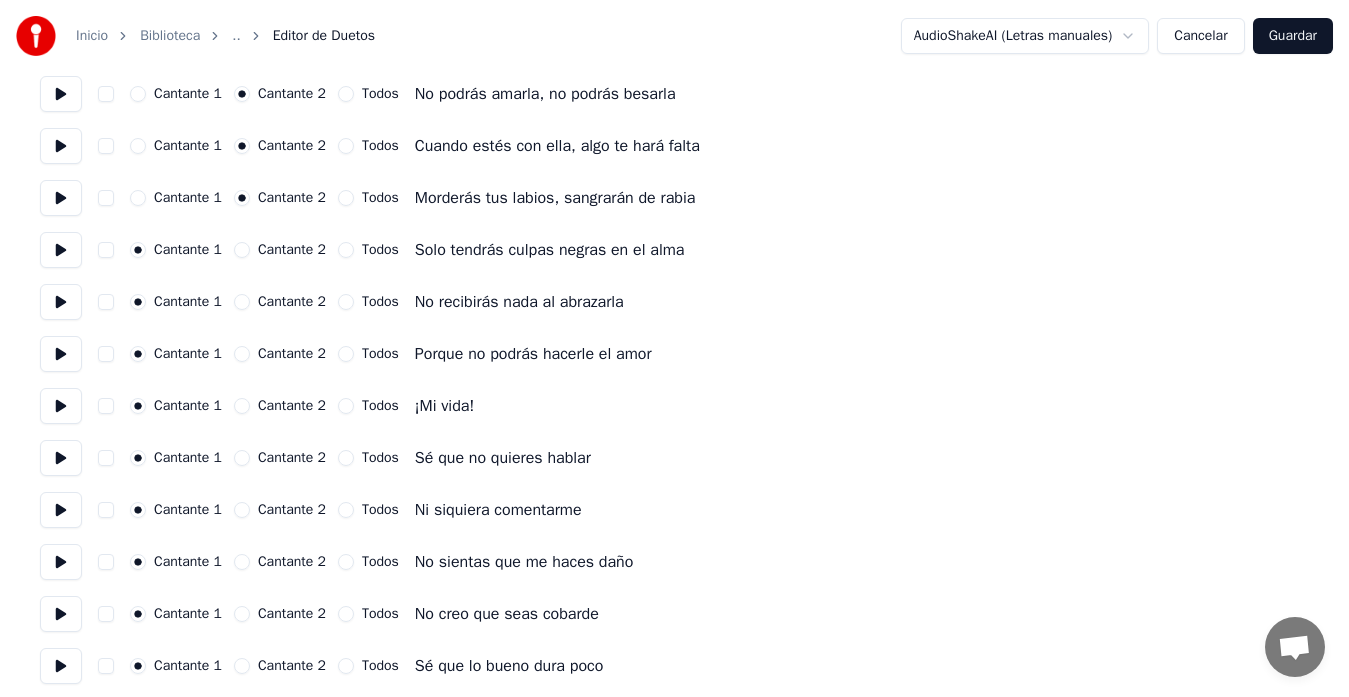 click on "Cantante 2" at bounding box center [242, 250] 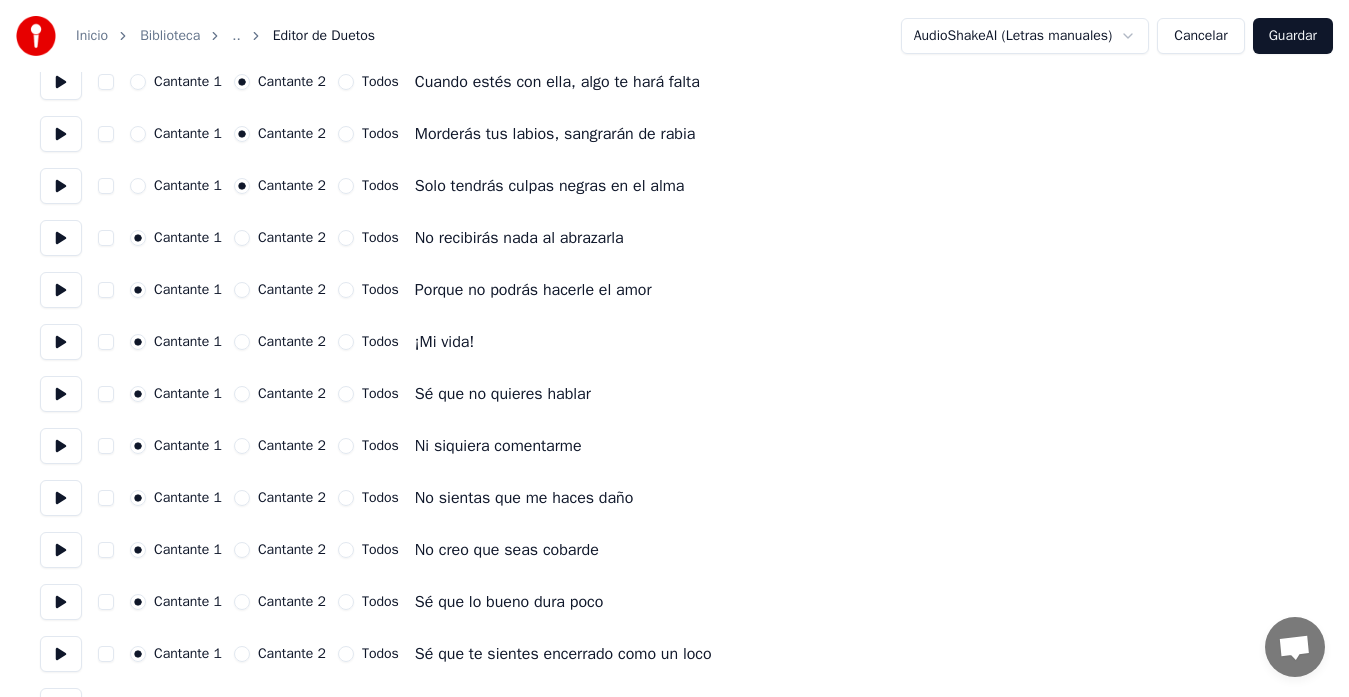 scroll, scrollTop: 1000, scrollLeft: 0, axis: vertical 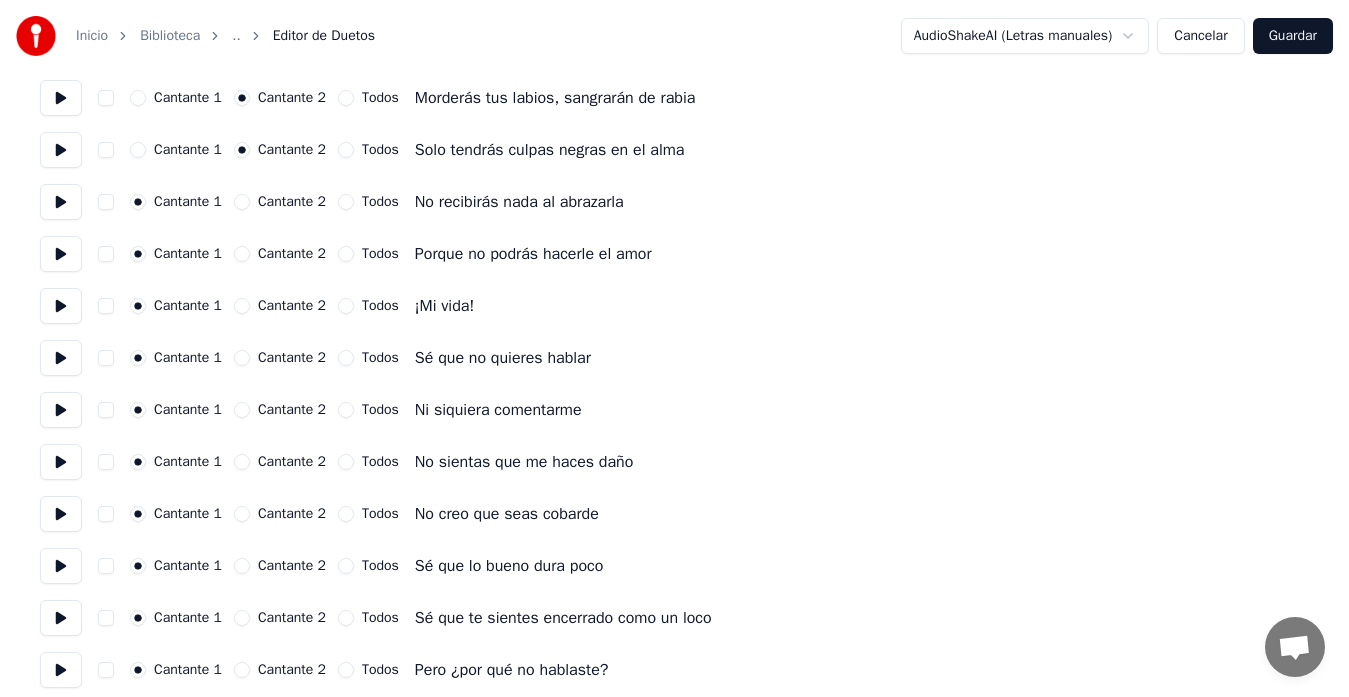 click on "Cantante 2" at bounding box center [242, 202] 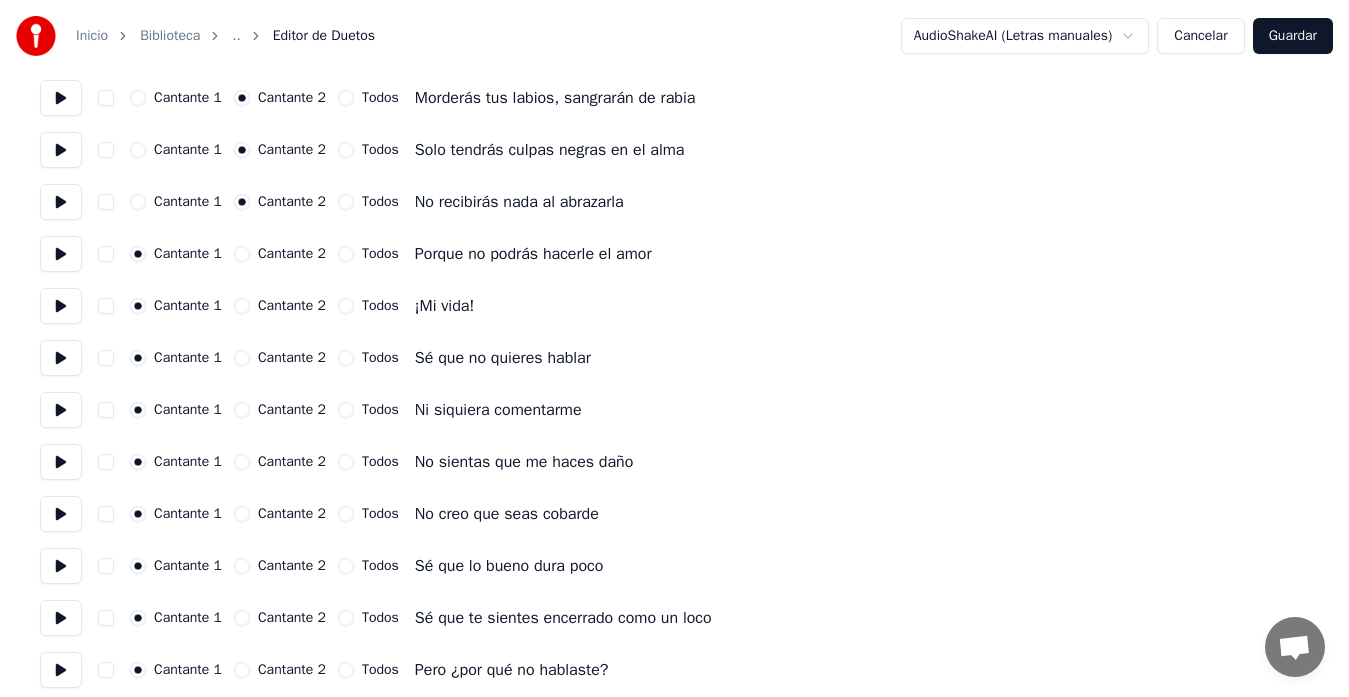 click on "Cantante 2" at bounding box center (242, 254) 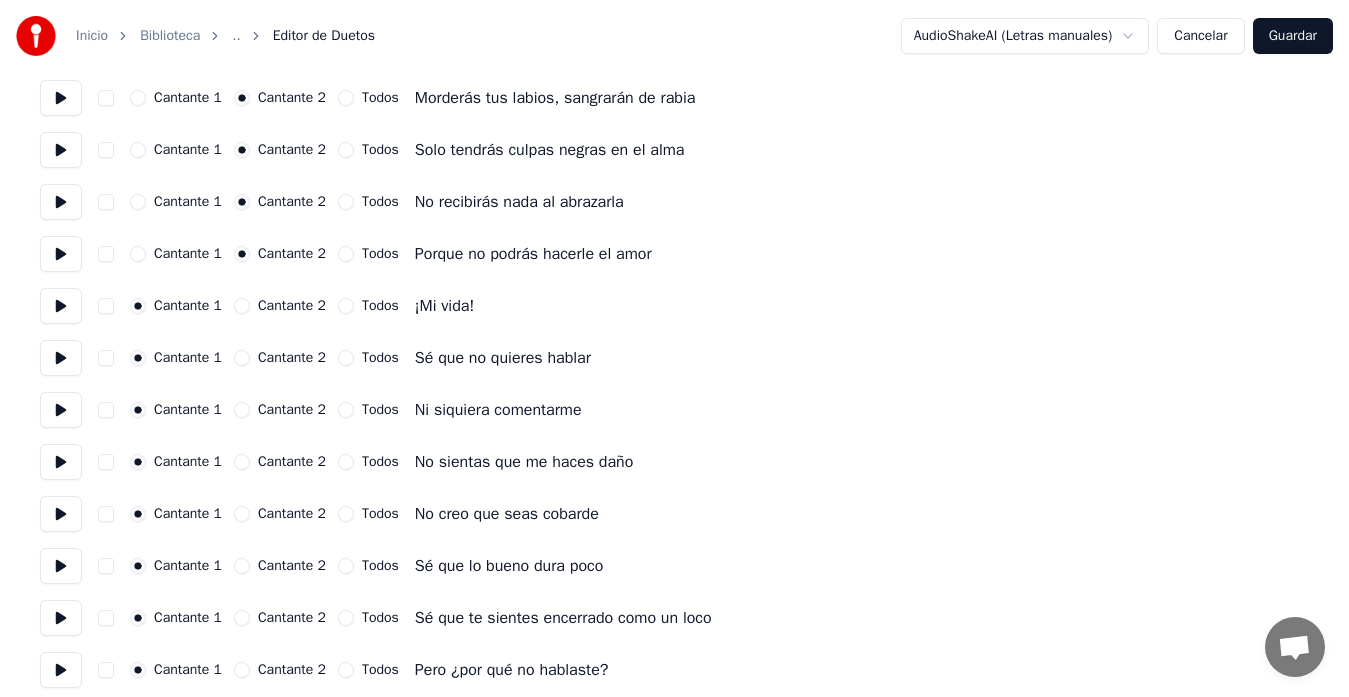 click on "Cantante 2" at bounding box center (242, 306) 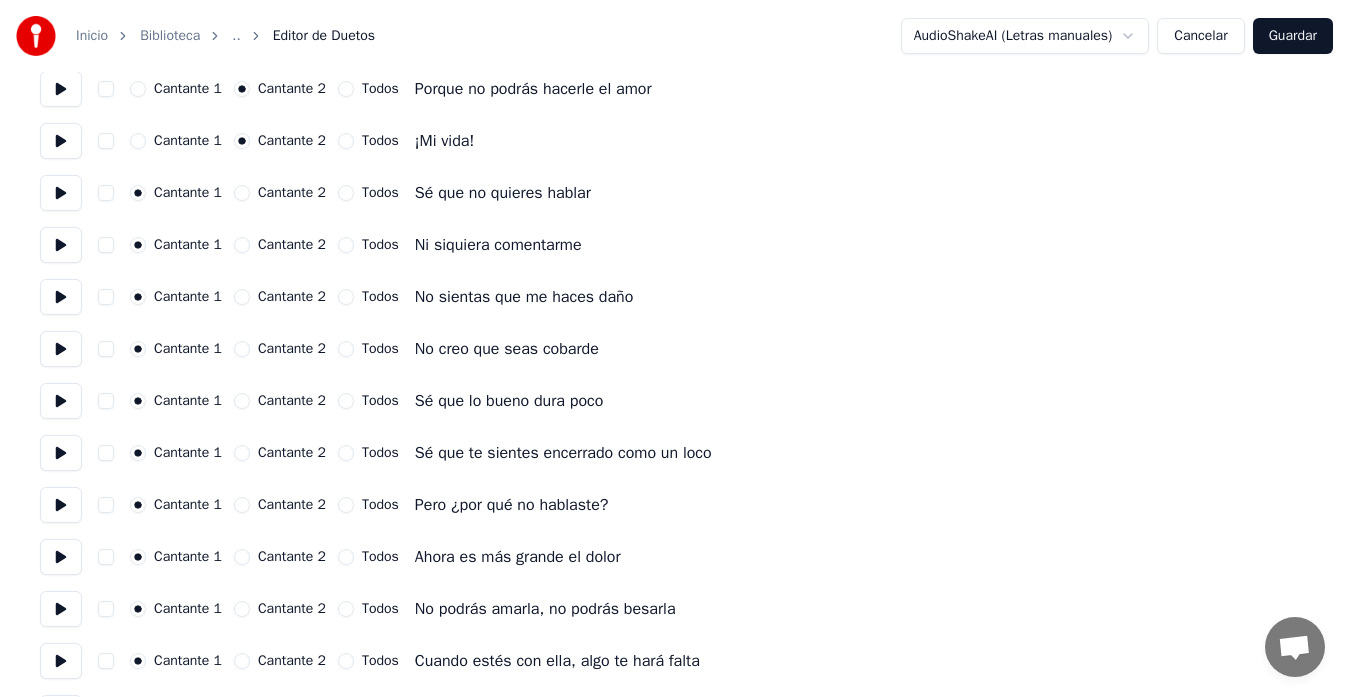 scroll, scrollTop: 1200, scrollLeft: 0, axis: vertical 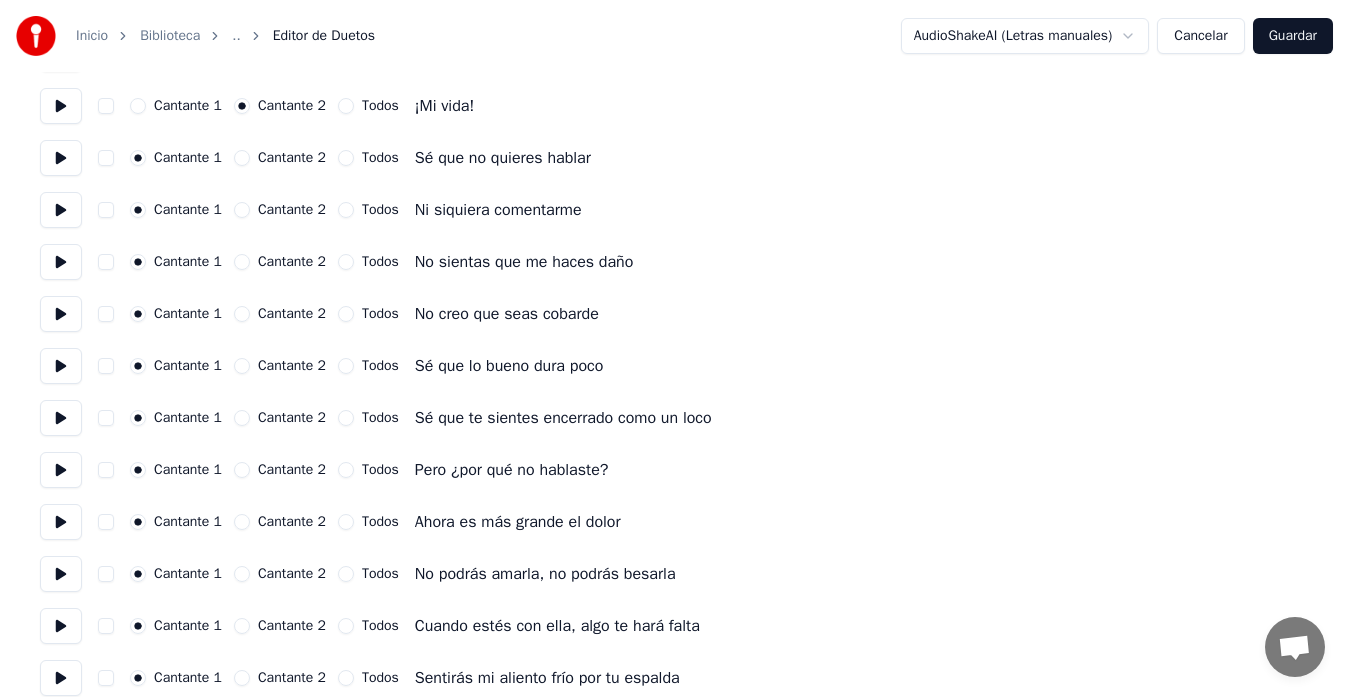 click on "Cantante 2" at bounding box center [242, 366] 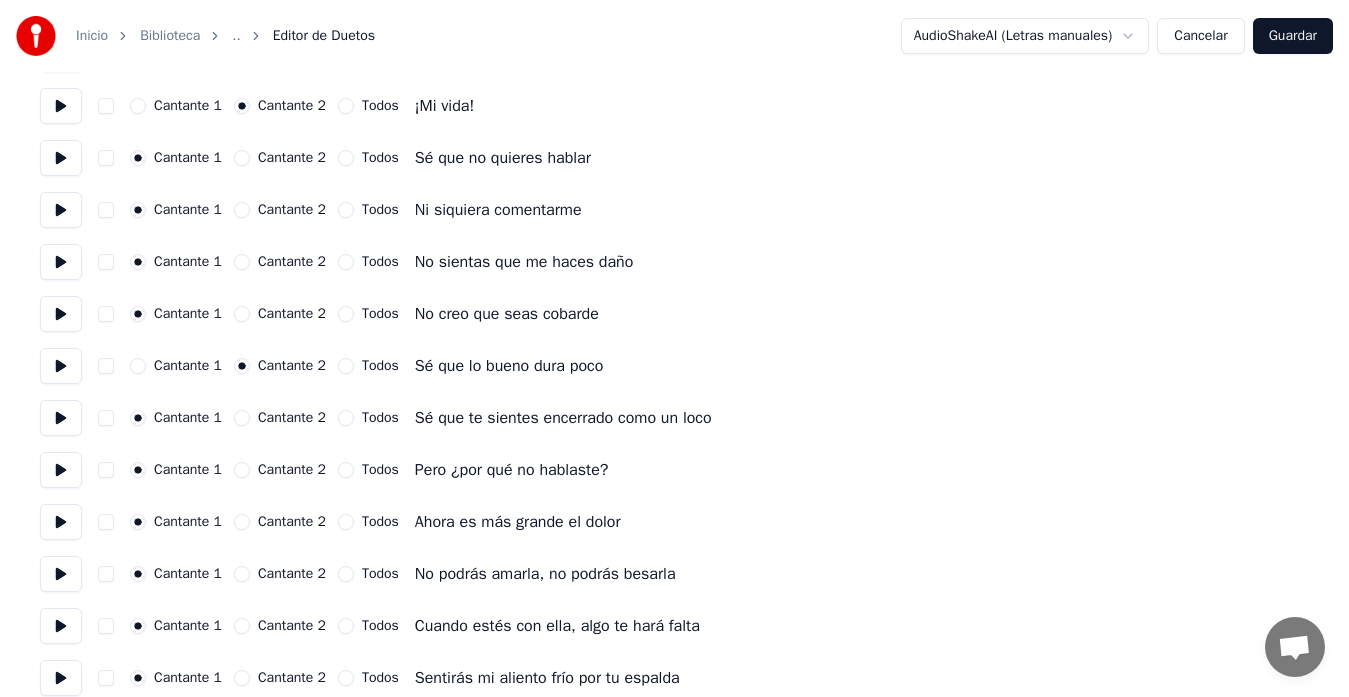 scroll, scrollTop: 1300, scrollLeft: 0, axis: vertical 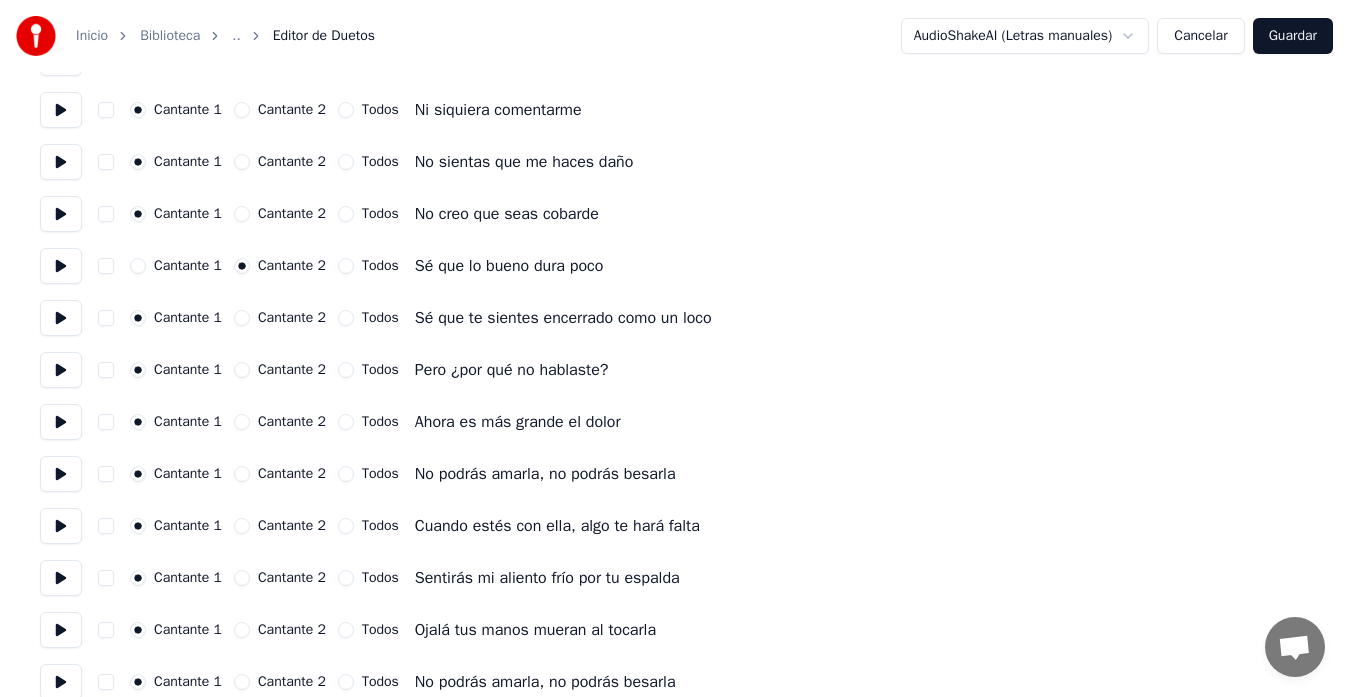 click on "Cantante 2" at bounding box center [242, 318] 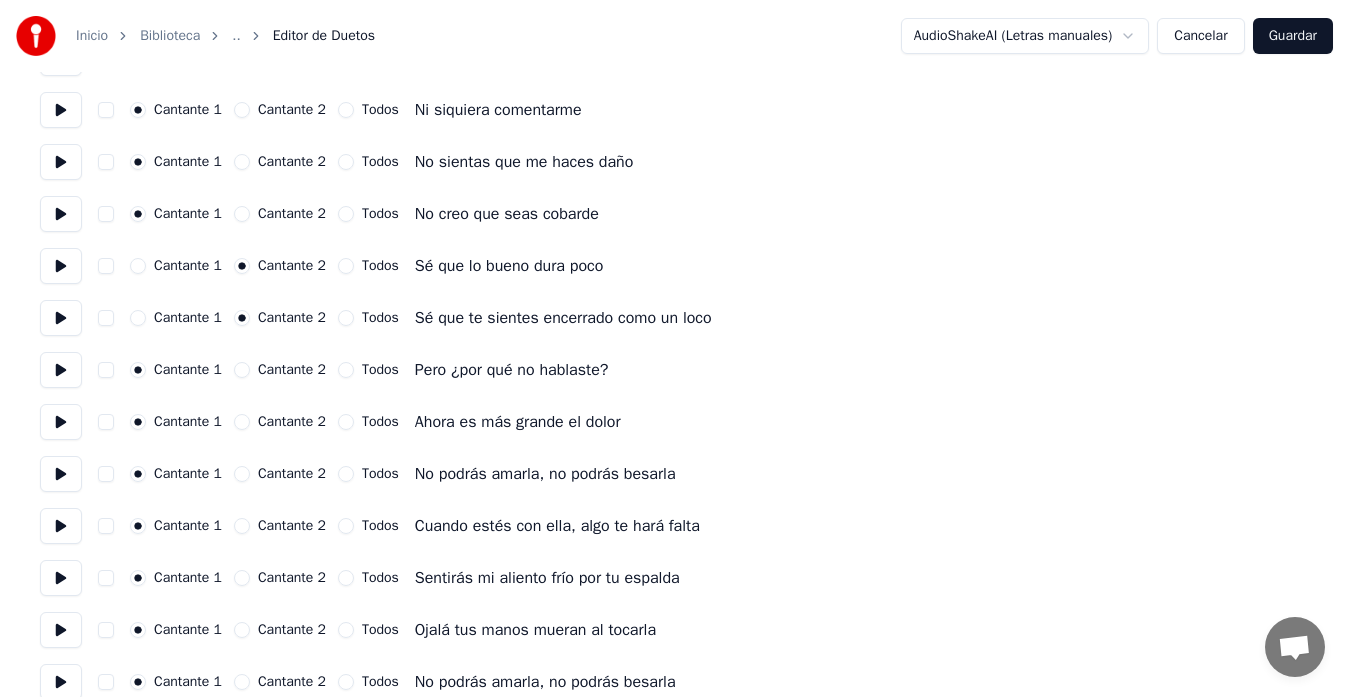 click on "Cantante 2" at bounding box center (242, 370) 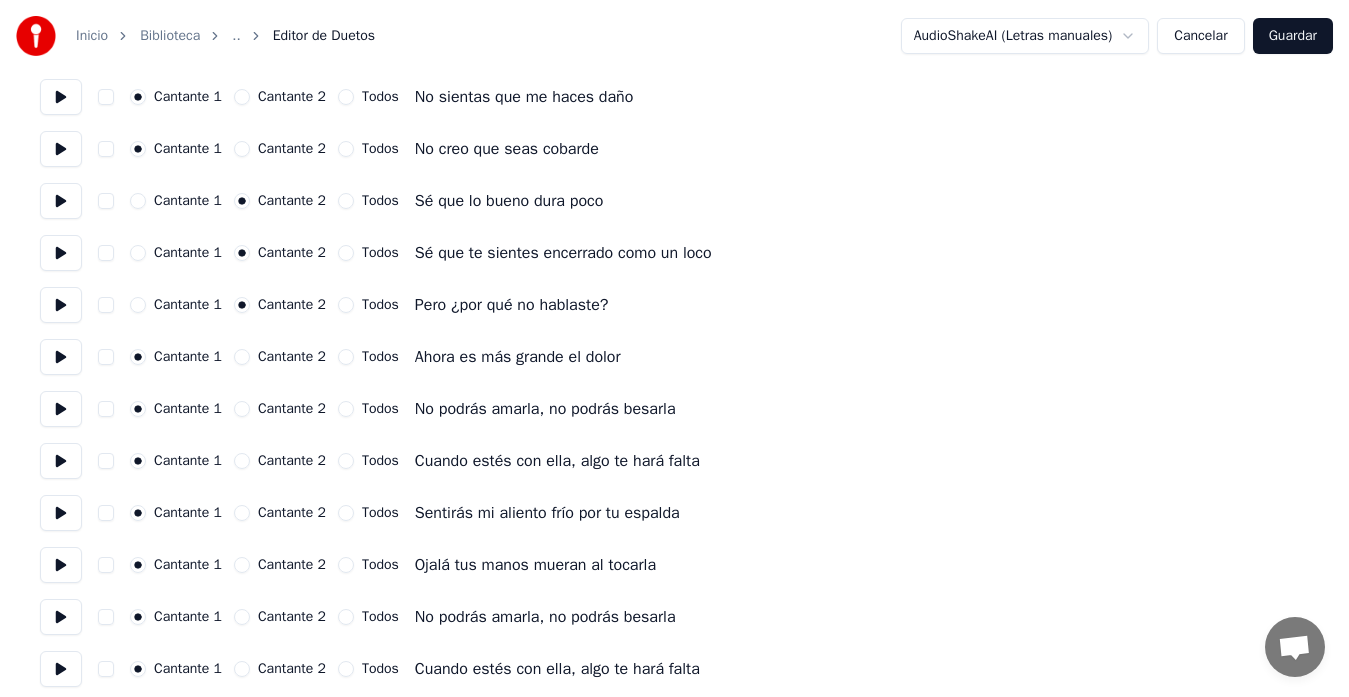 scroll, scrollTop: 1400, scrollLeft: 0, axis: vertical 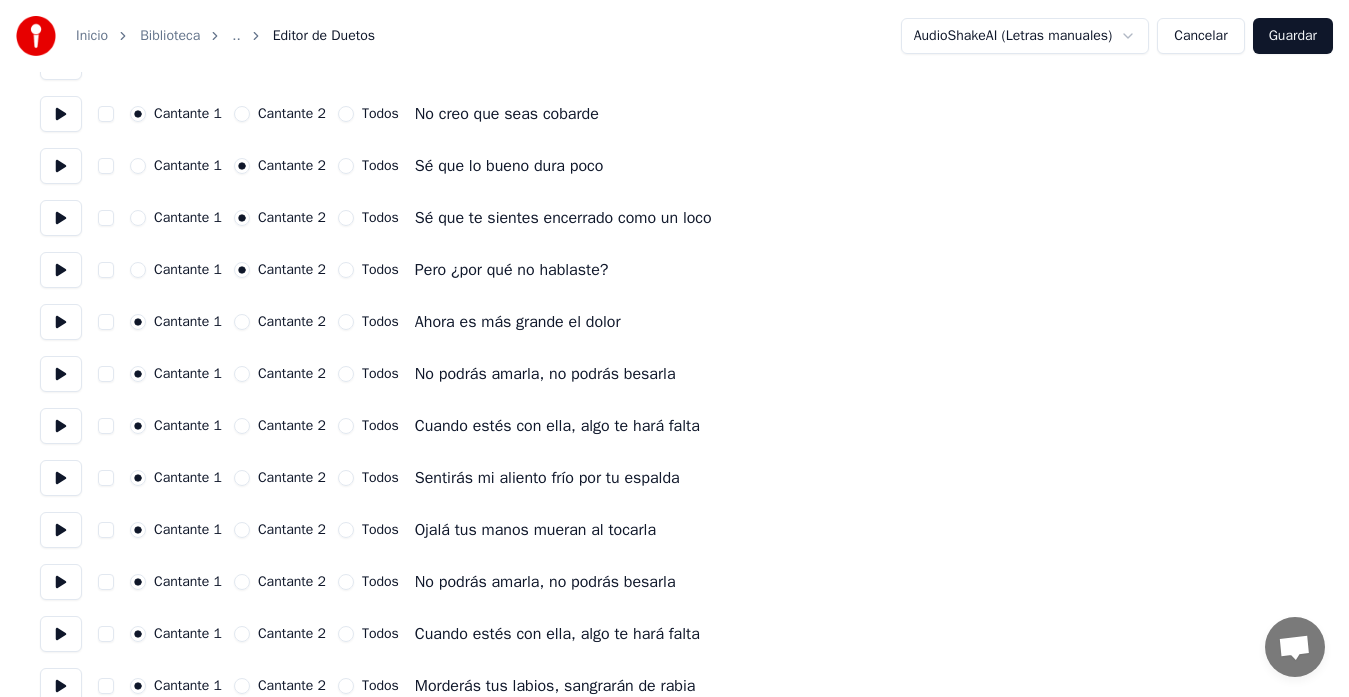 click on "Cantante 2" at bounding box center (242, 322) 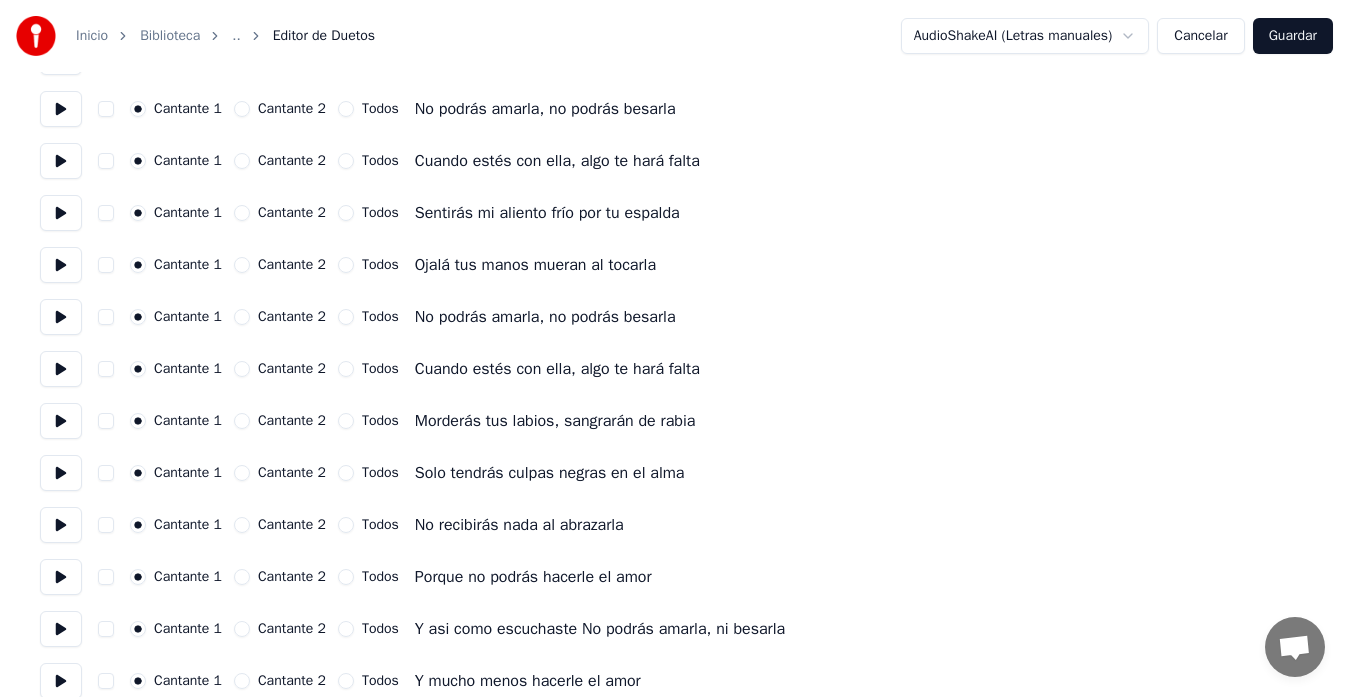 scroll, scrollTop: 1700, scrollLeft: 0, axis: vertical 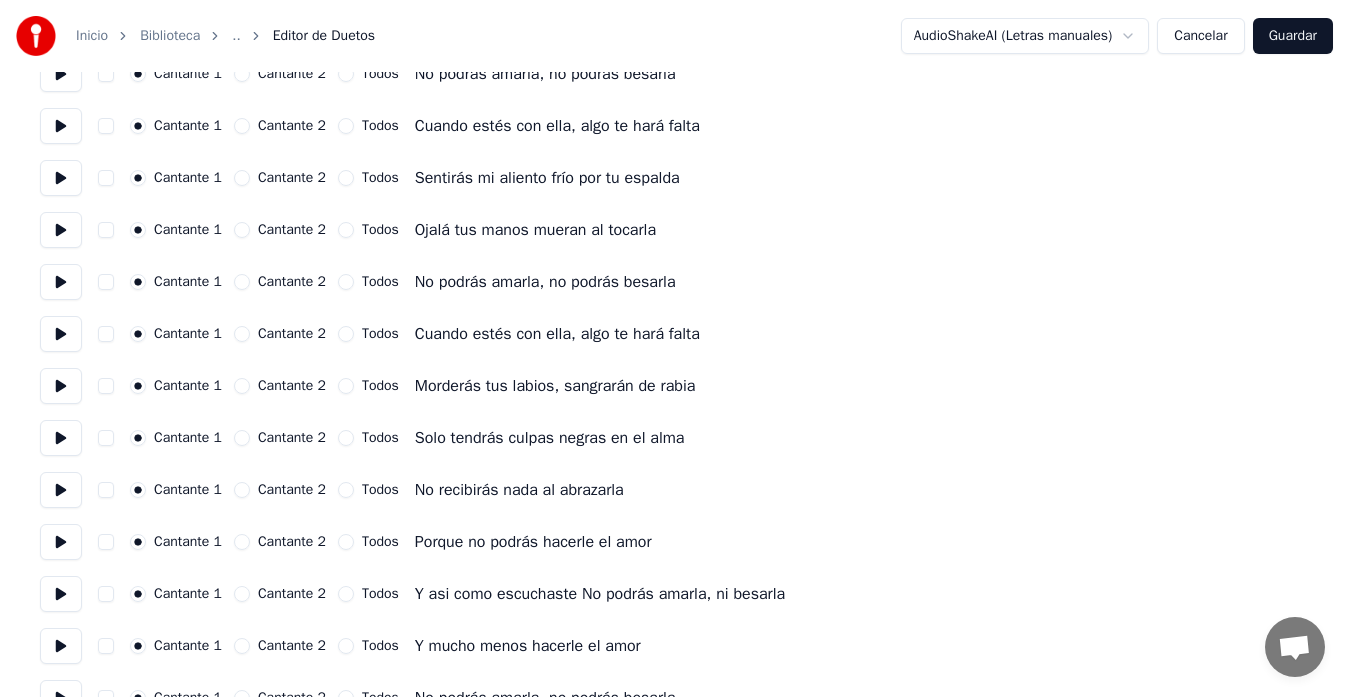 click on "Cantante 2" at bounding box center (242, 282) 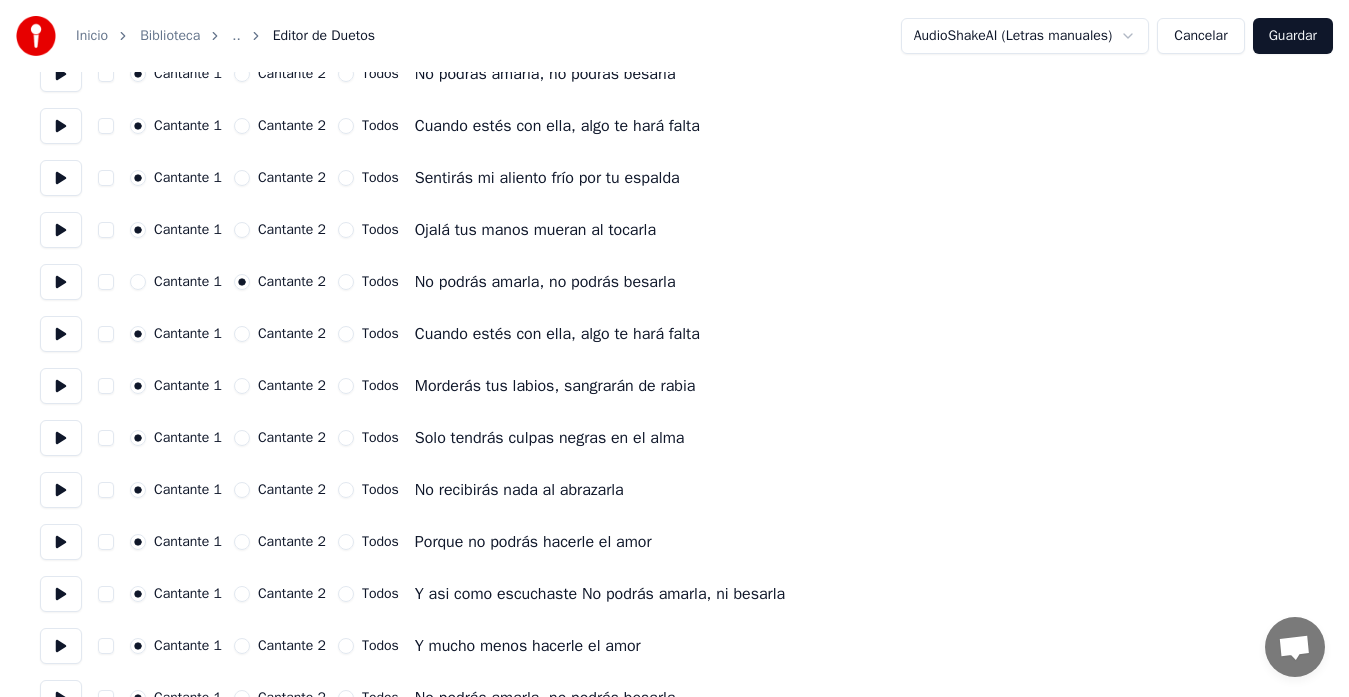 click on "Cantante 2" at bounding box center [242, 334] 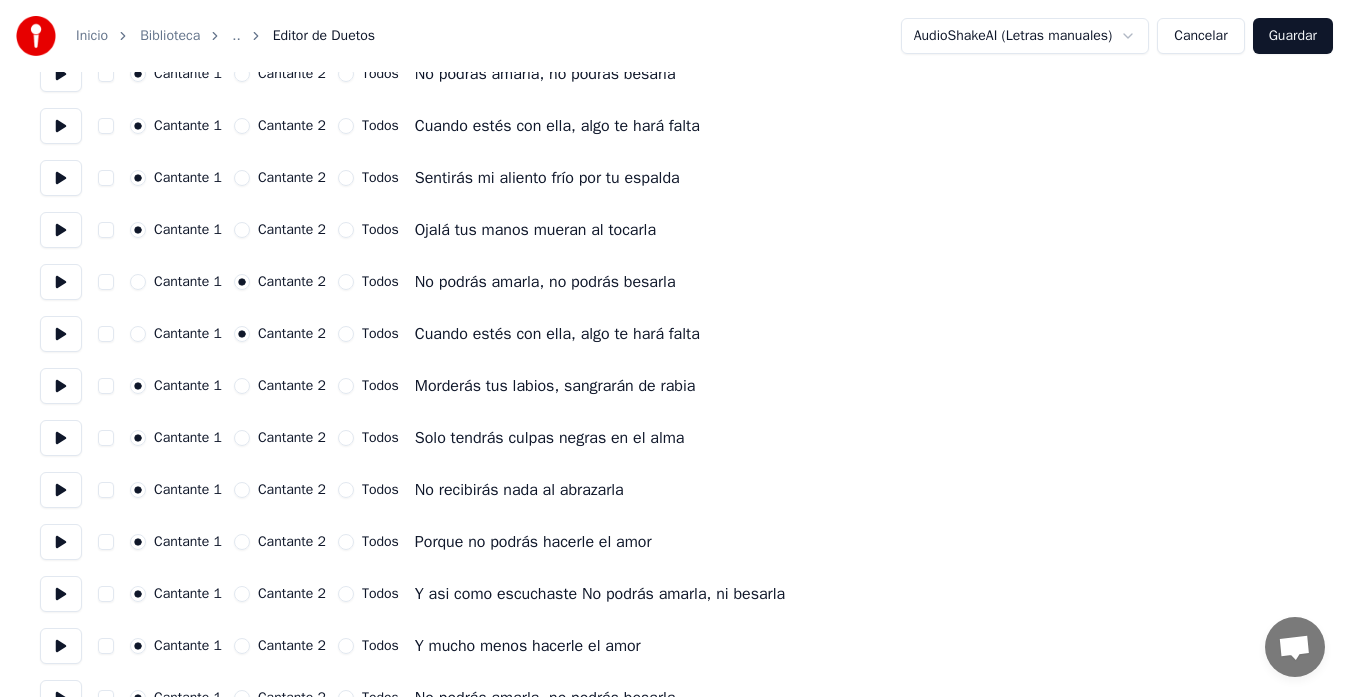 scroll, scrollTop: 1800, scrollLeft: 0, axis: vertical 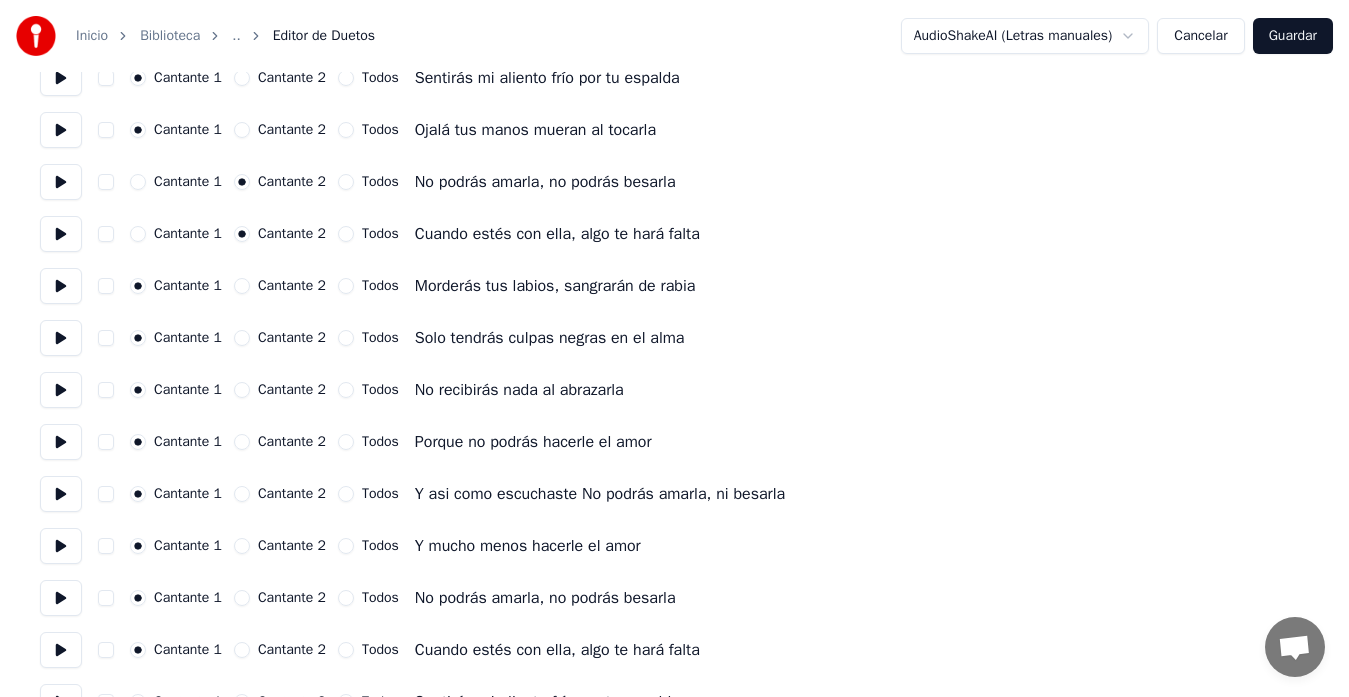 click on "Cantante 2" at bounding box center (242, 286) 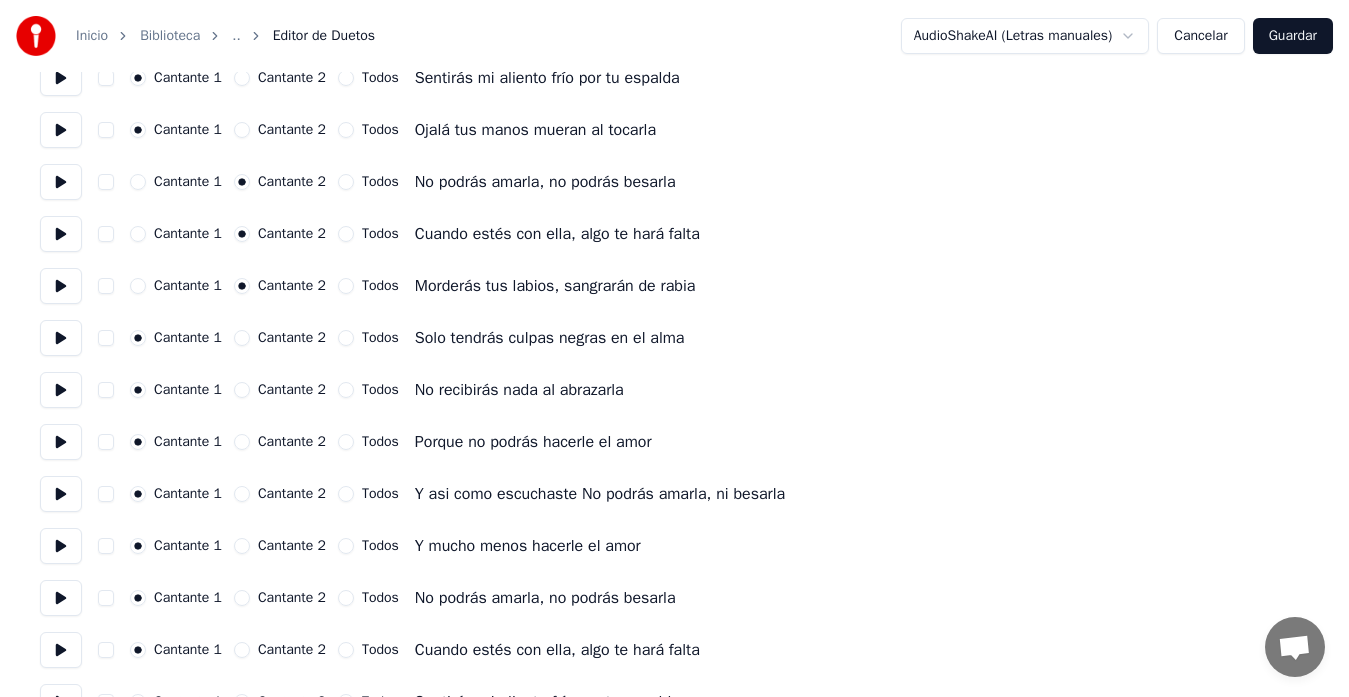 click on "Cantante 2" at bounding box center [242, 338] 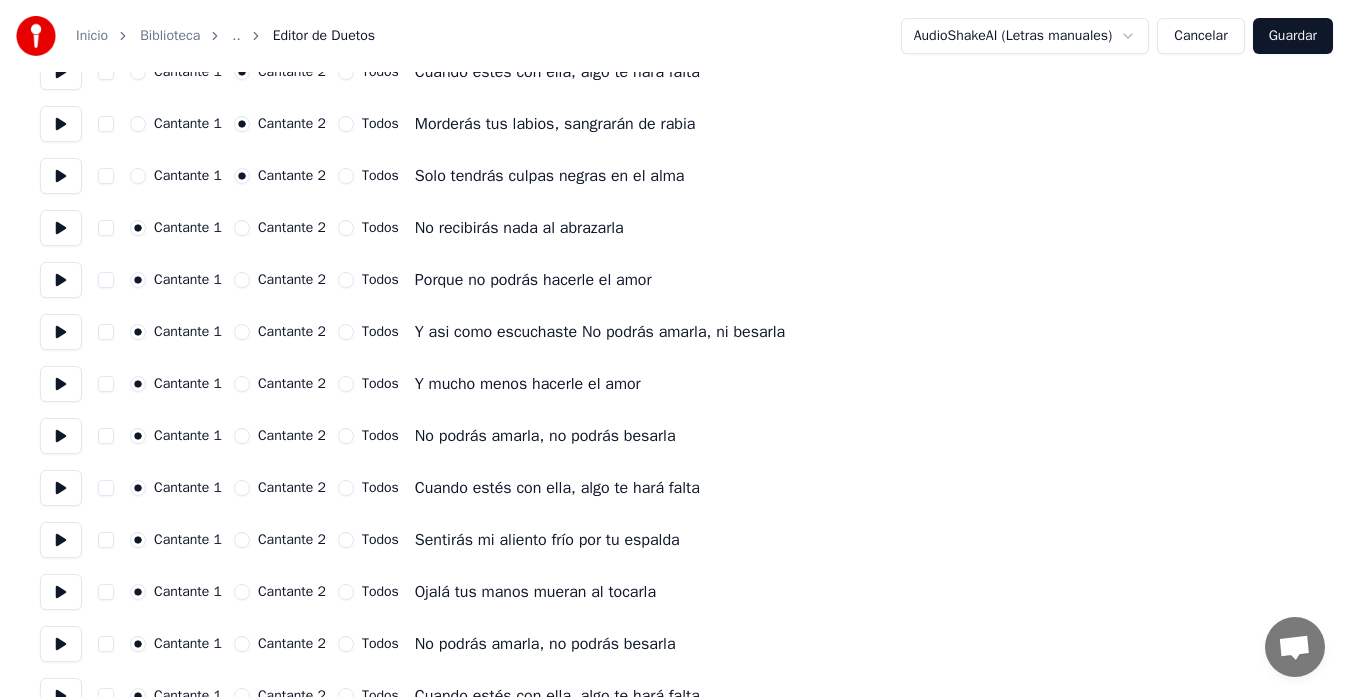 scroll, scrollTop: 2000, scrollLeft: 0, axis: vertical 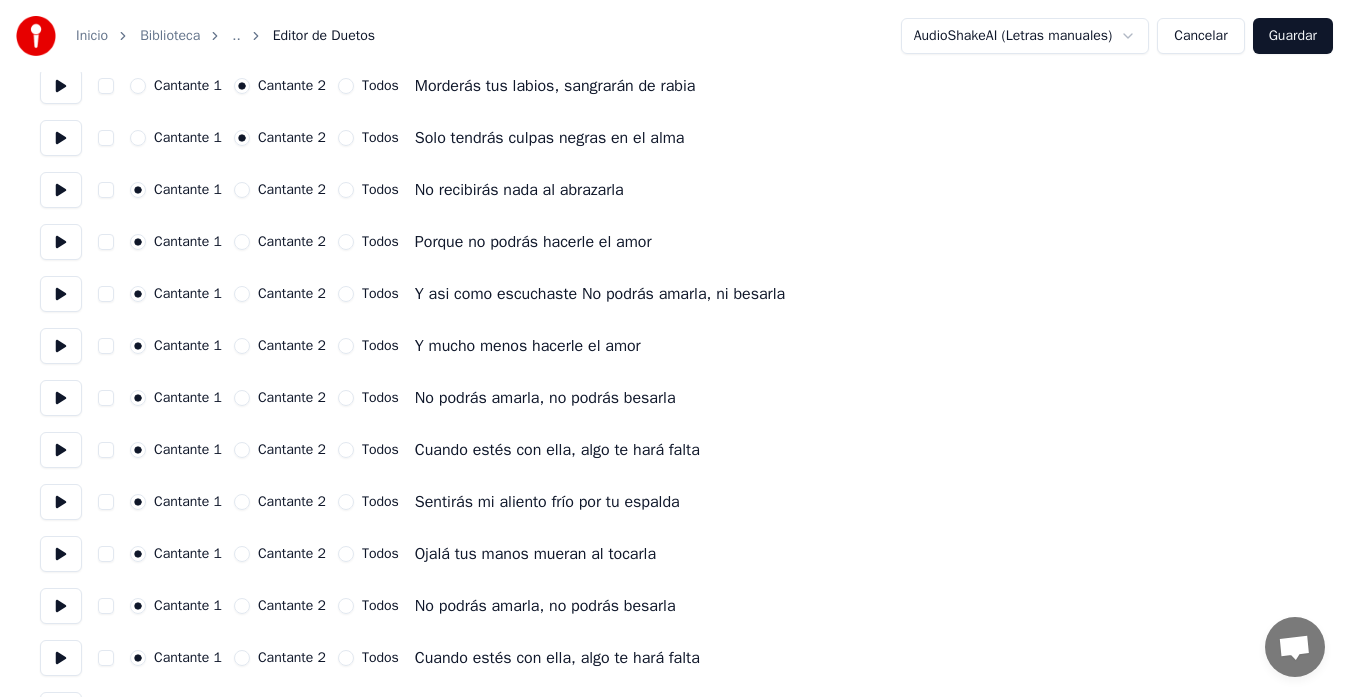click on "Cantante 2" at bounding box center (242, 294) 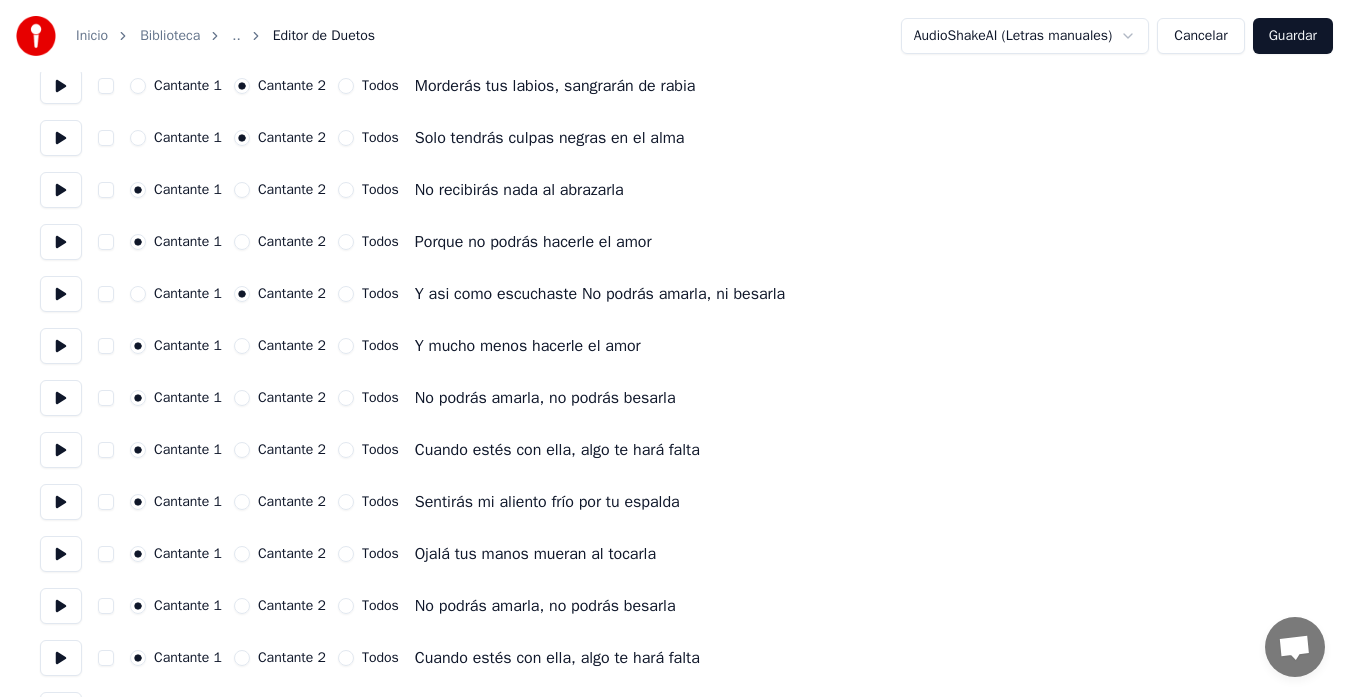 click on "Cantante 2" at bounding box center (242, 346) 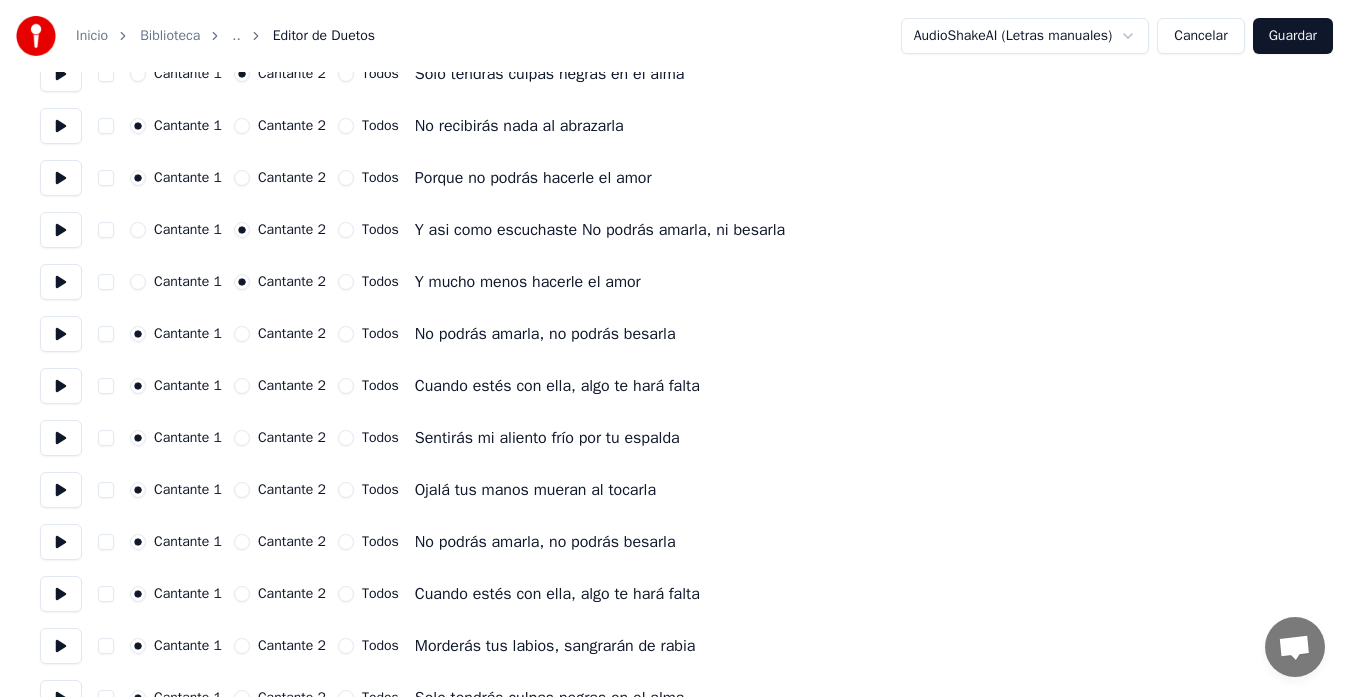 scroll, scrollTop: 2100, scrollLeft: 0, axis: vertical 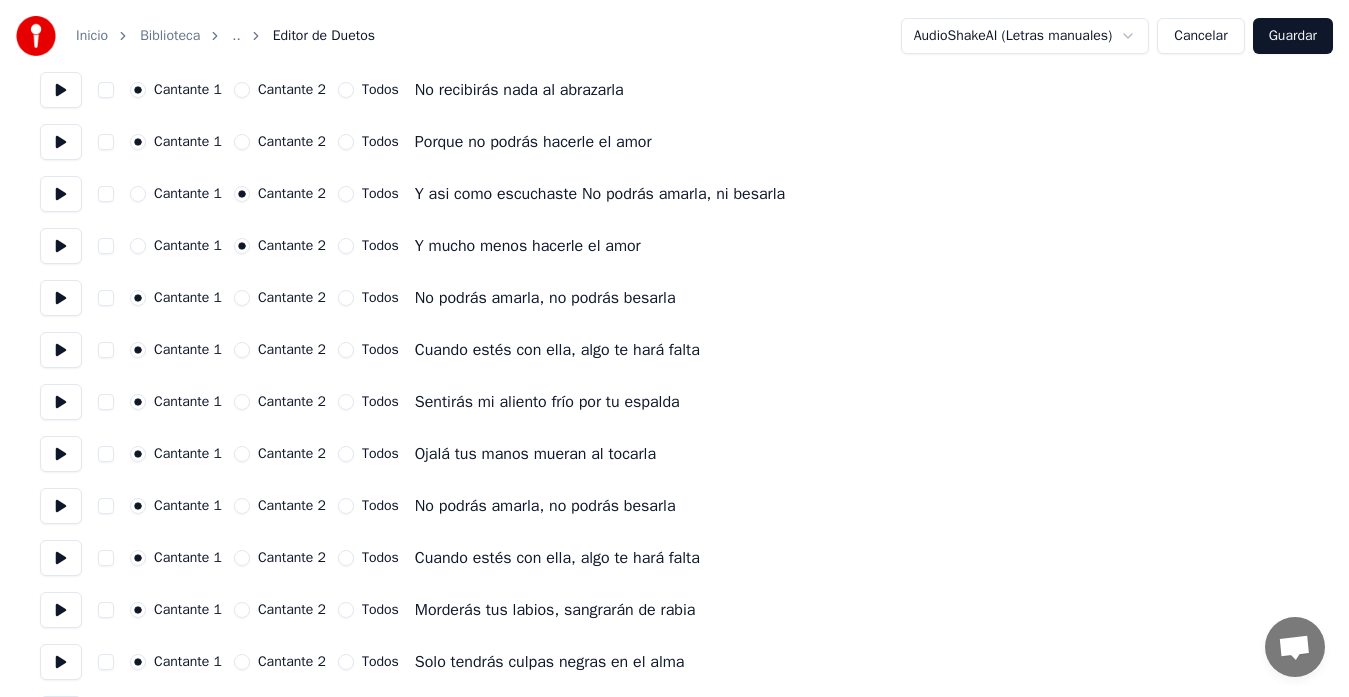 click on "Cantante 2" at bounding box center (242, 298) 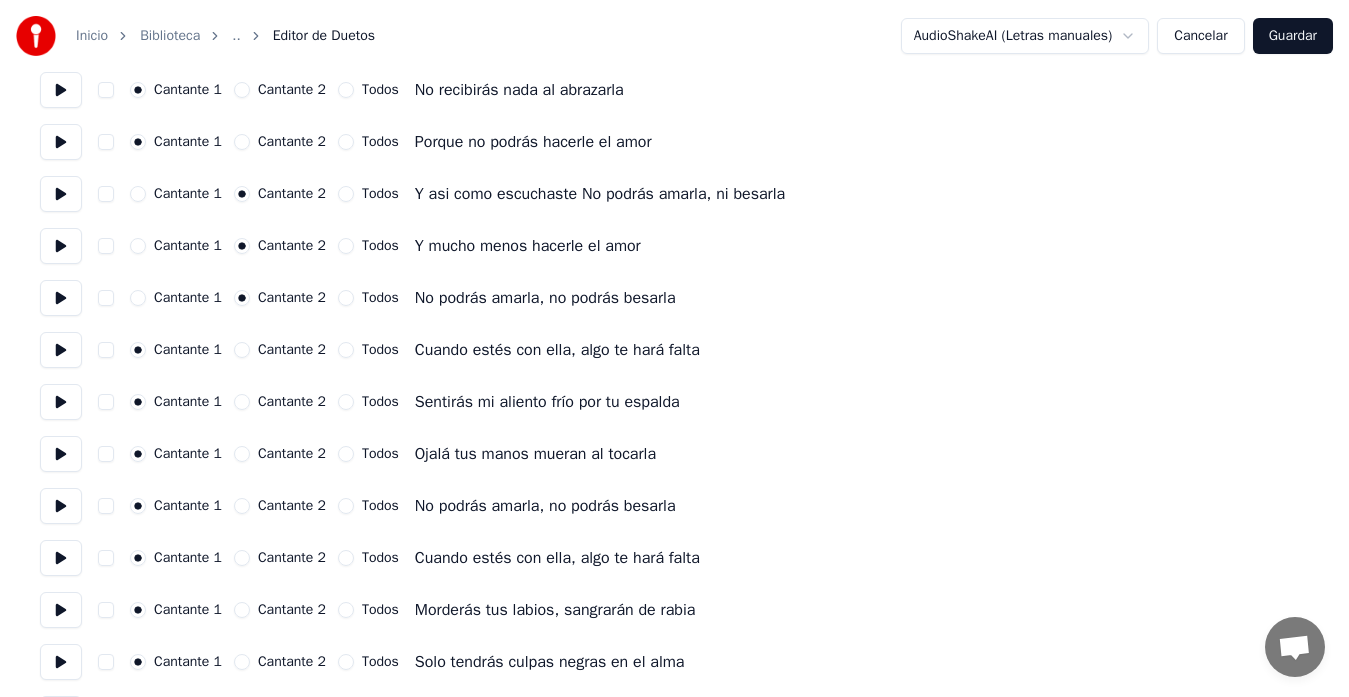 click on "Todos" at bounding box center [346, 298] 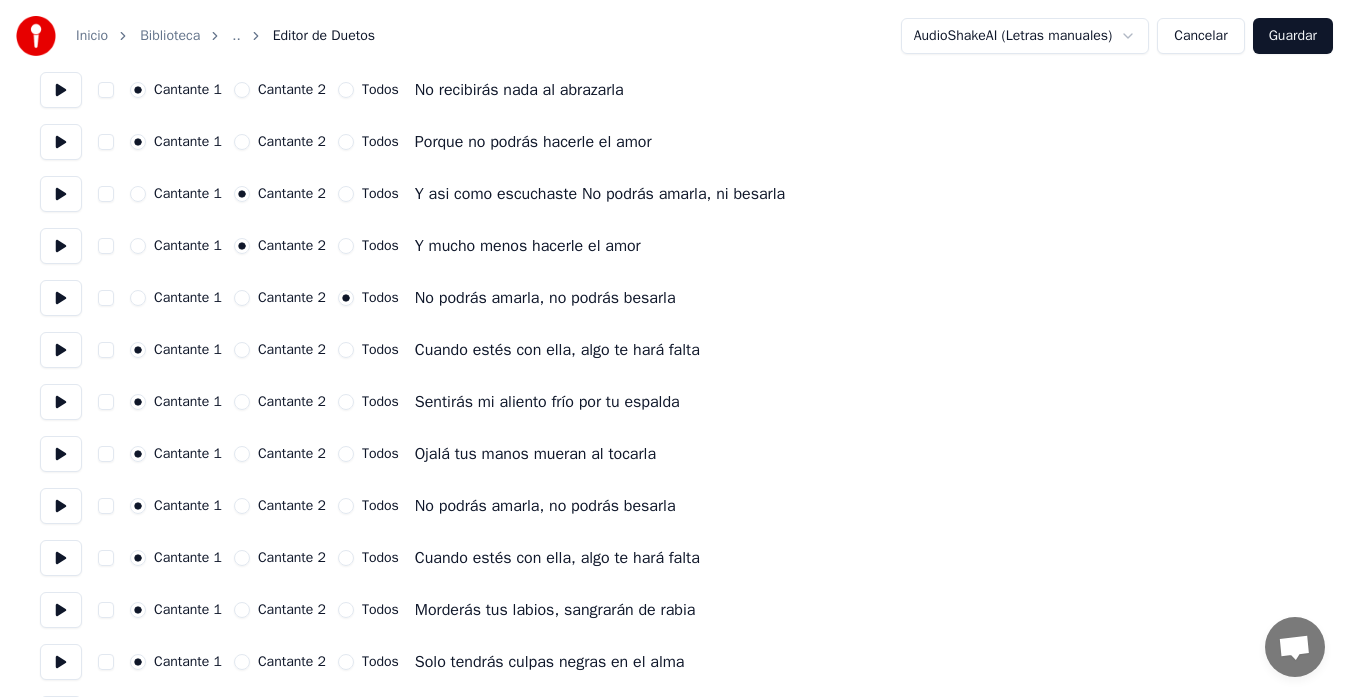 click on "Todos" at bounding box center (346, 350) 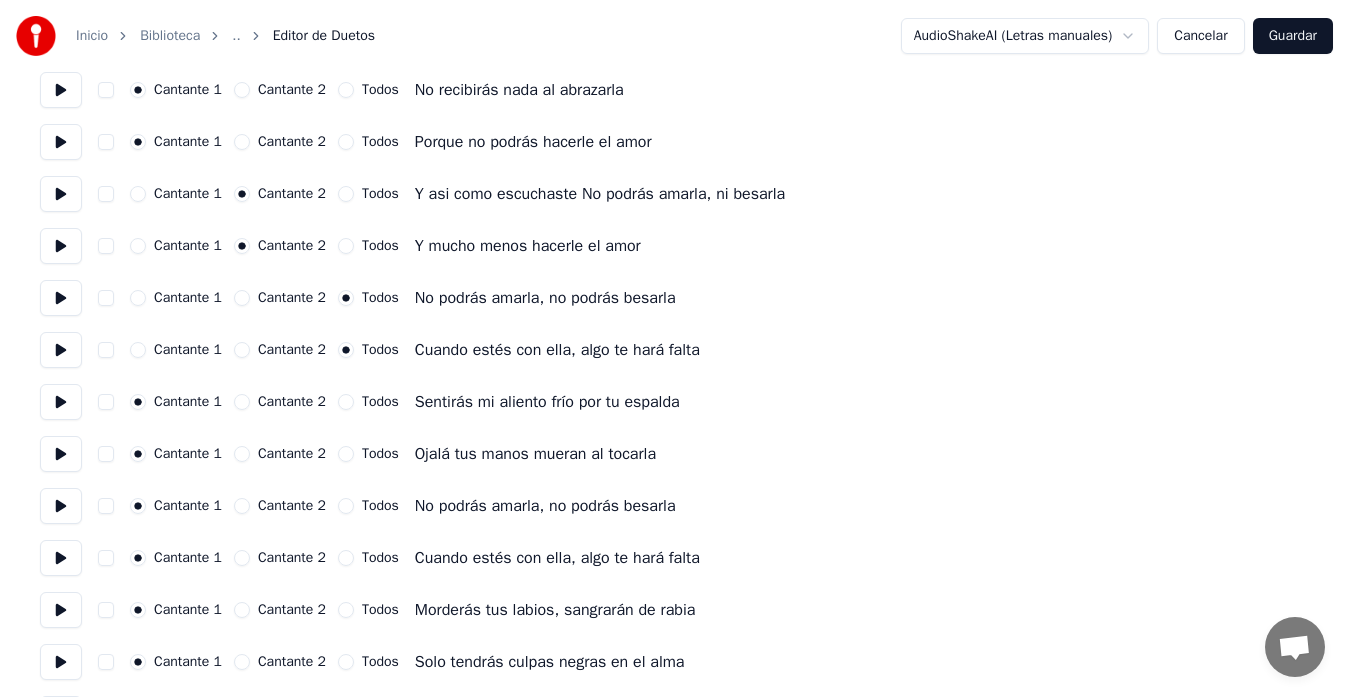 click on "Todos" at bounding box center [346, 402] 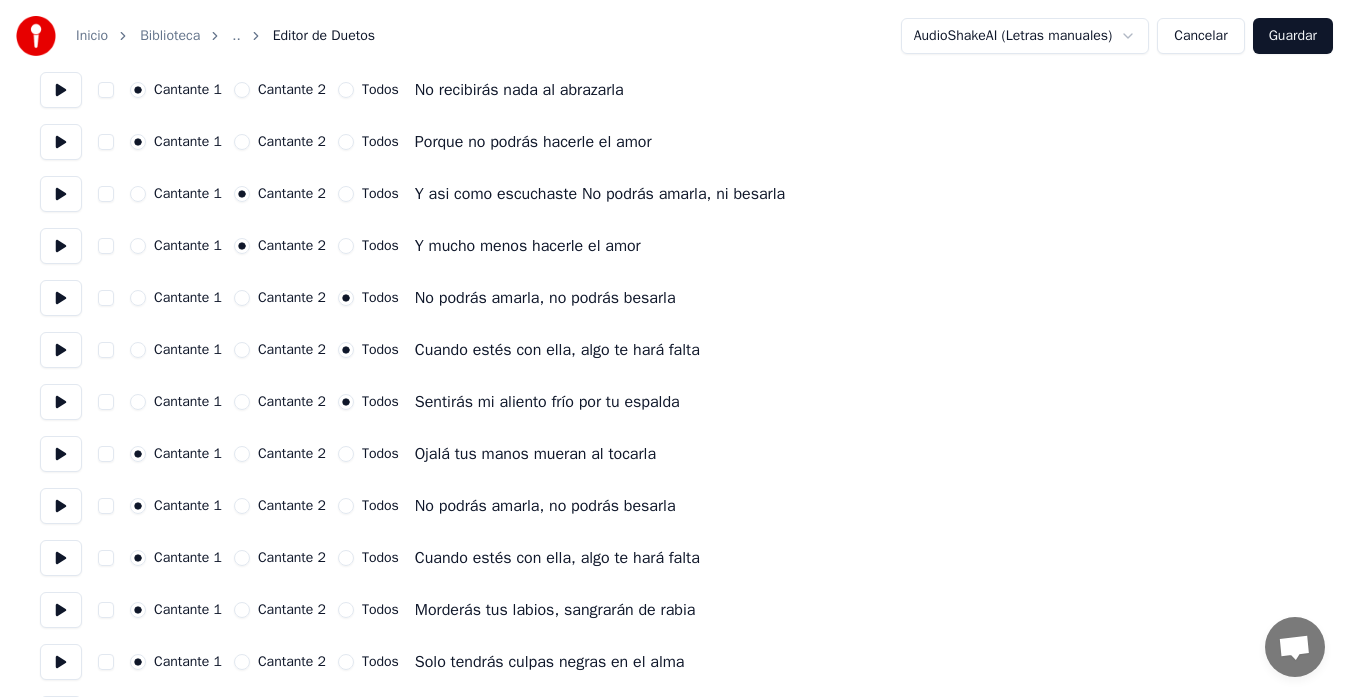 click on "Todos" at bounding box center (346, 454) 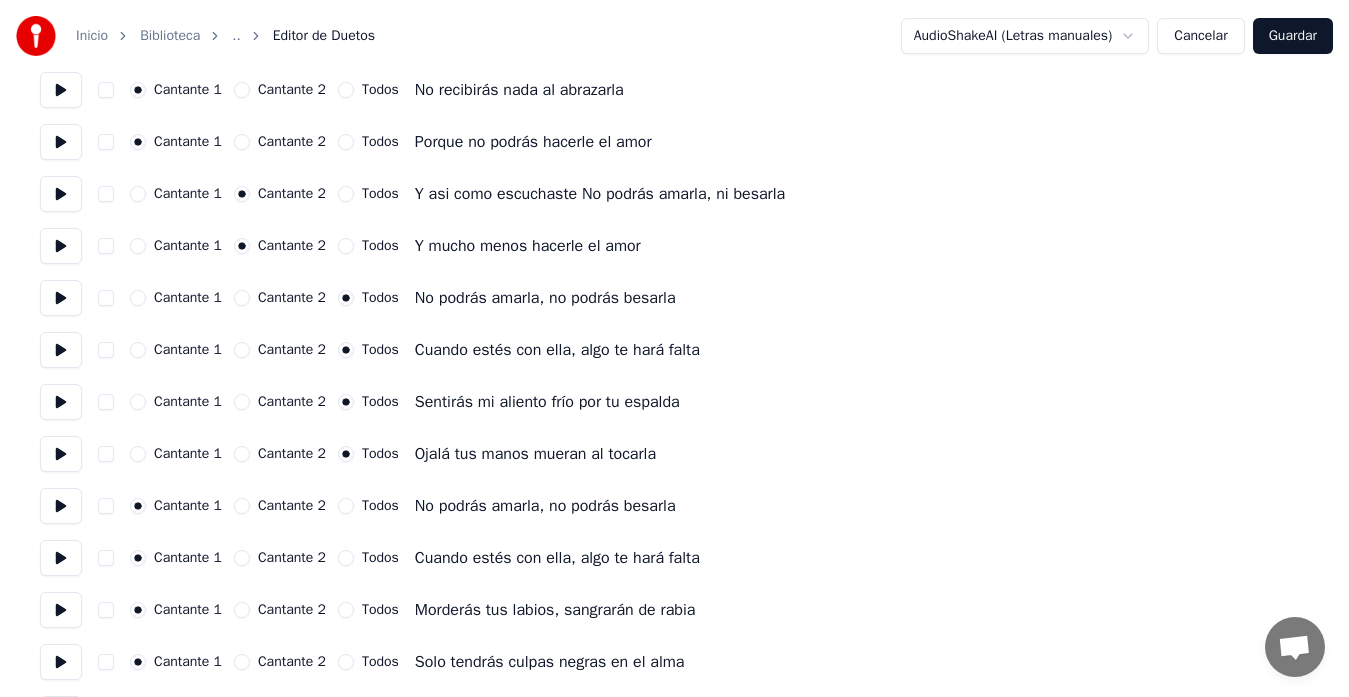 scroll, scrollTop: 2200, scrollLeft: 0, axis: vertical 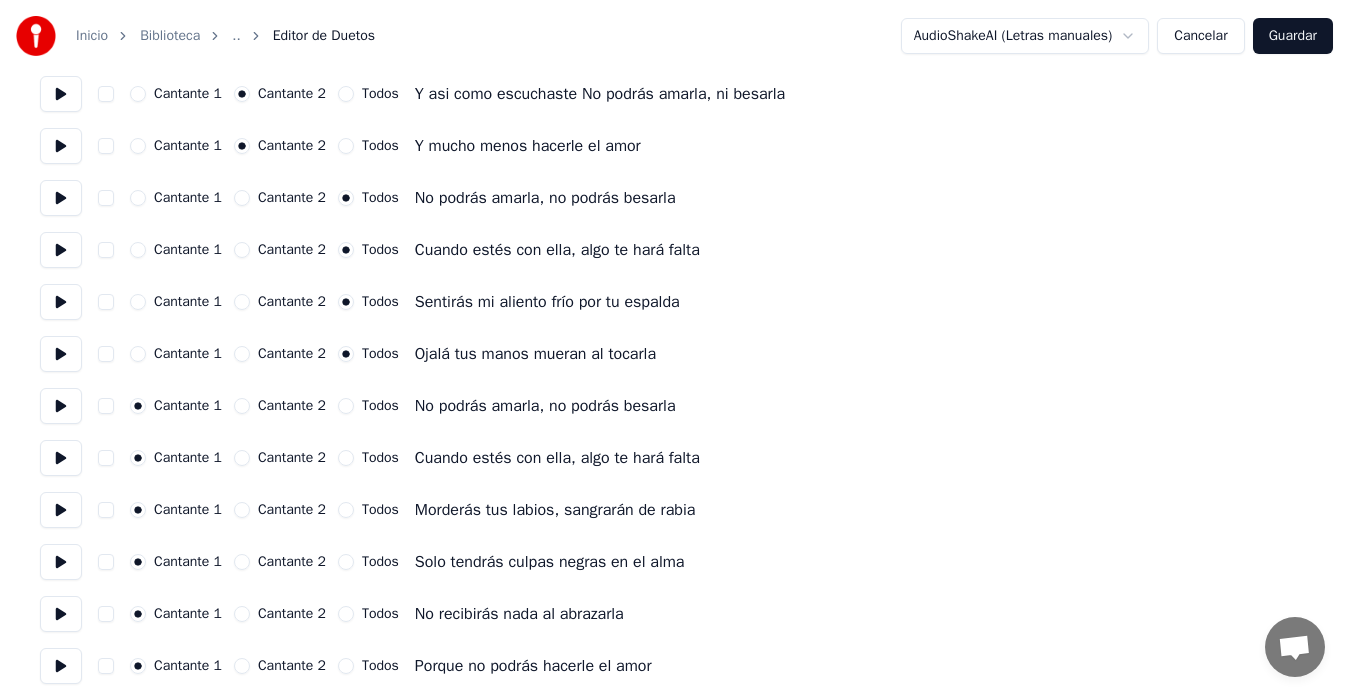 click on "Todos" at bounding box center (346, 406) 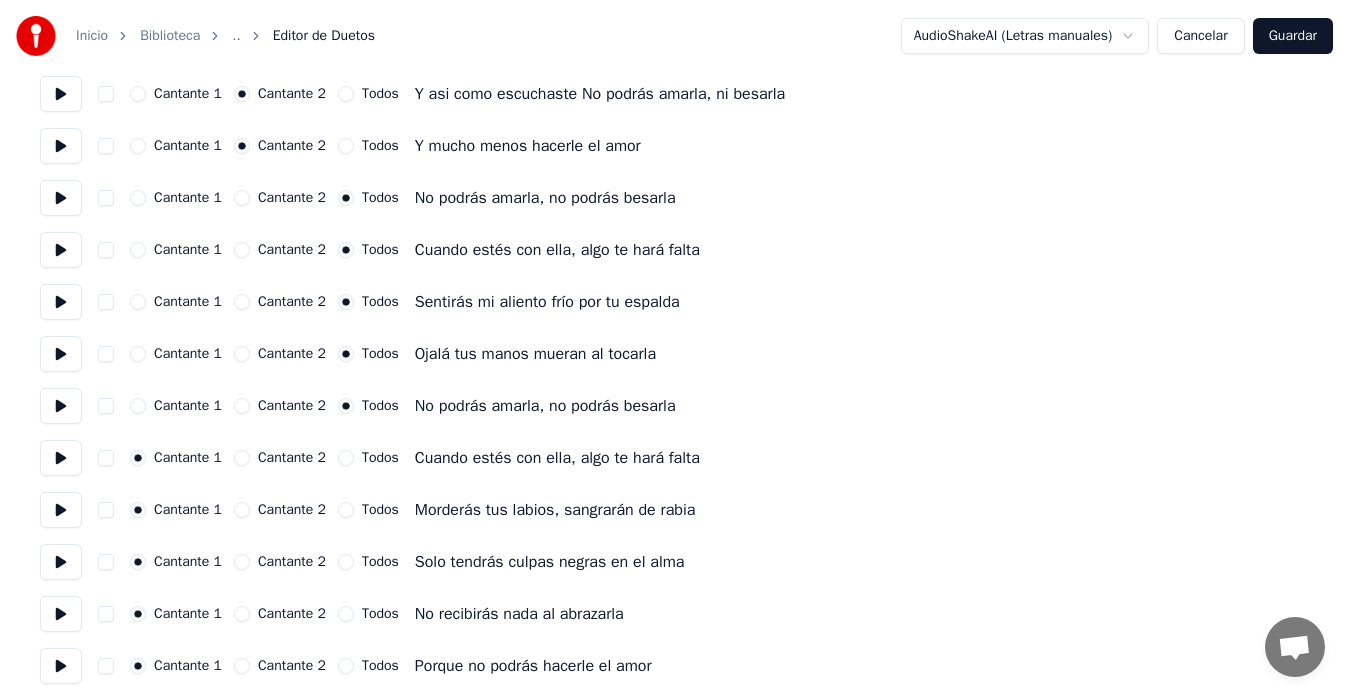 click on "Todos" at bounding box center (346, 458) 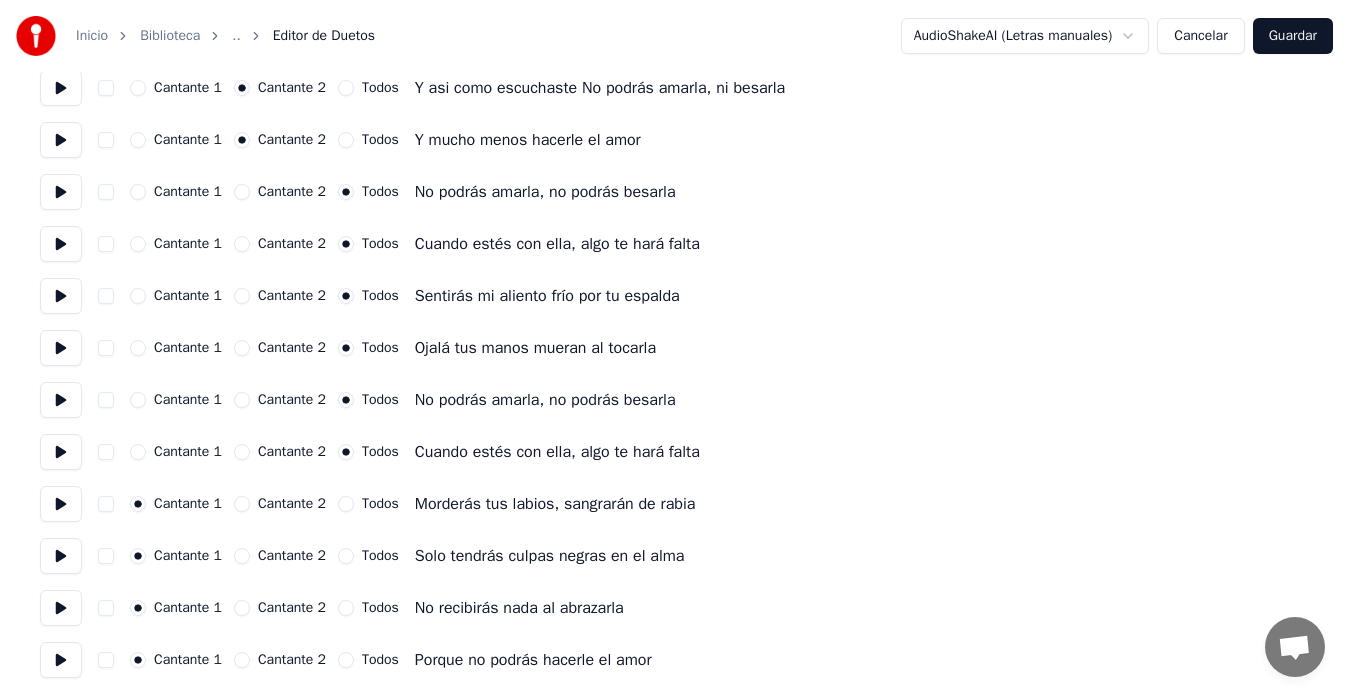 scroll, scrollTop: 2207, scrollLeft: 0, axis: vertical 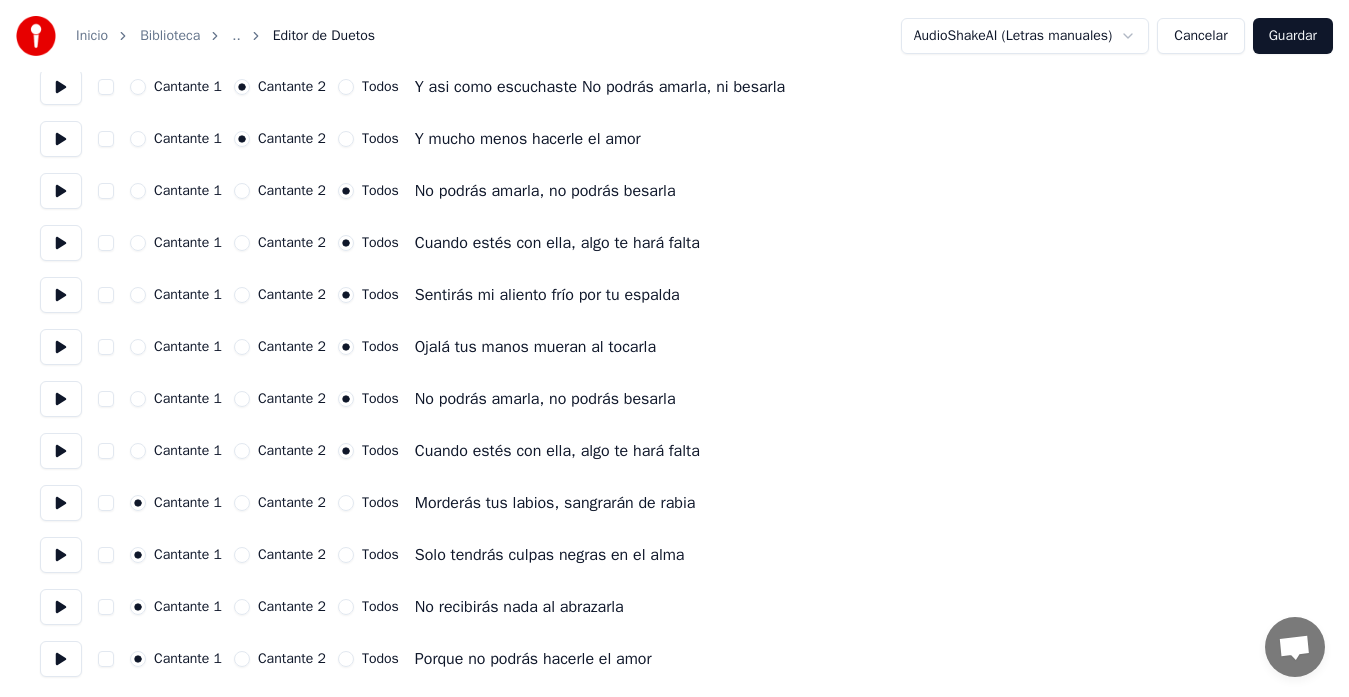 click on "Todos" at bounding box center (346, 503) 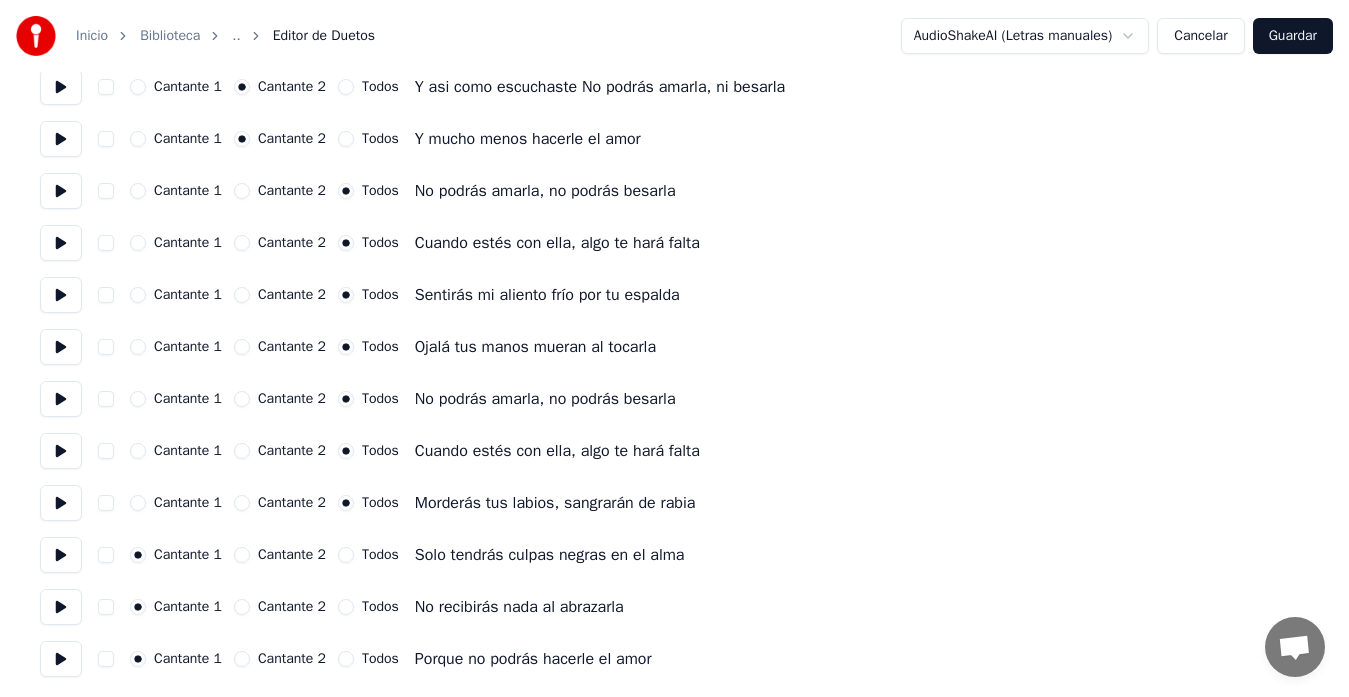 click on "Todos" at bounding box center (346, 555) 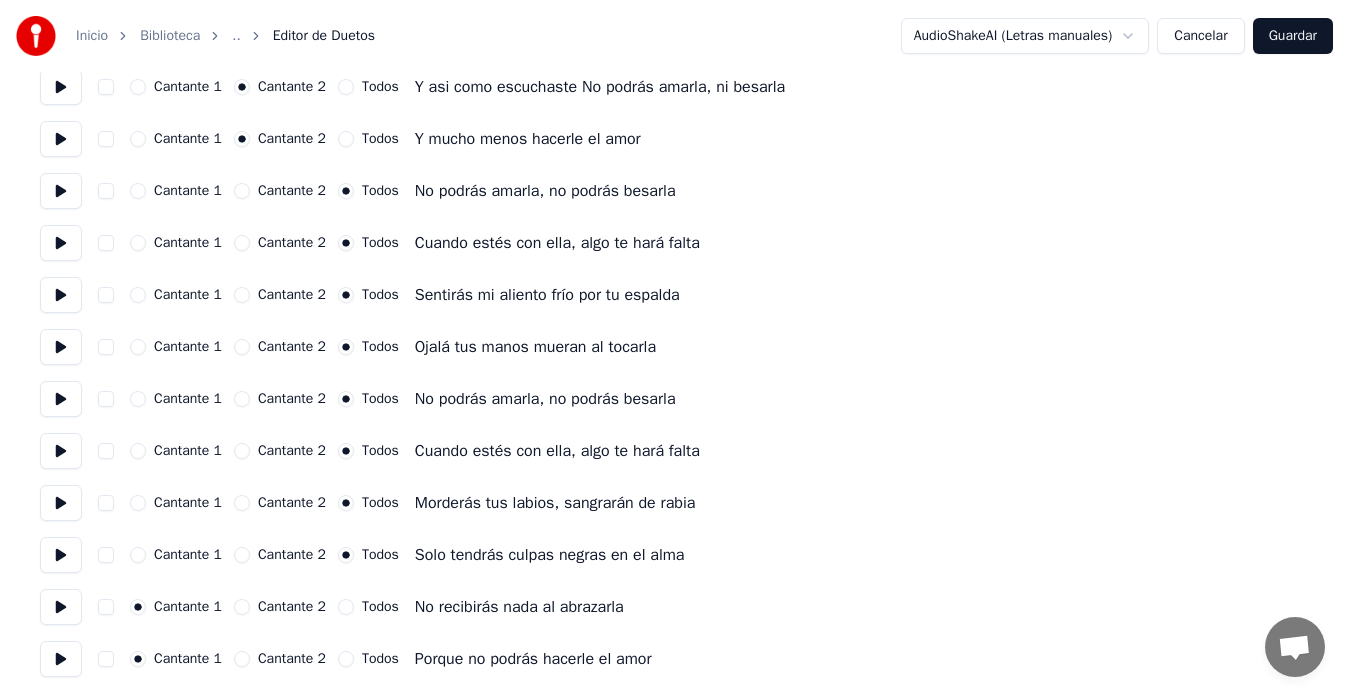 click on "Todos" at bounding box center (346, 607) 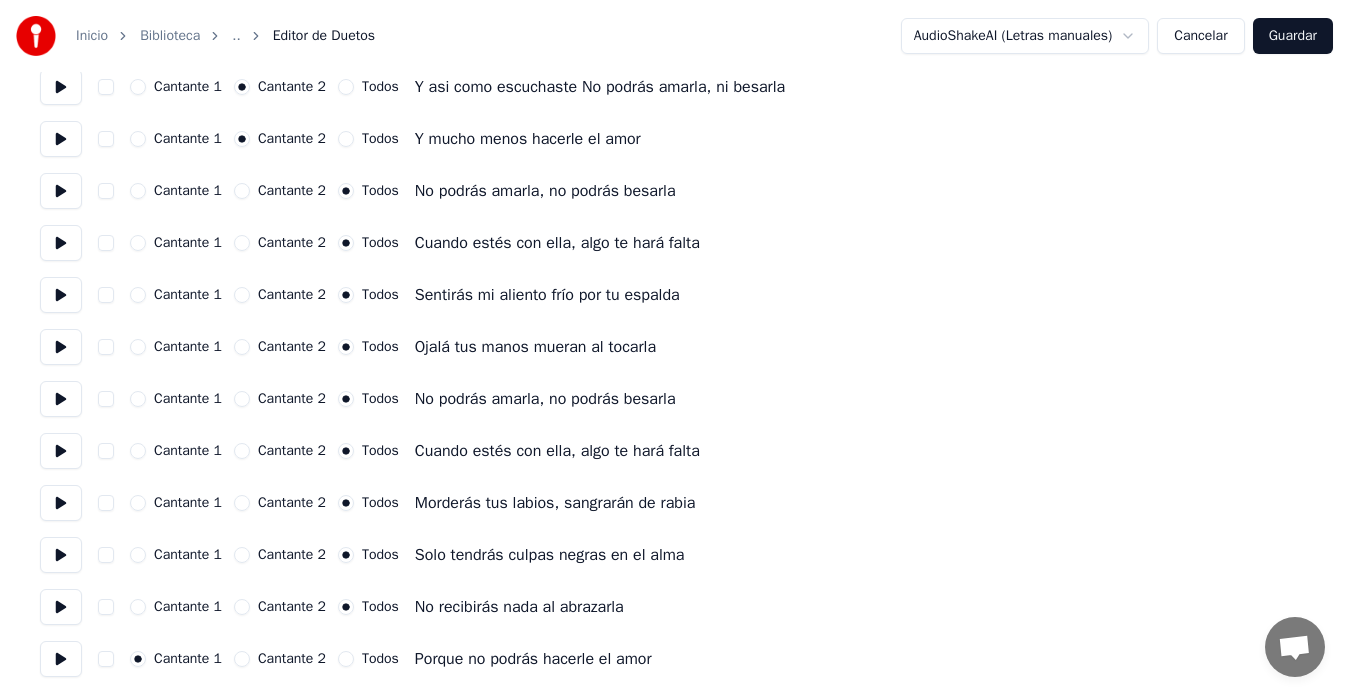 click on "Cantante 2" at bounding box center [242, 555] 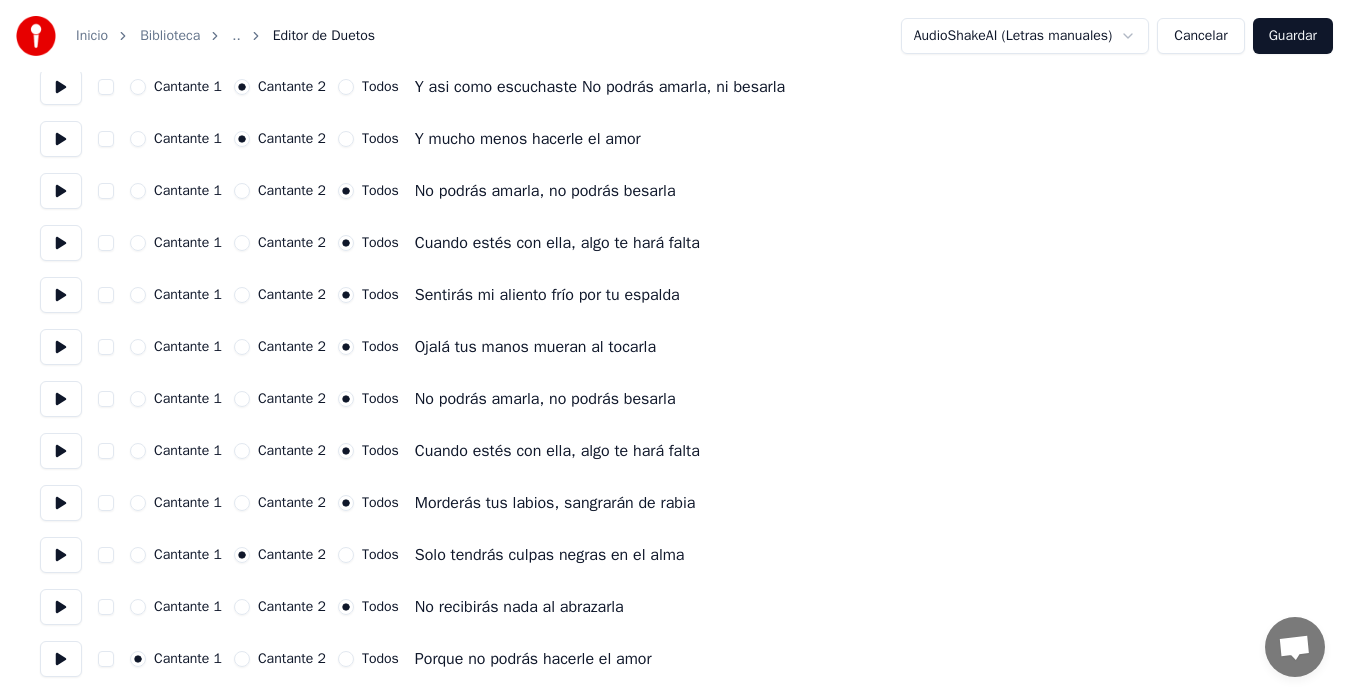 click on "Todos" at bounding box center (346, 659) 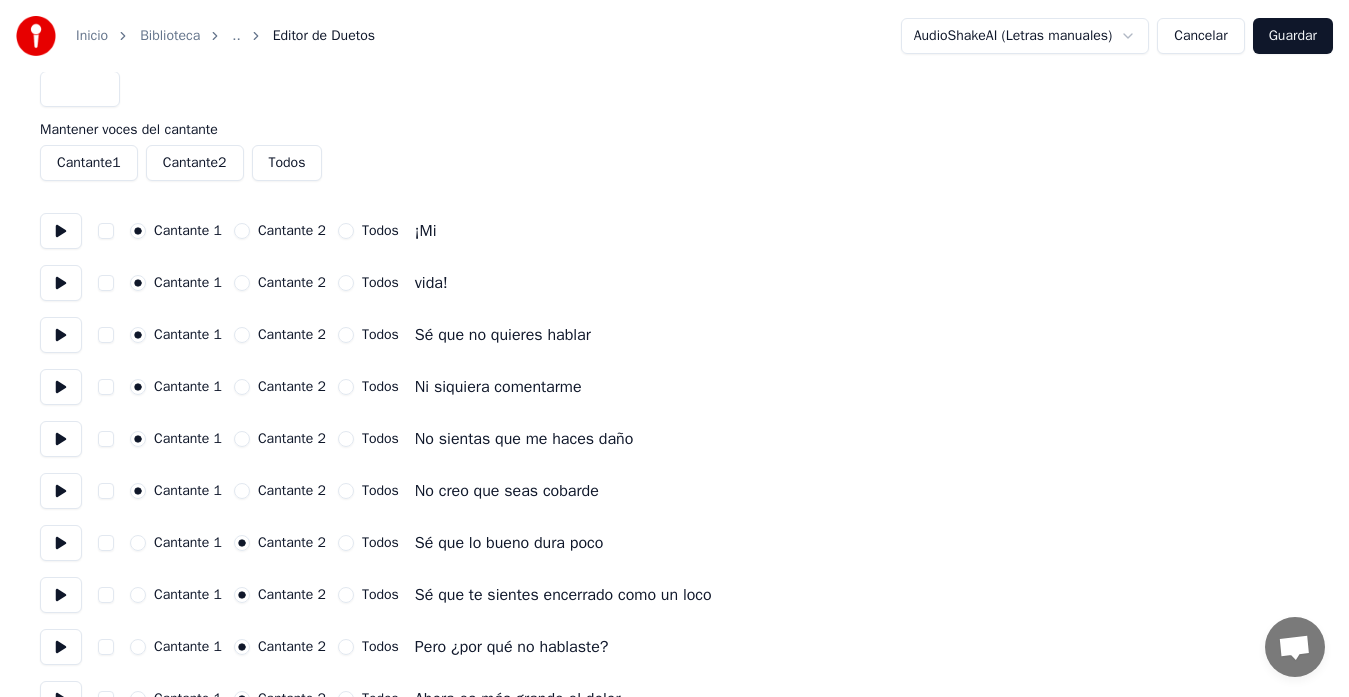 scroll, scrollTop: 0, scrollLeft: 0, axis: both 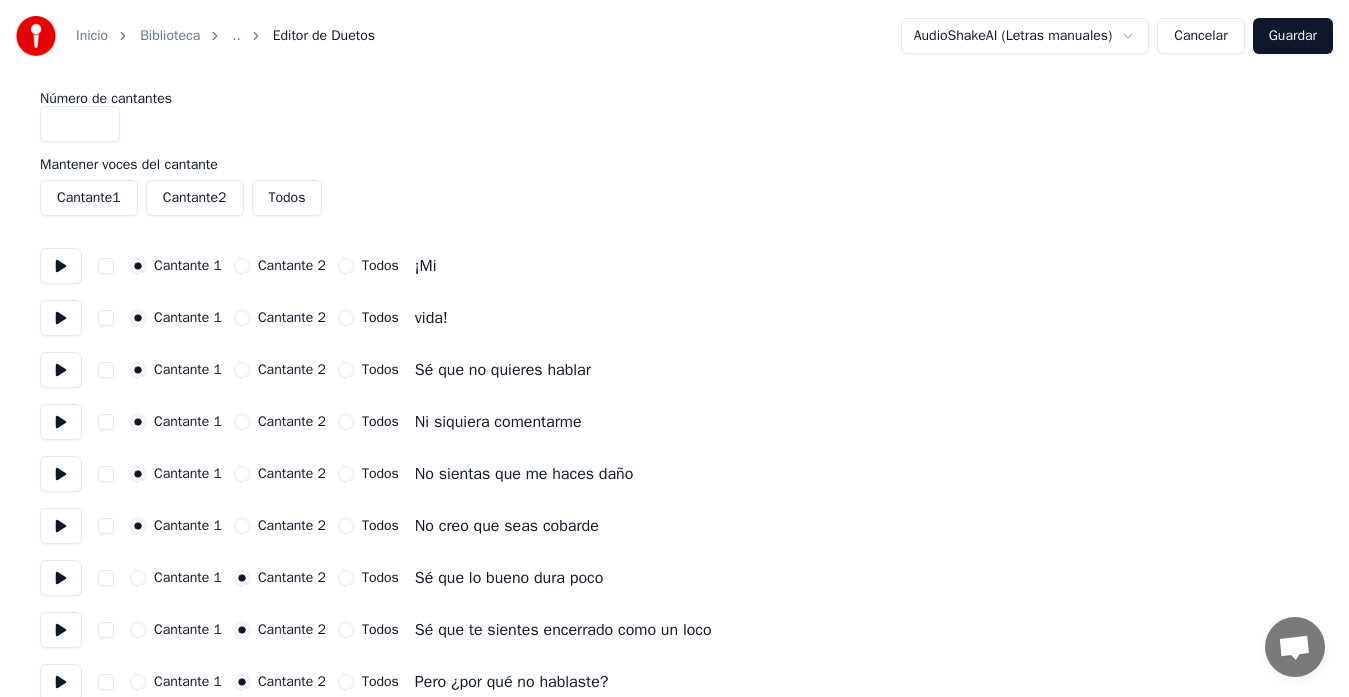 click on "Cantante 2" at bounding box center [242, 266] 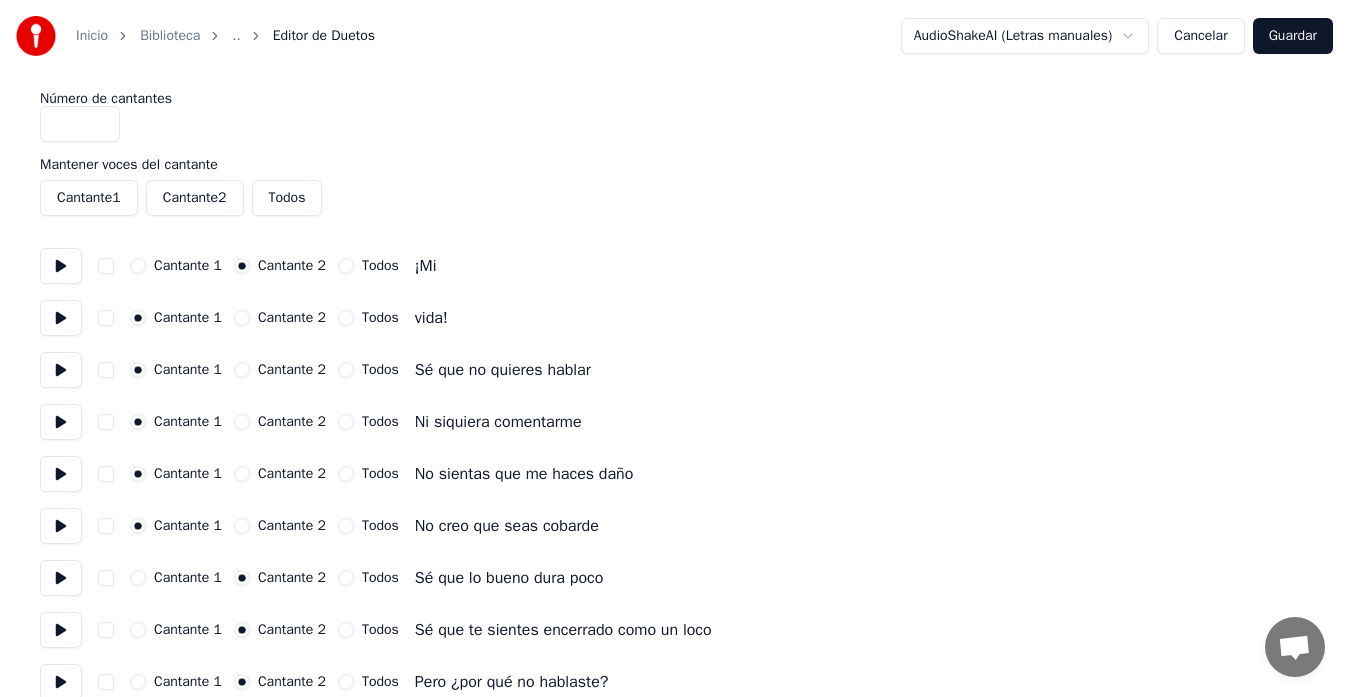 click on "Cantante 2" at bounding box center [242, 318] 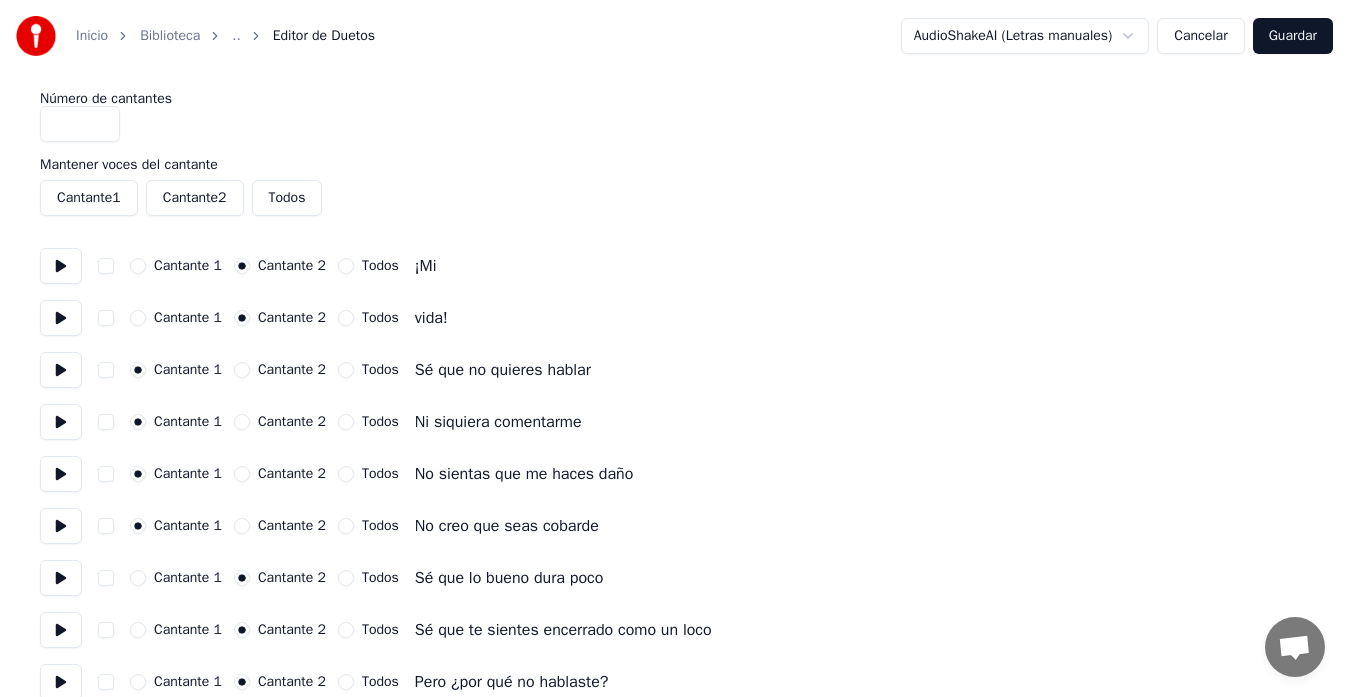 click on "Guardar" at bounding box center (1293, 36) 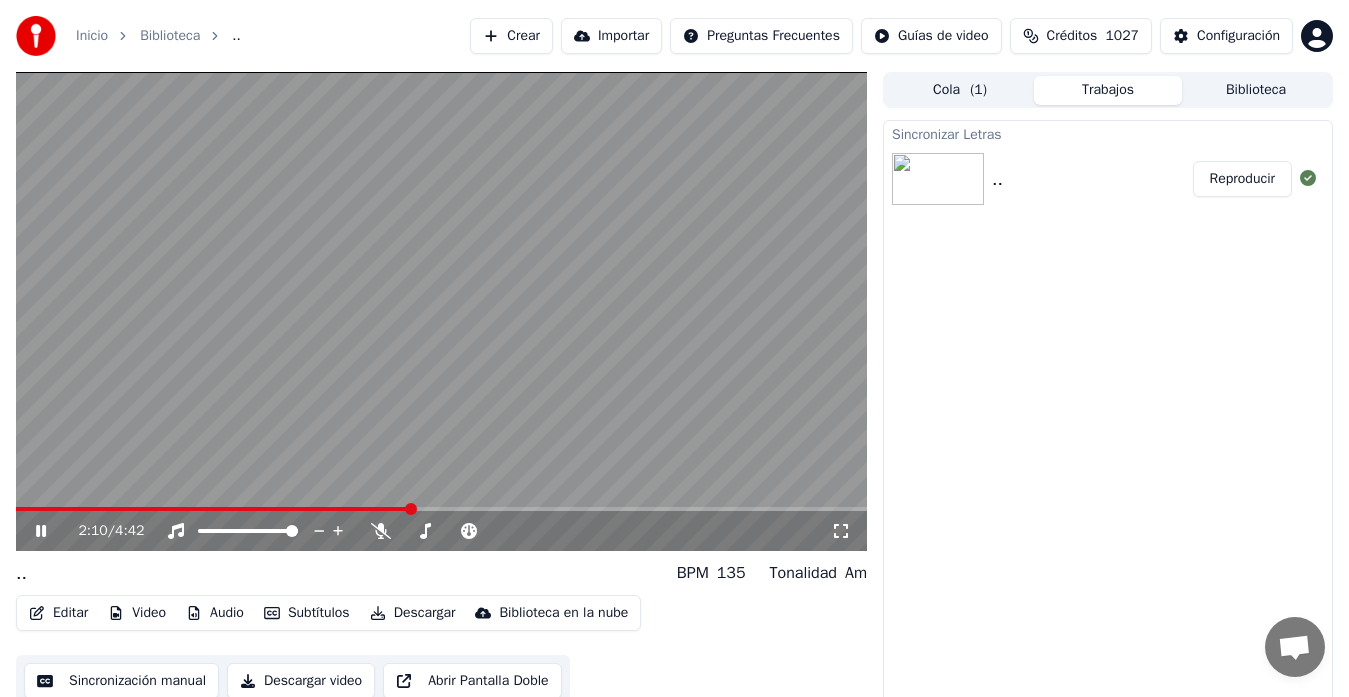 click on "Editar" at bounding box center [58, 613] 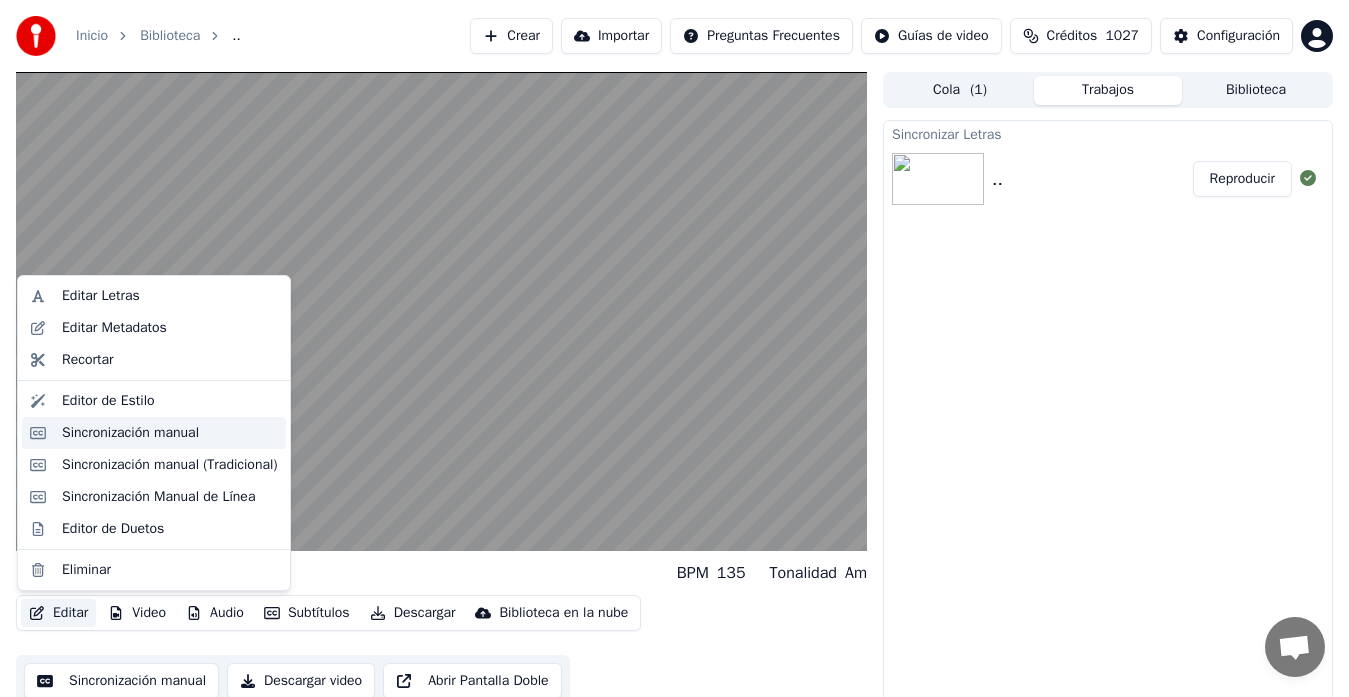 click on "Sincronización manual" at bounding box center (130, 433) 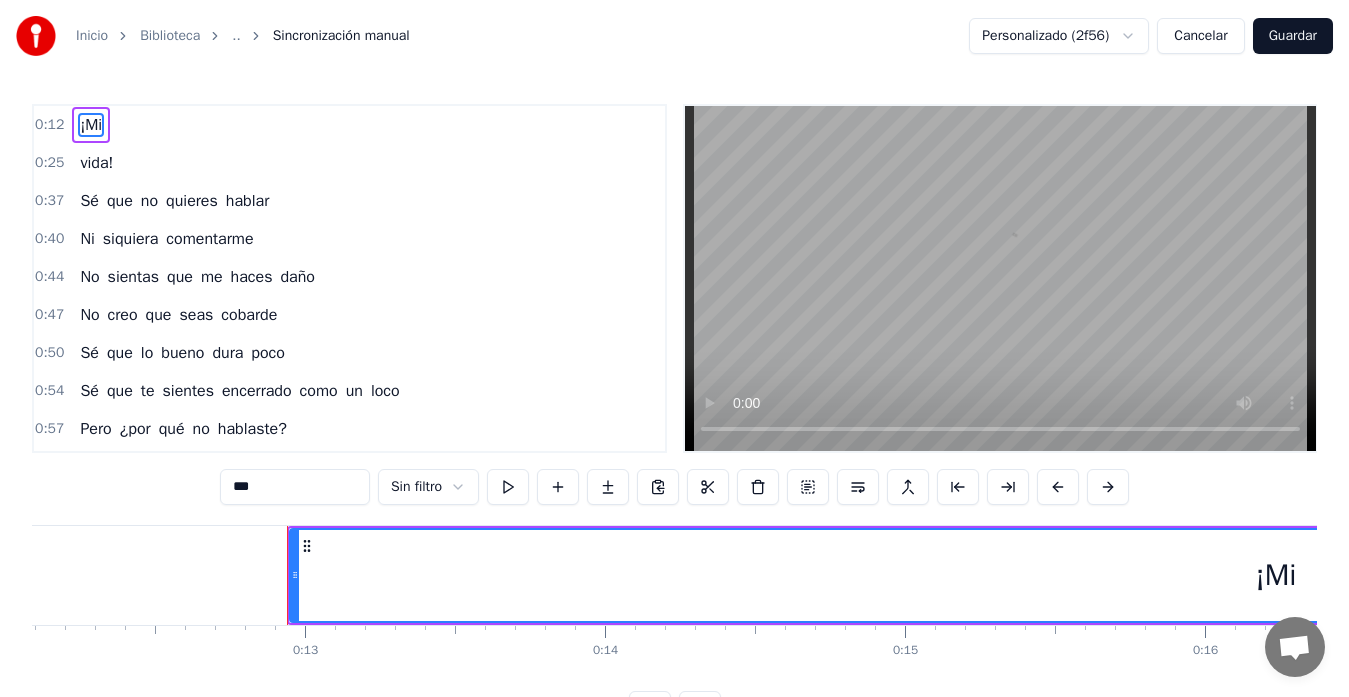 scroll, scrollTop: 0, scrollLeft: 3782, axis: horizontal 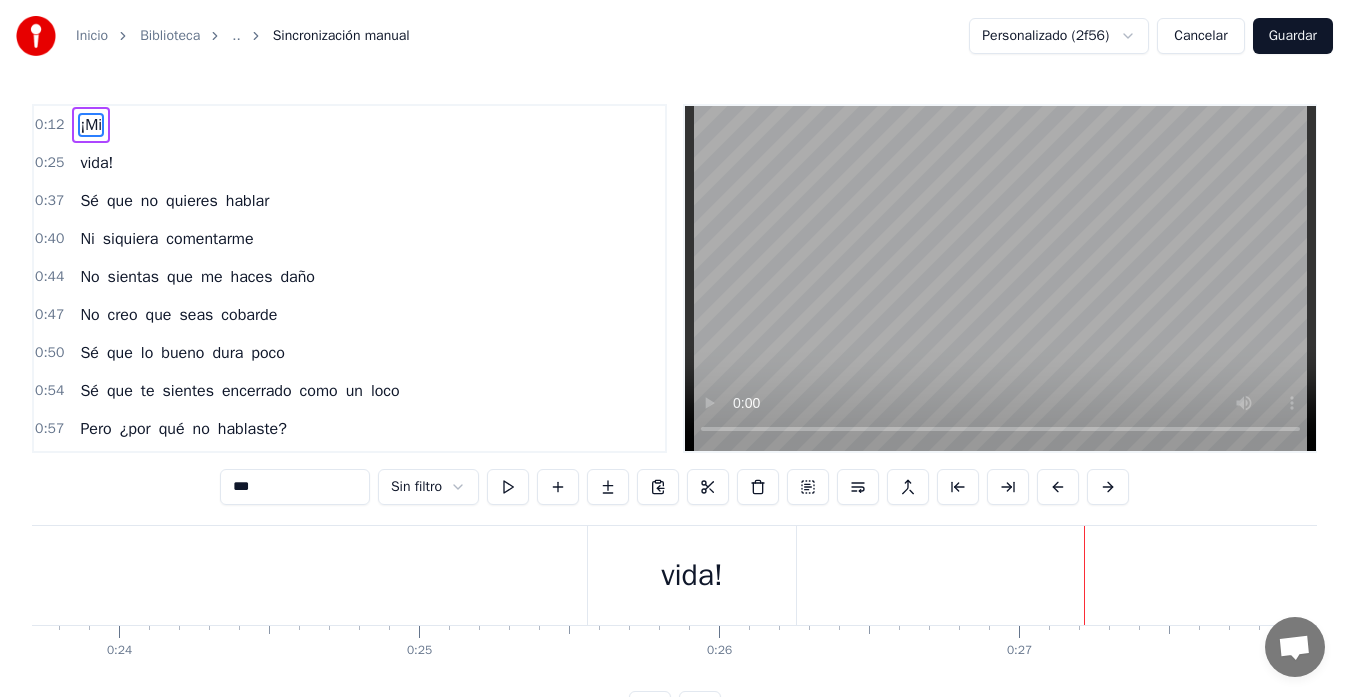 click on "0:12" at bounding box center (49, 125) 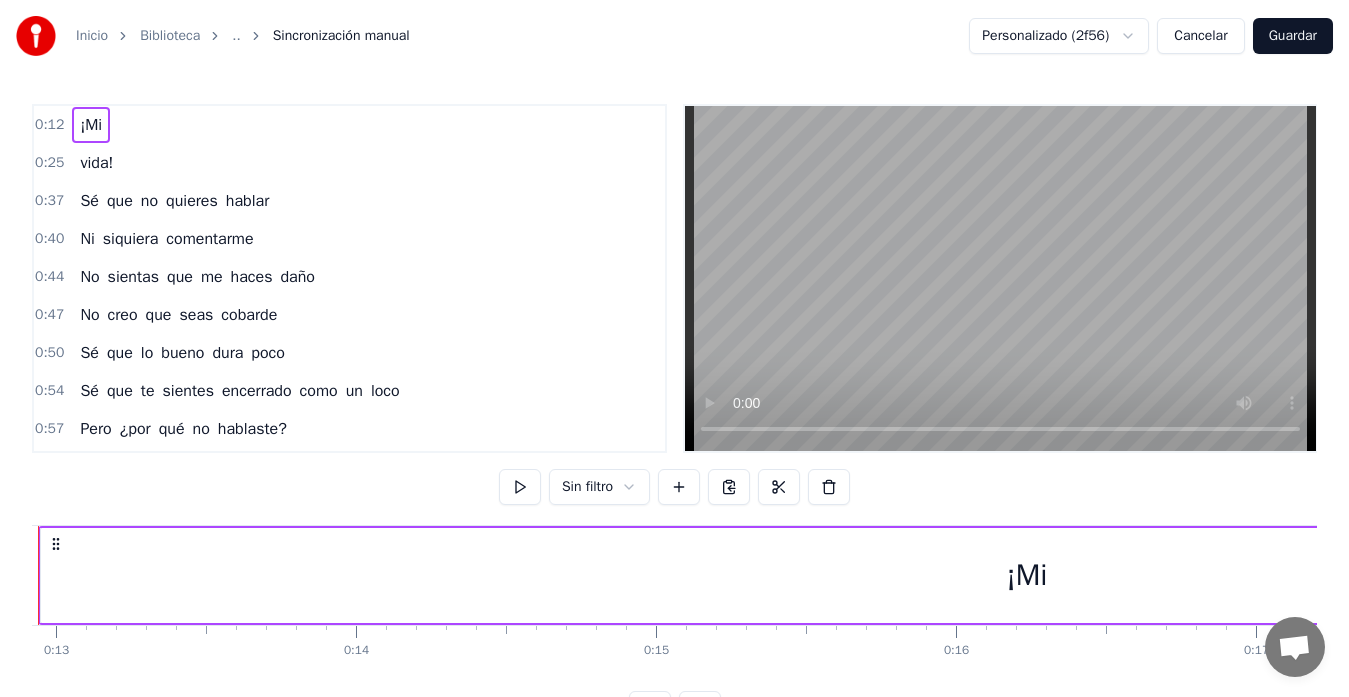 scroll, scrollTop: 0, scrollLeft: 3782, axis: horizontal 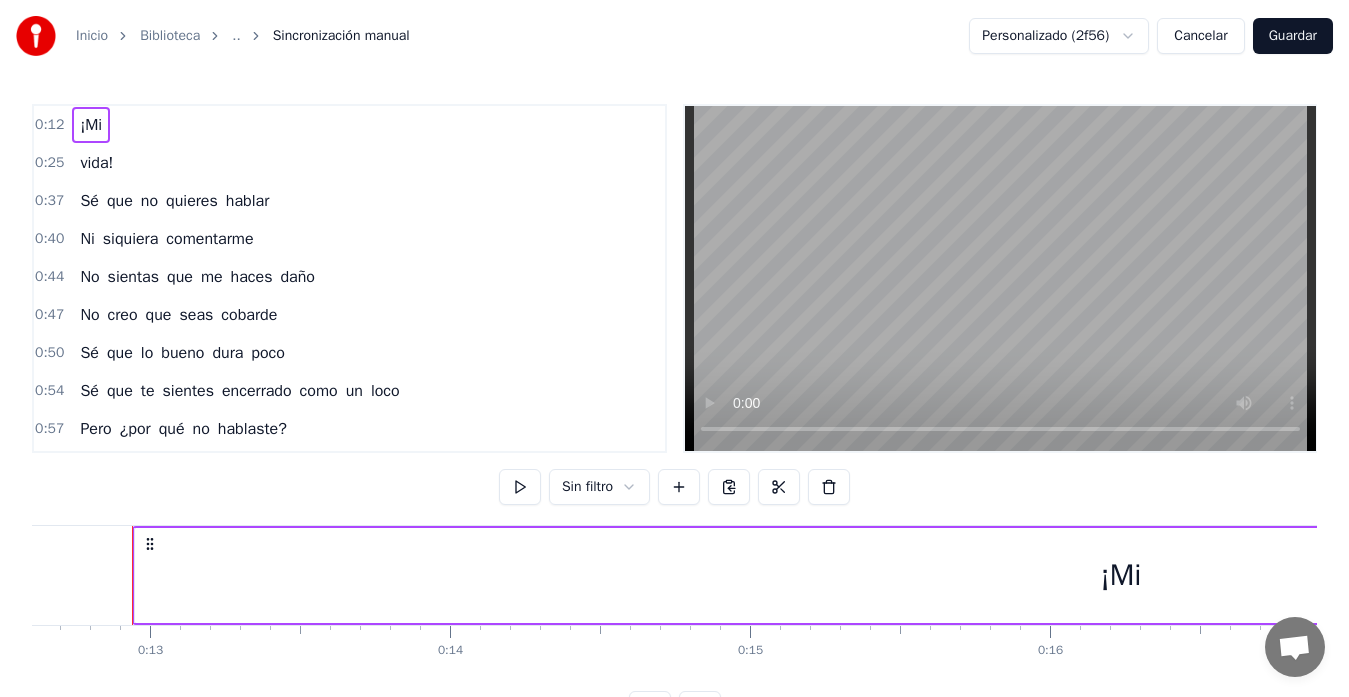 click on "¡Mi" at bounding box center (1121, 575) 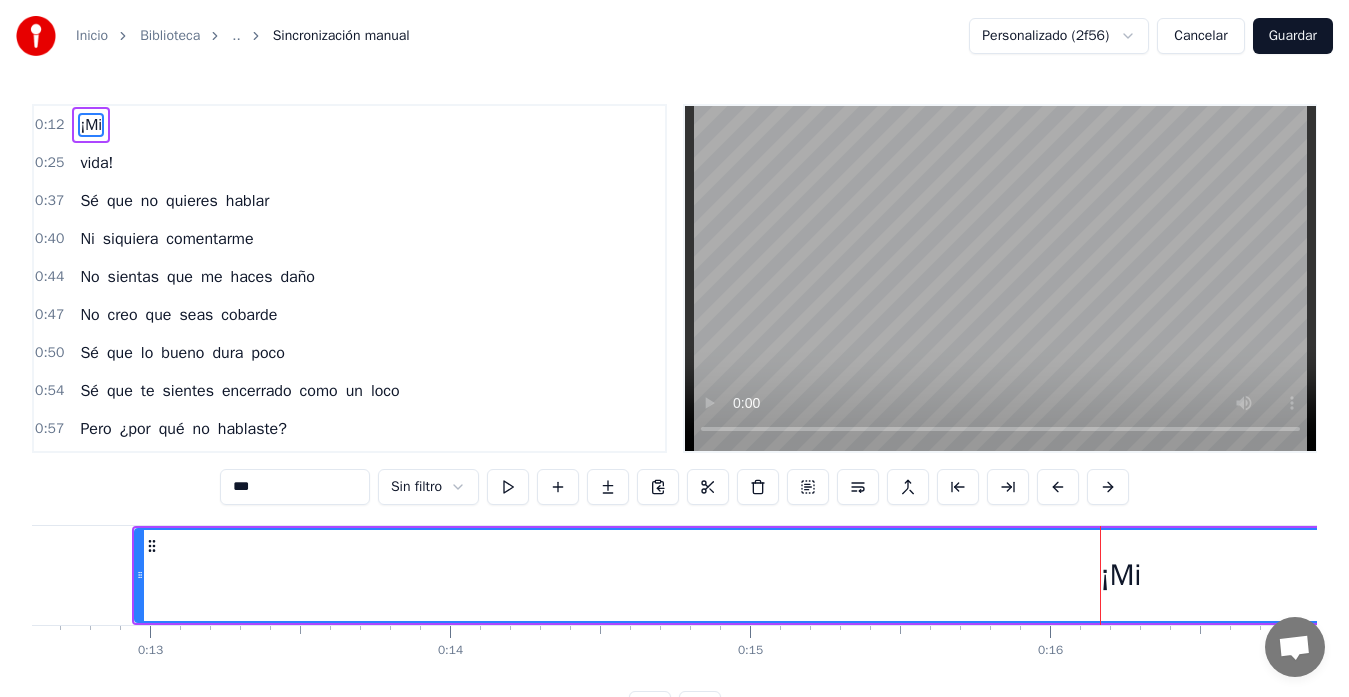 drag, startPoint x: 1114, startPoint y: 578, endPoint x: 1143, endPoint y: 578, distance: 29 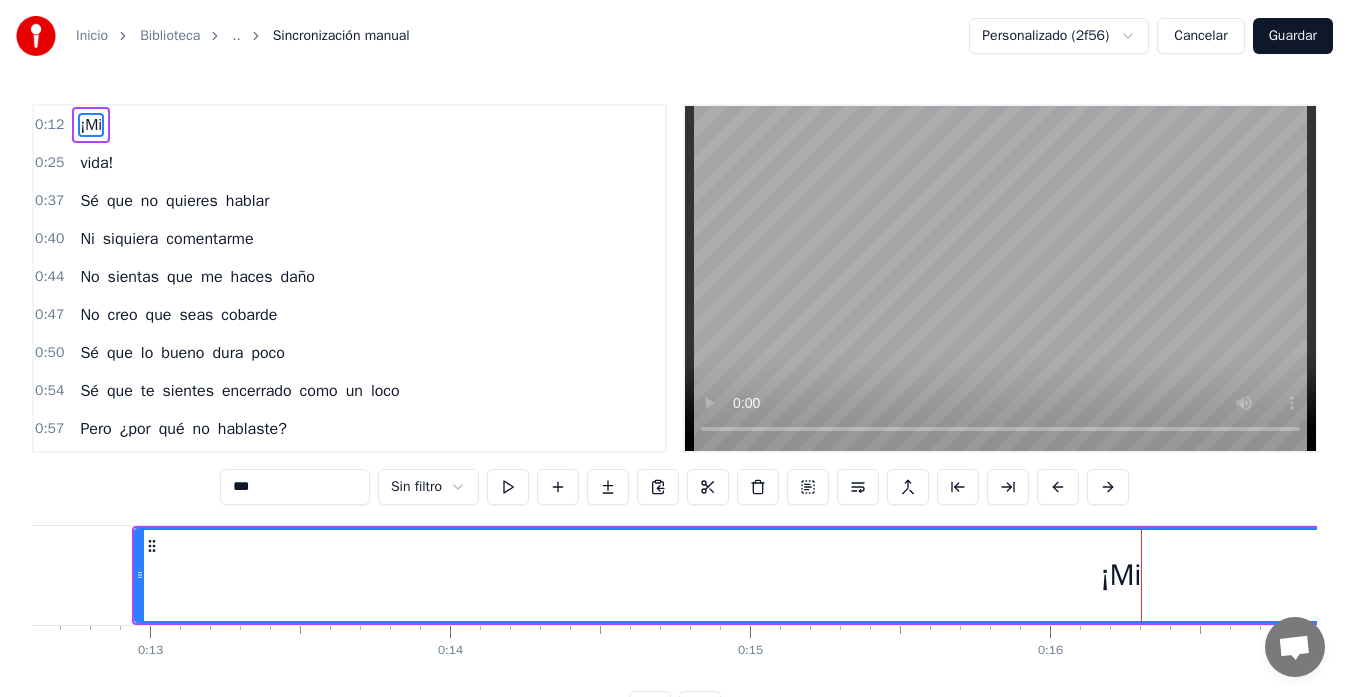 click on "¡Mi" at bounding box center (1121, 575) 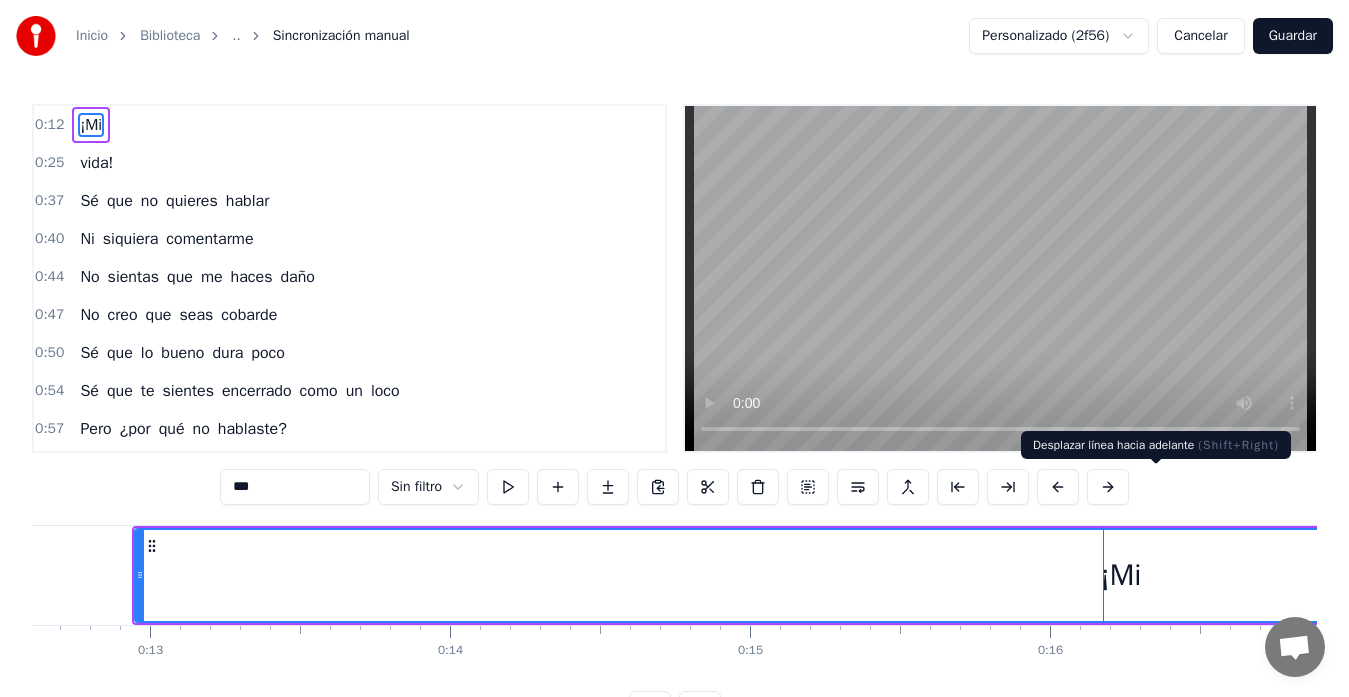click at bounding box center (1108, 487) 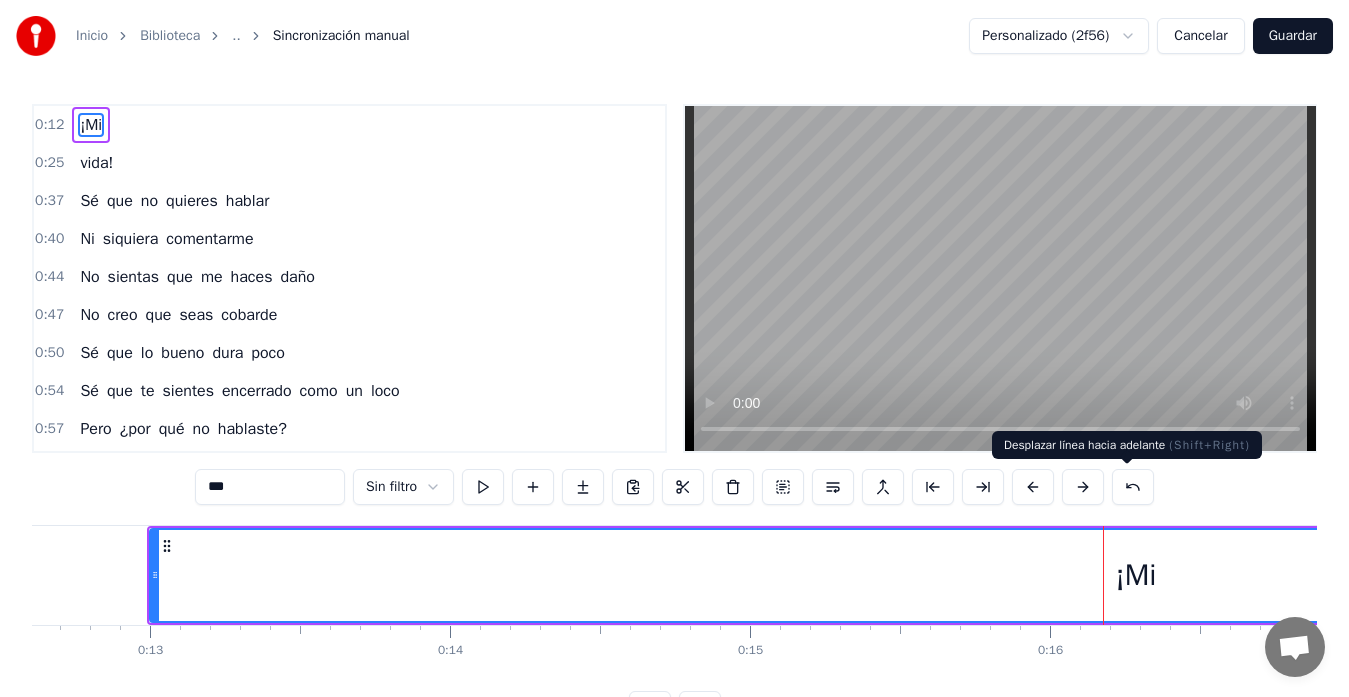 click at bounding box center (1083, 487) 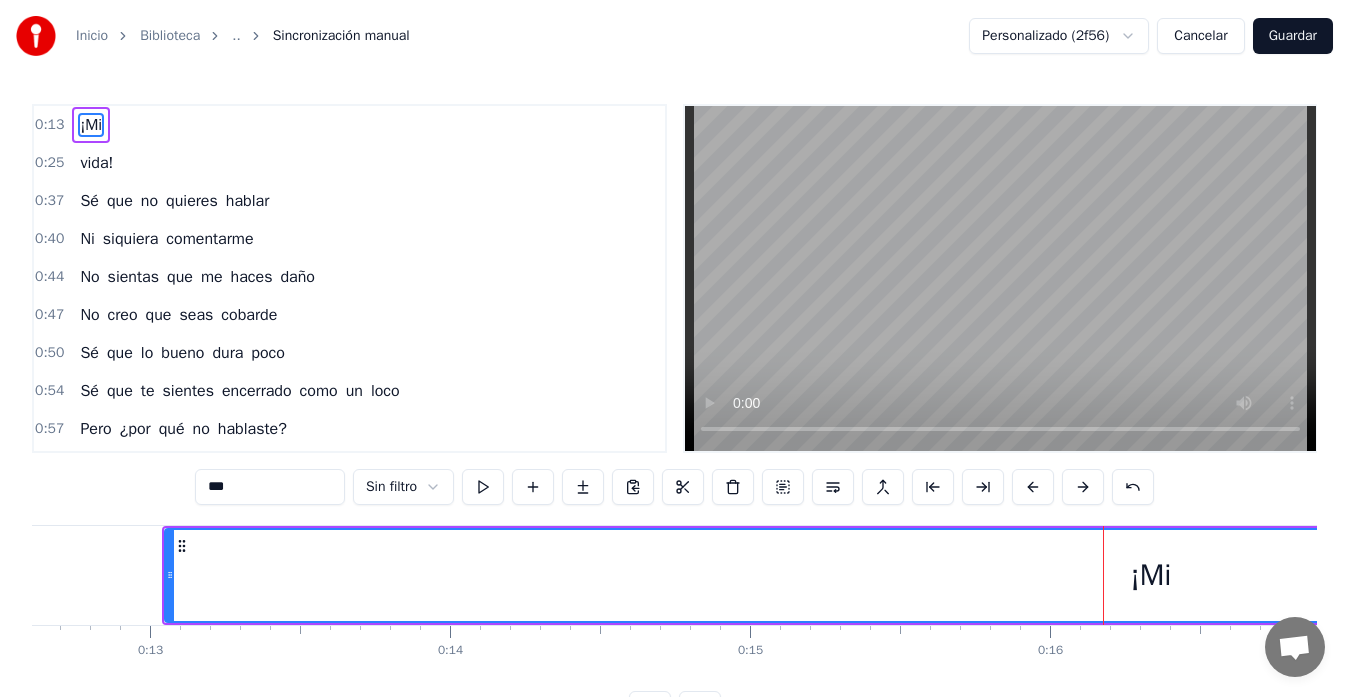 click at bounding box center [1083, 487] 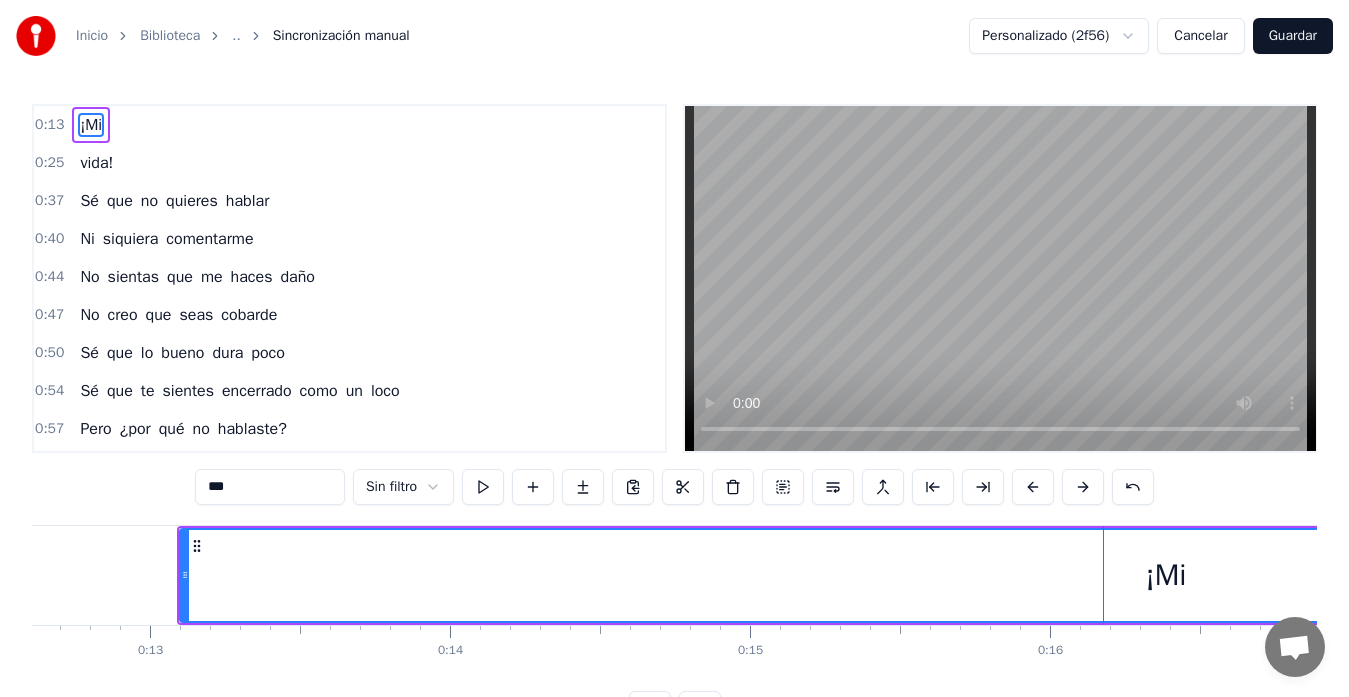click at bounding box center (1083, 487) 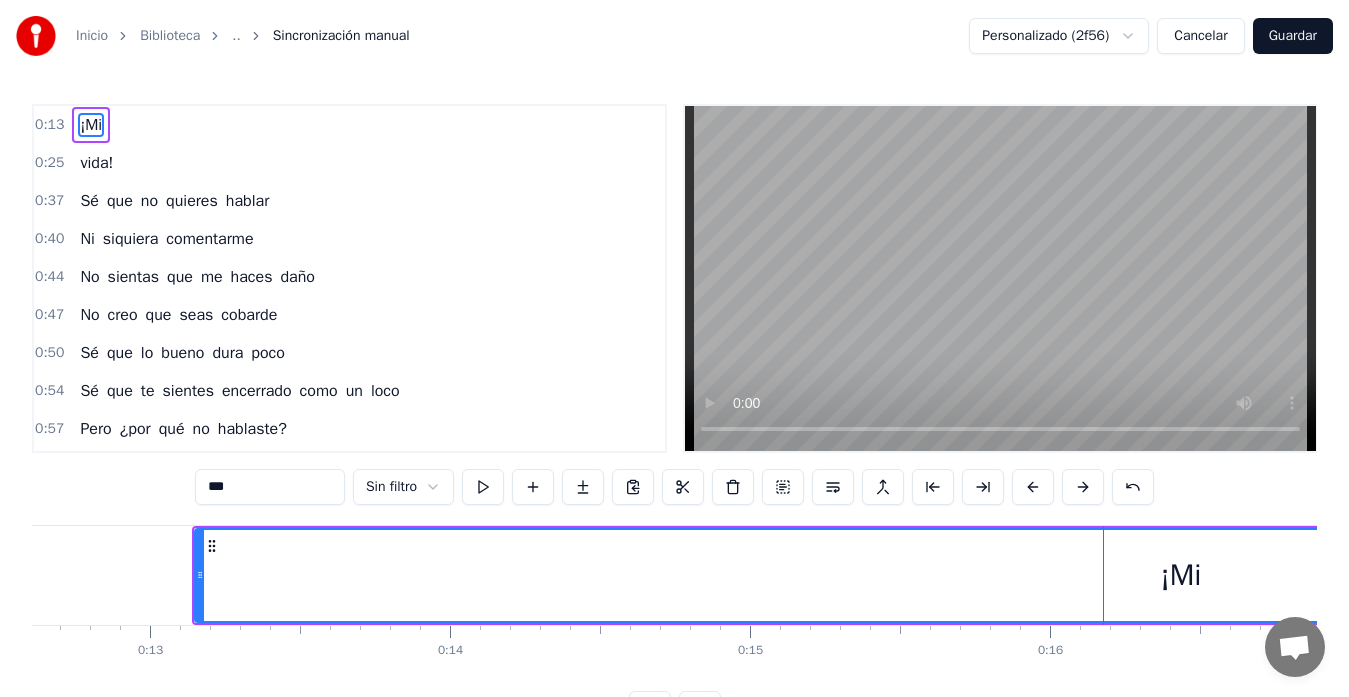 click at bounding box center (1083, 487) 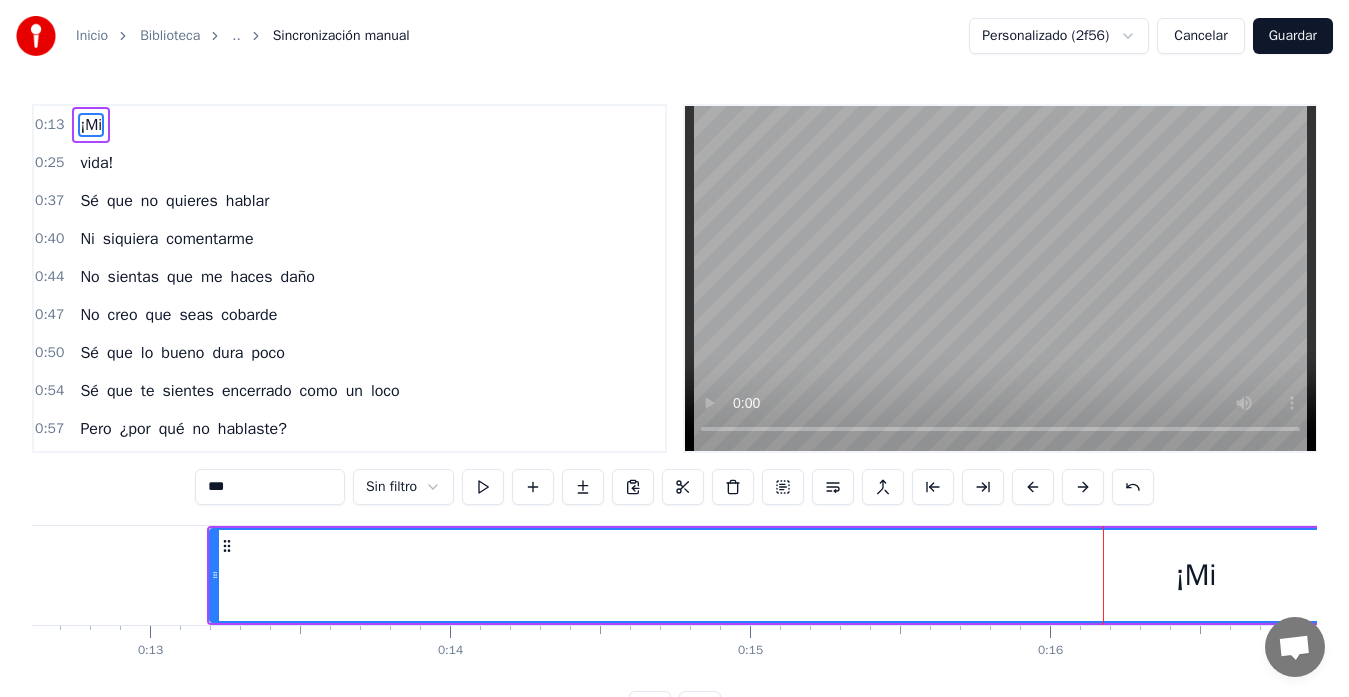 click at bounding box center [1083, 487] 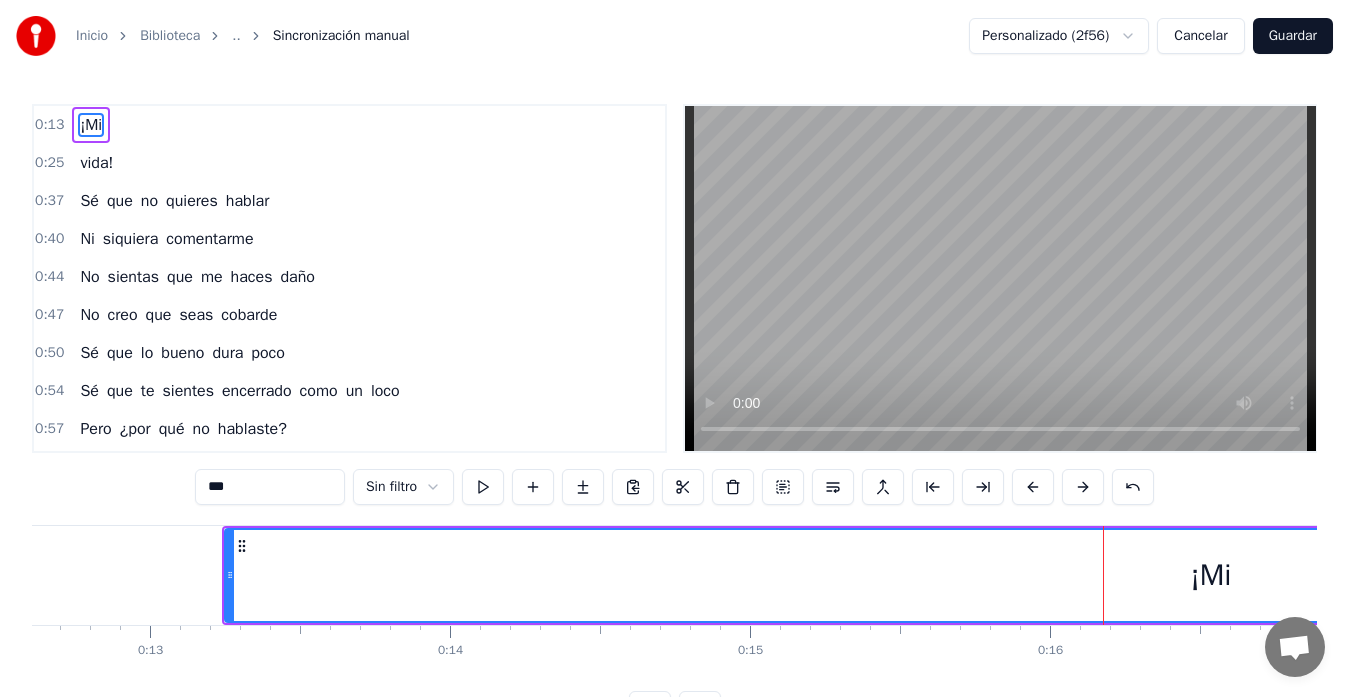 click at bounding box center (1083, 487) 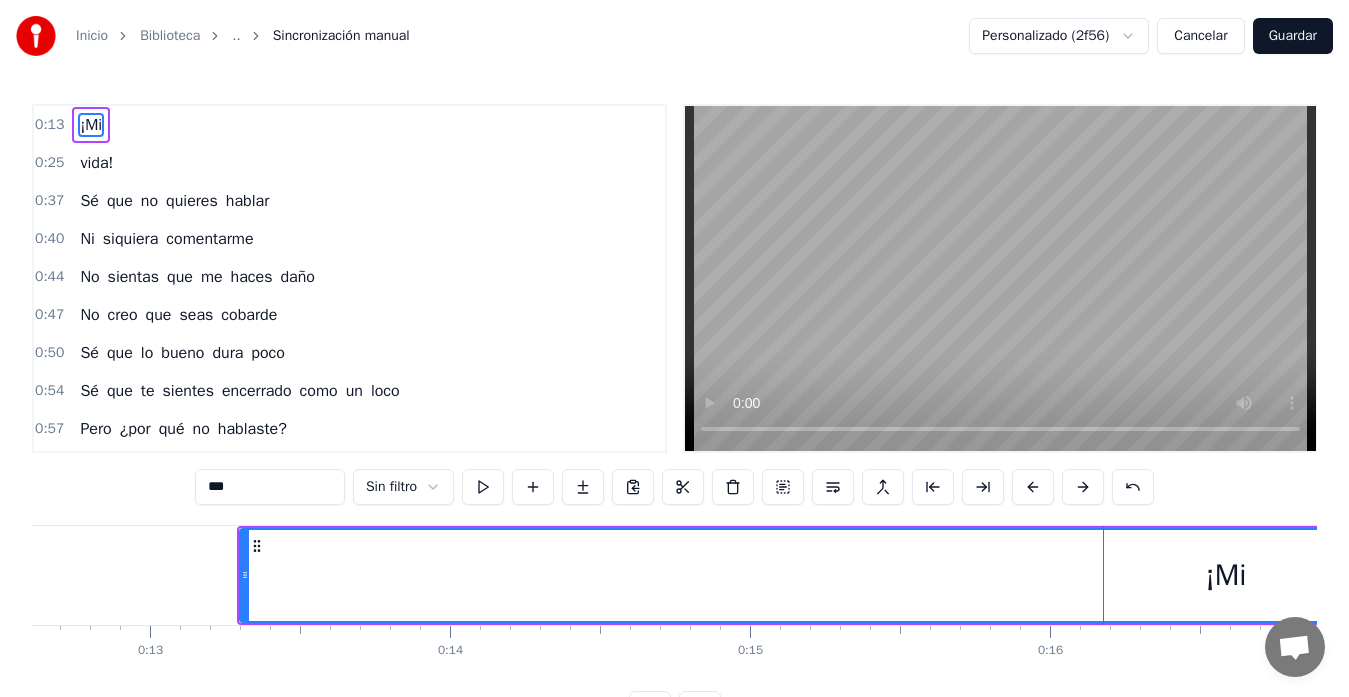 click at bounding box center (1083, 487) 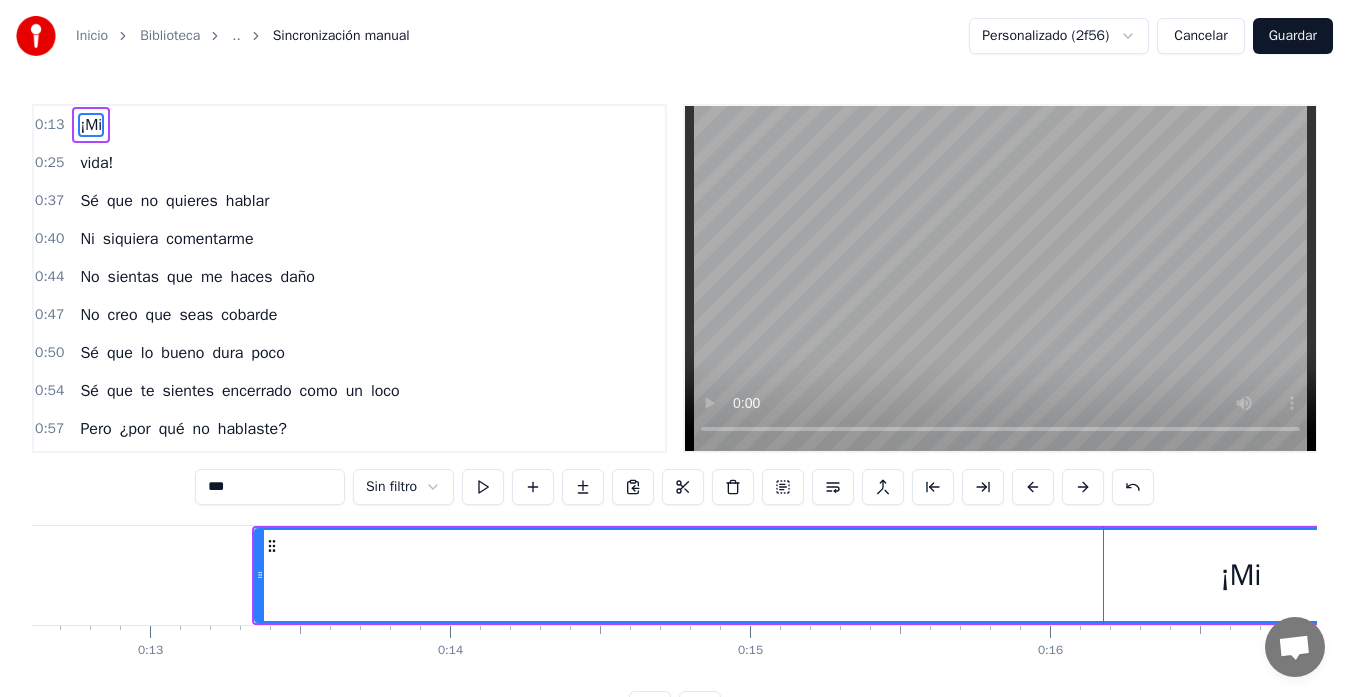 click at bounding box center (1083, 487) 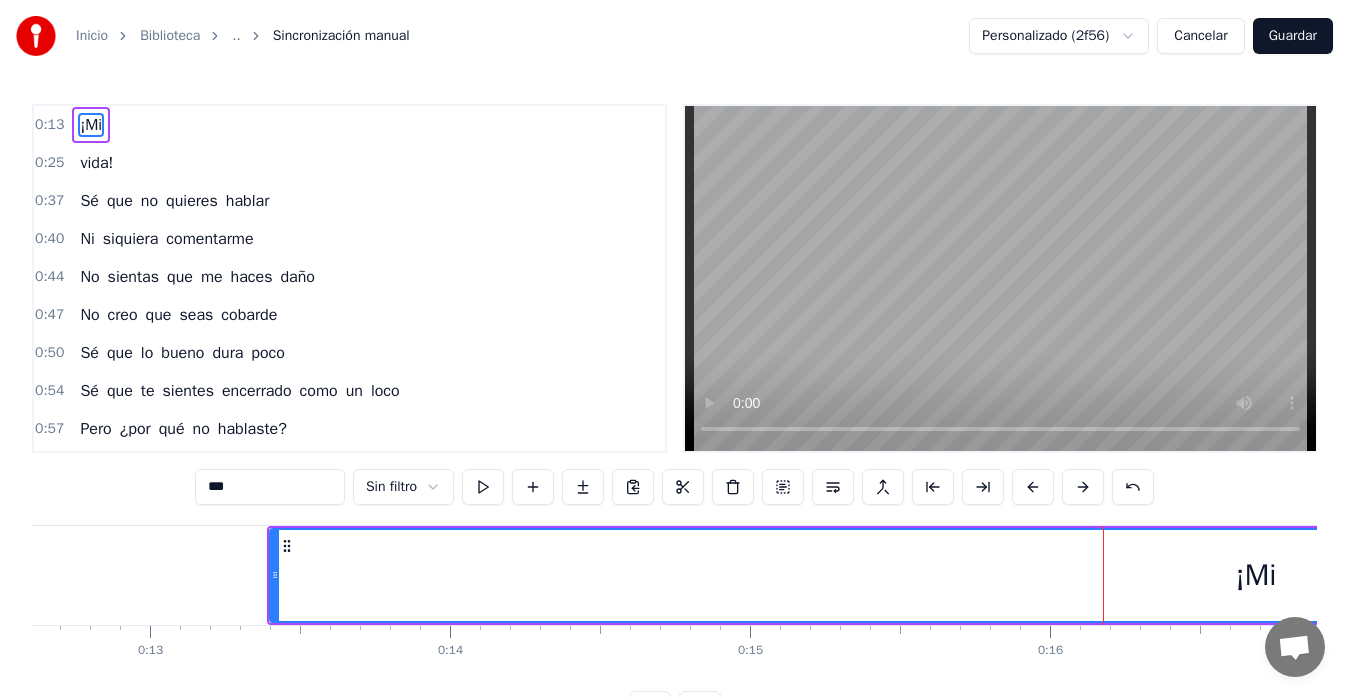 click at bounding box center (1083, 487) 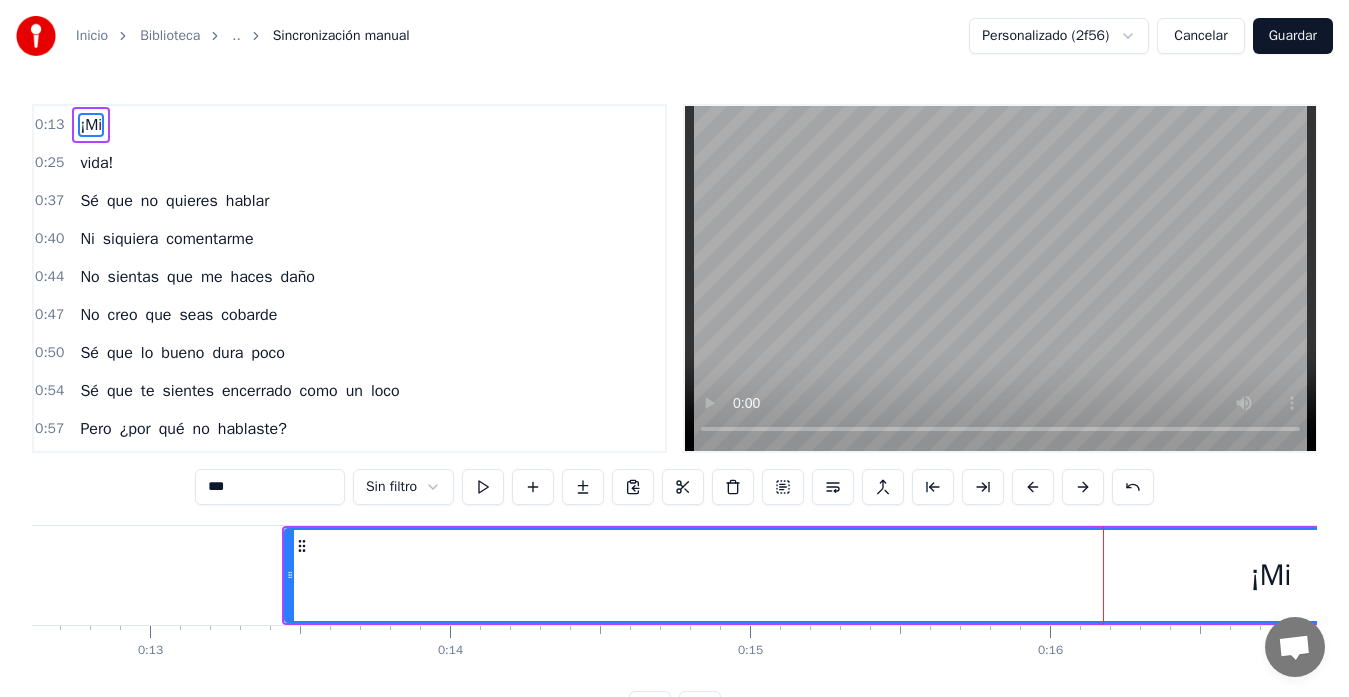 click at bounding box center (1083, 487) 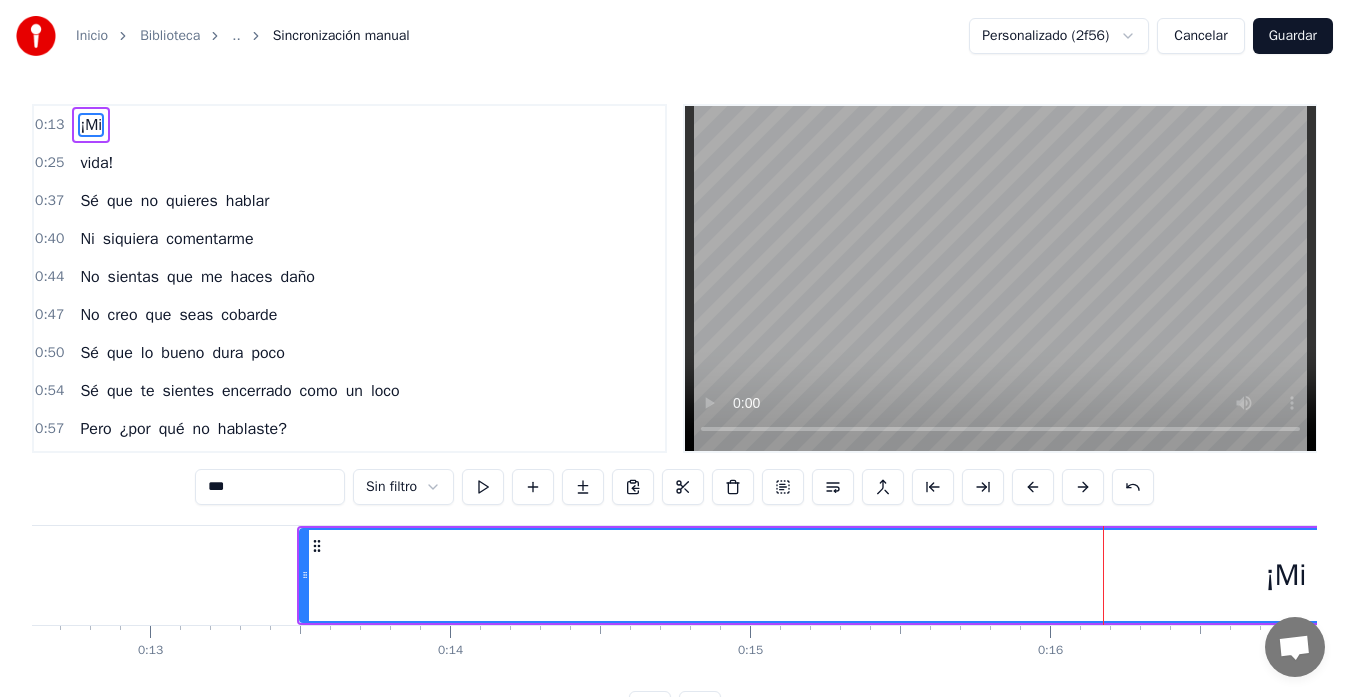 click at bounding box center (1083, 487) 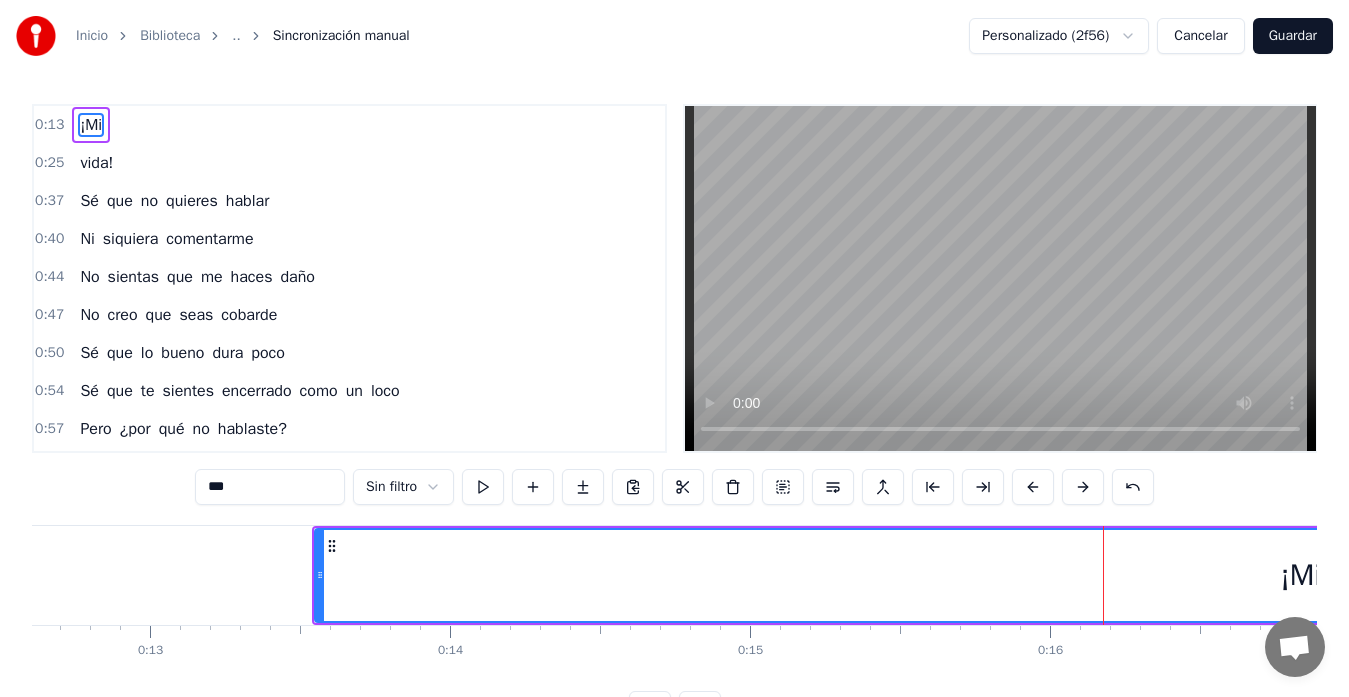 type 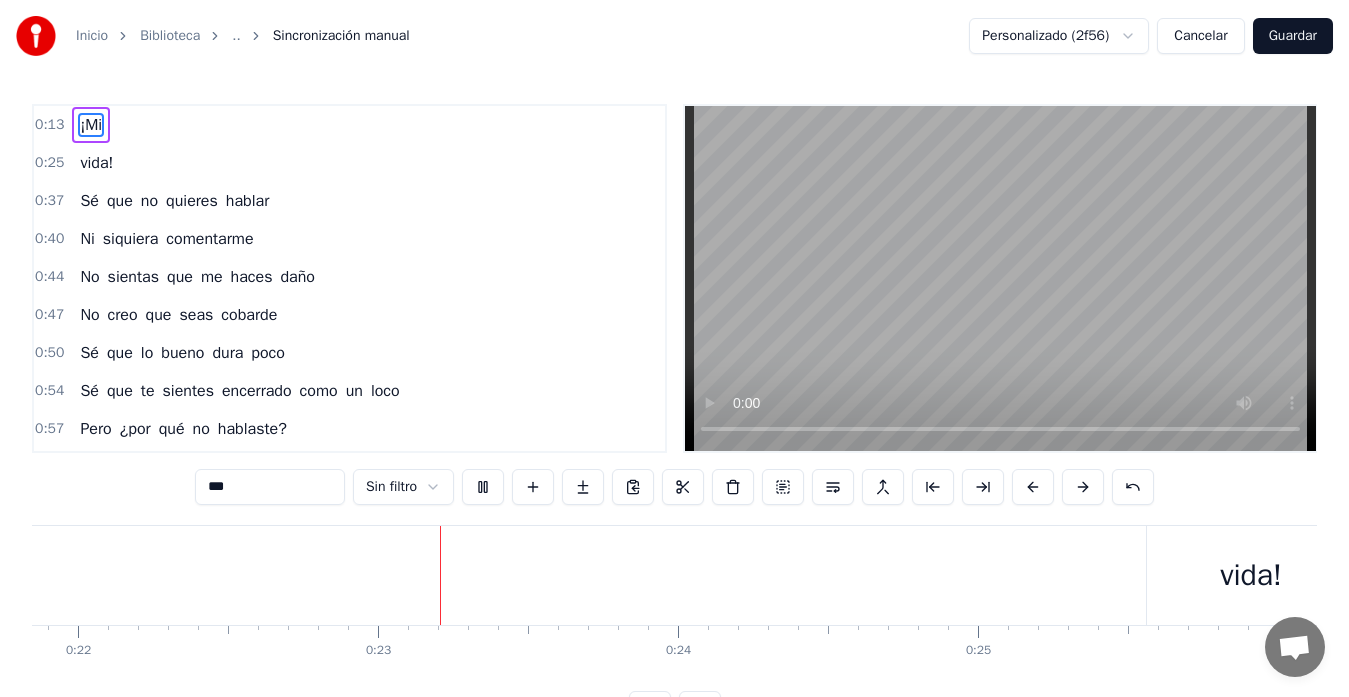 scroll, scrollTop: 0, scrollLeft: 6702, axis: horizontal 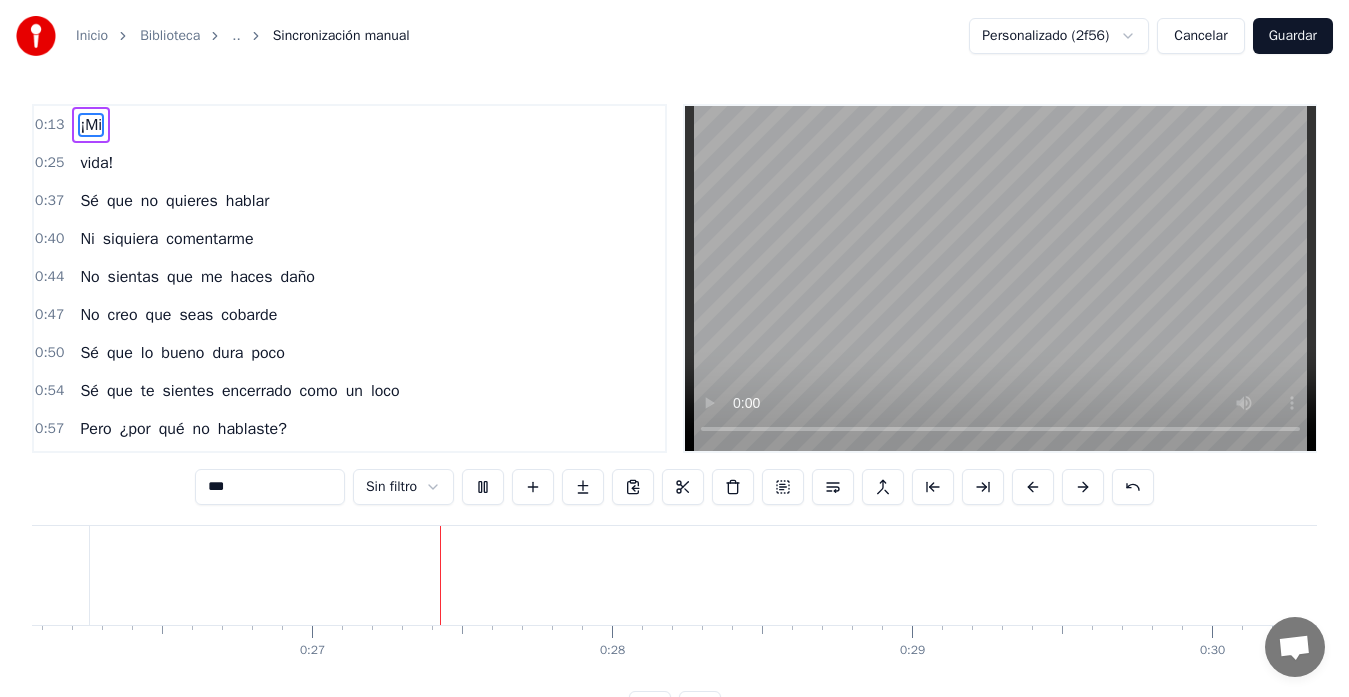 click on "vida!" at bounding box center [96, 163] 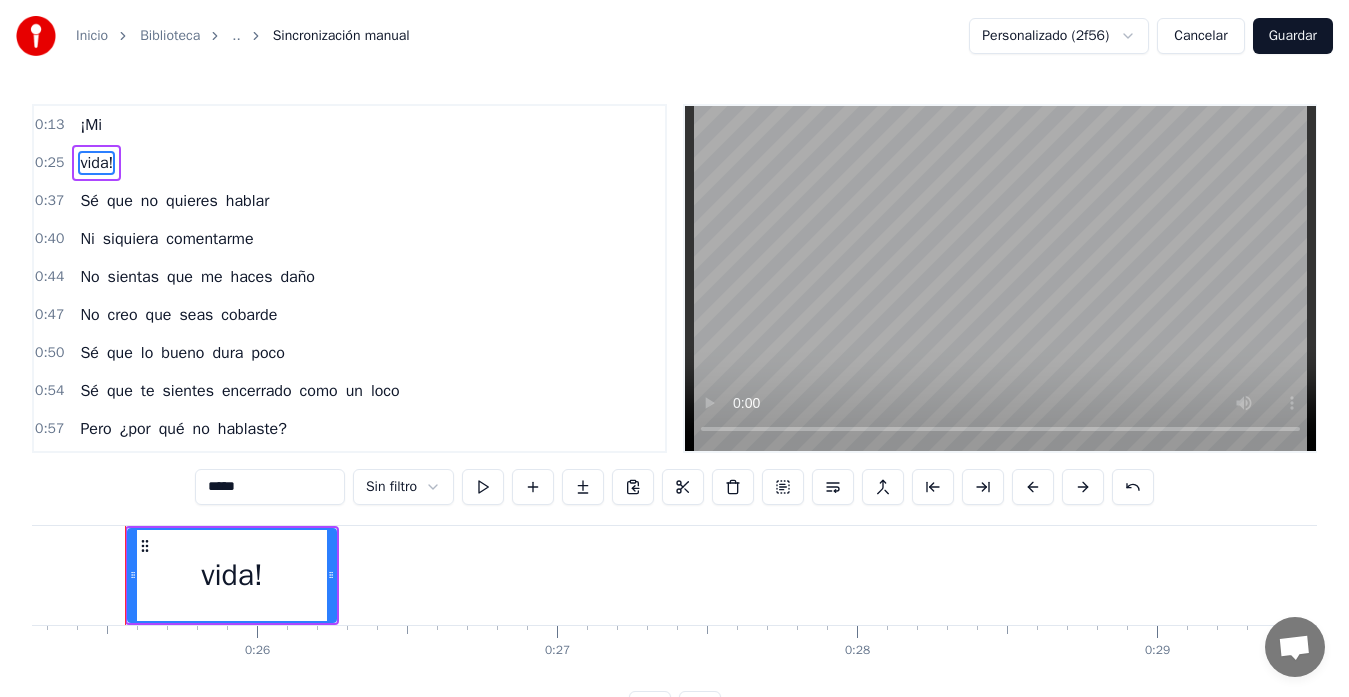 scroll, scrollTop: 0, scrollLeft: 7568, axis: horizontal 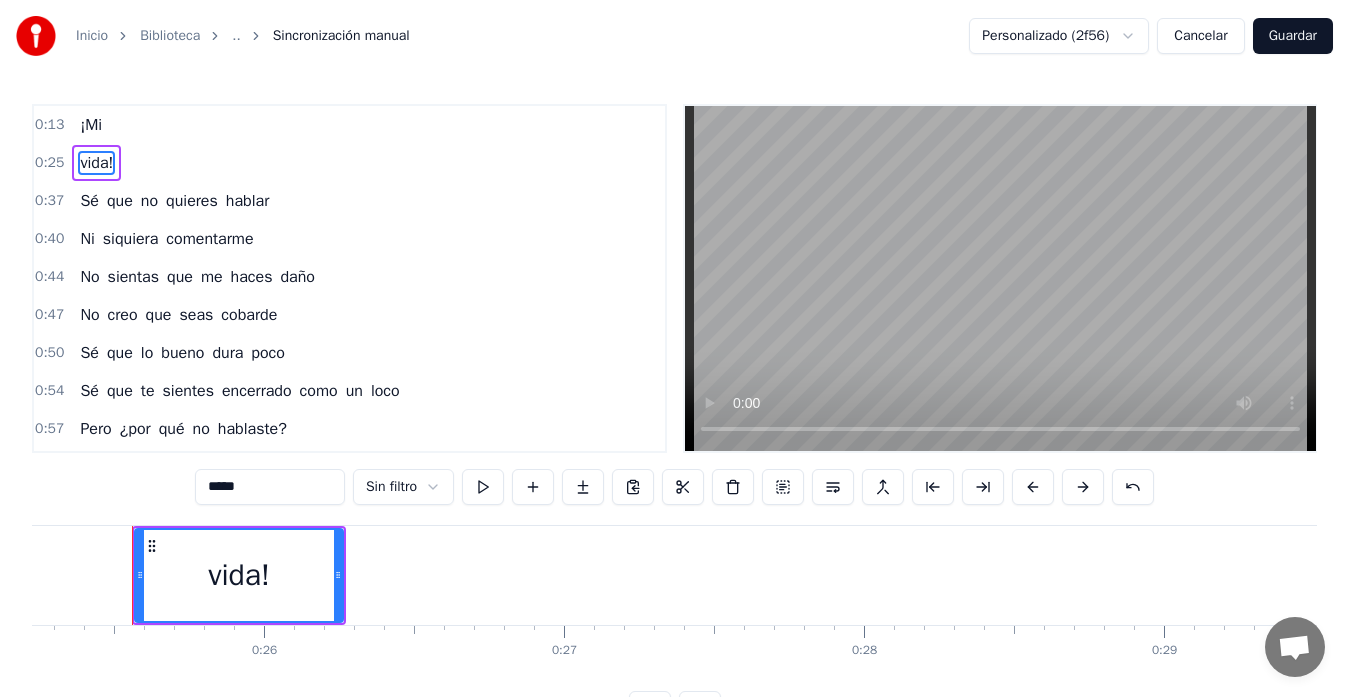 click on "vida!" at bounding box center [239, 575] 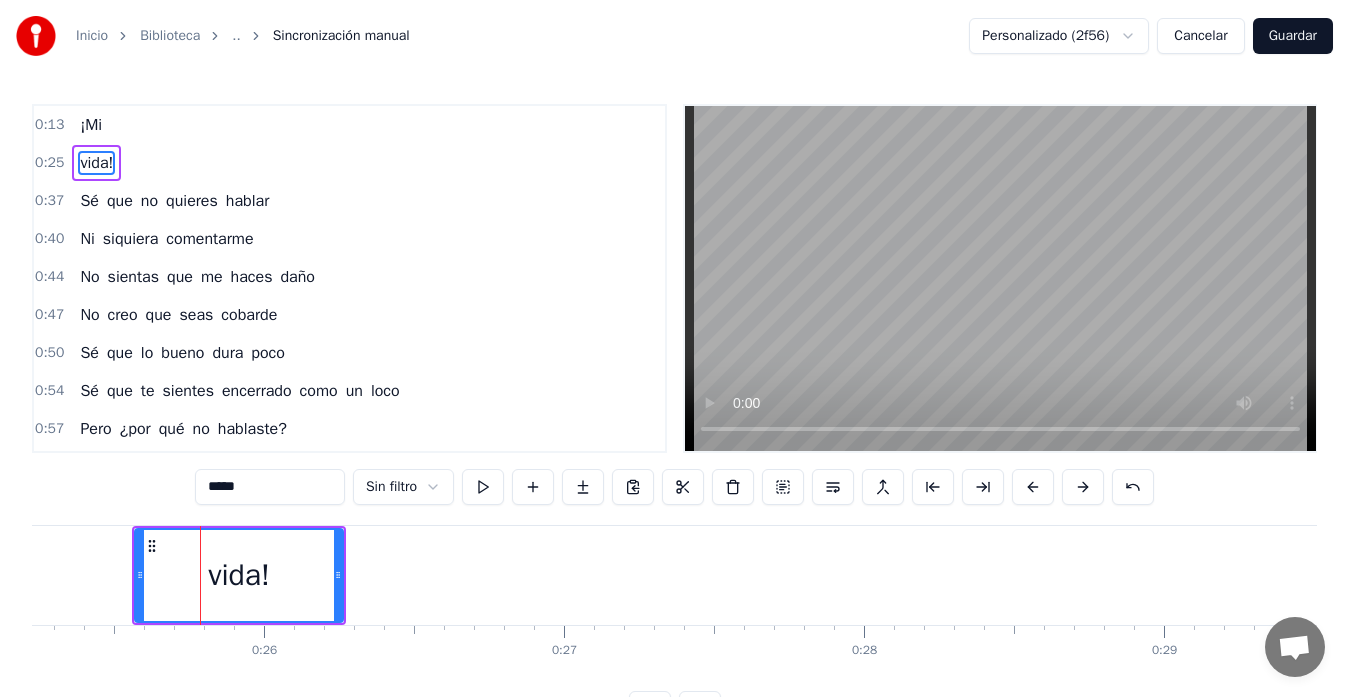 click on "vida!" at bounding box center (239, 575) 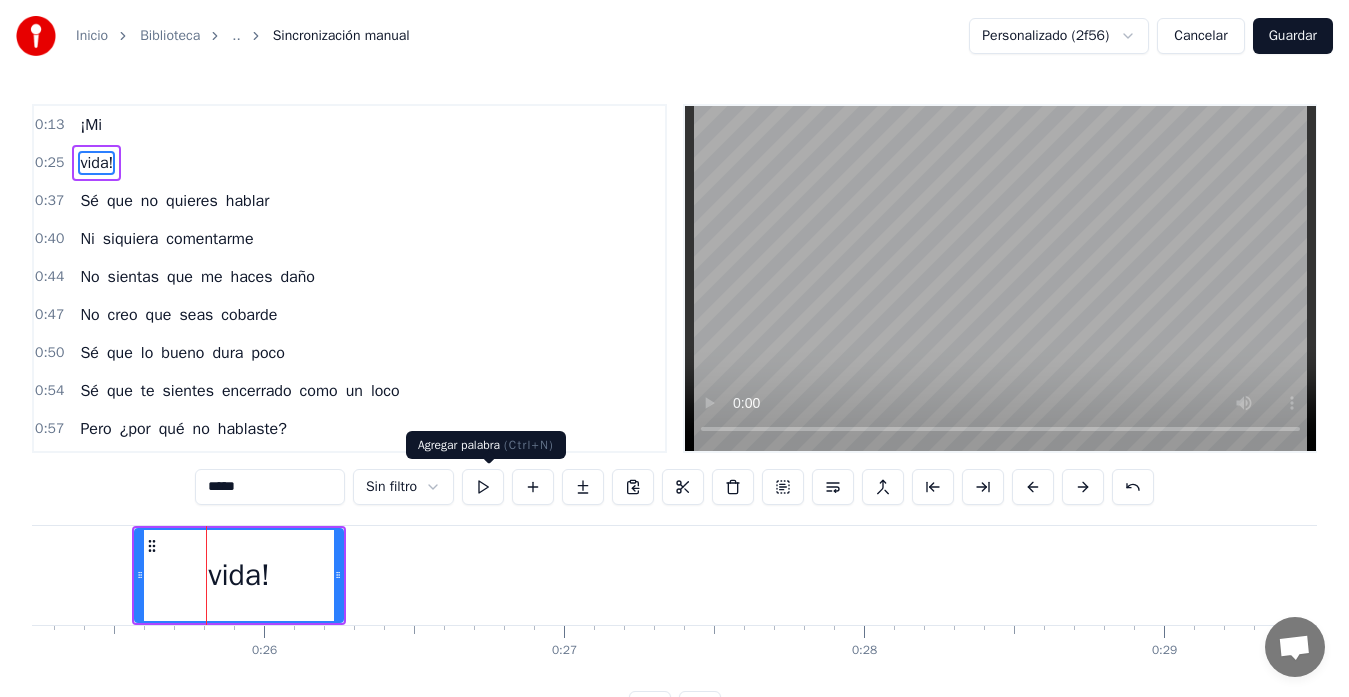 click at bounding box center (533, 487) 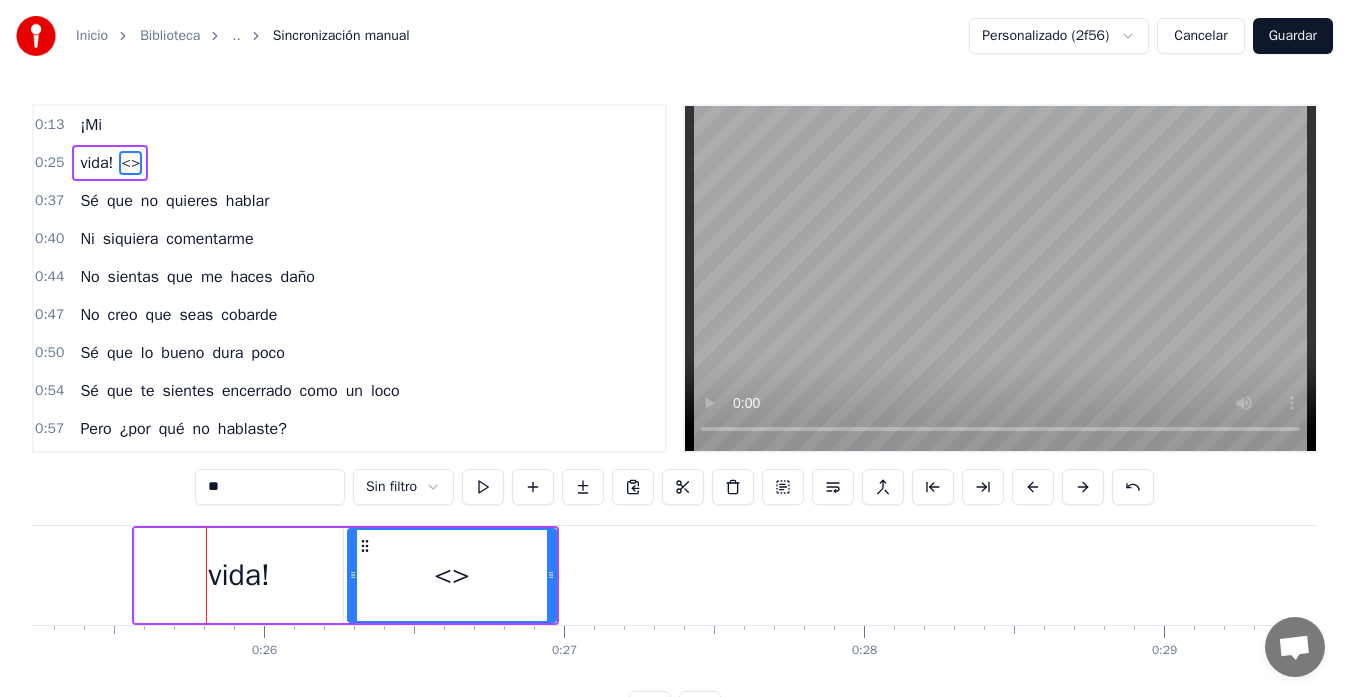 click on "<>" at bounding box center (452, 575) 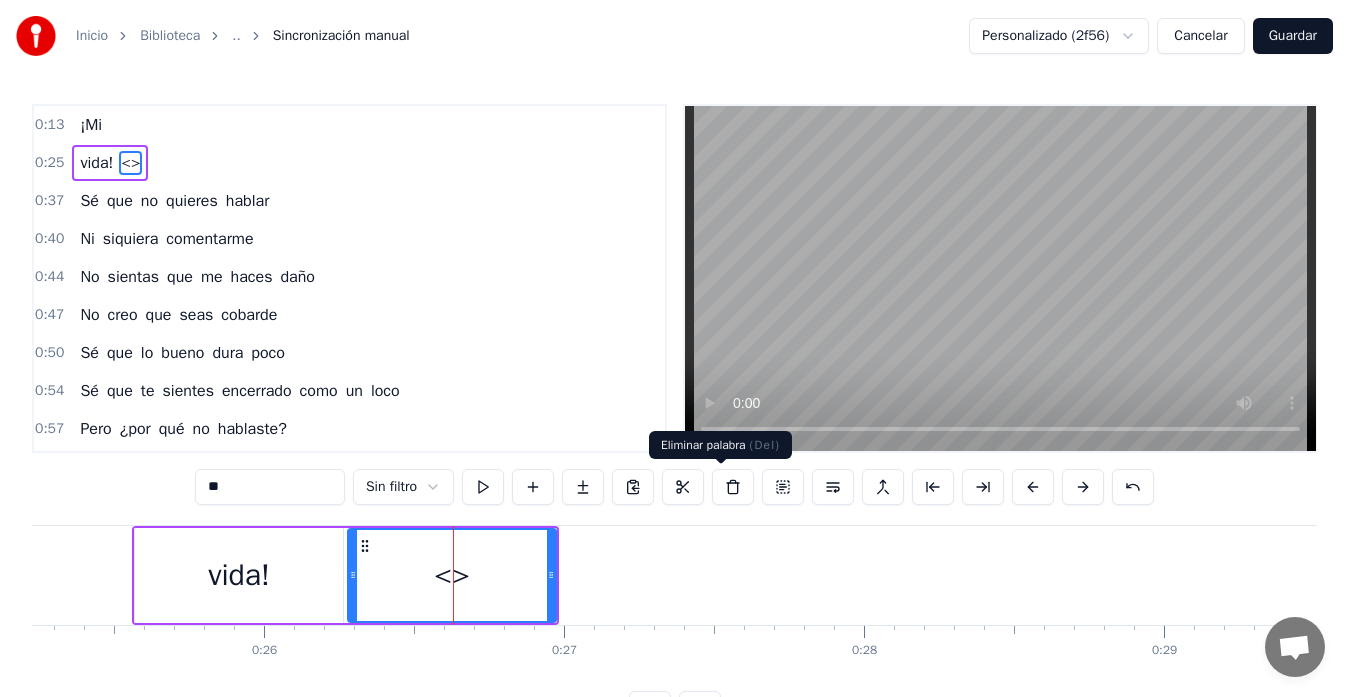 click at bounding box center (733, 487) 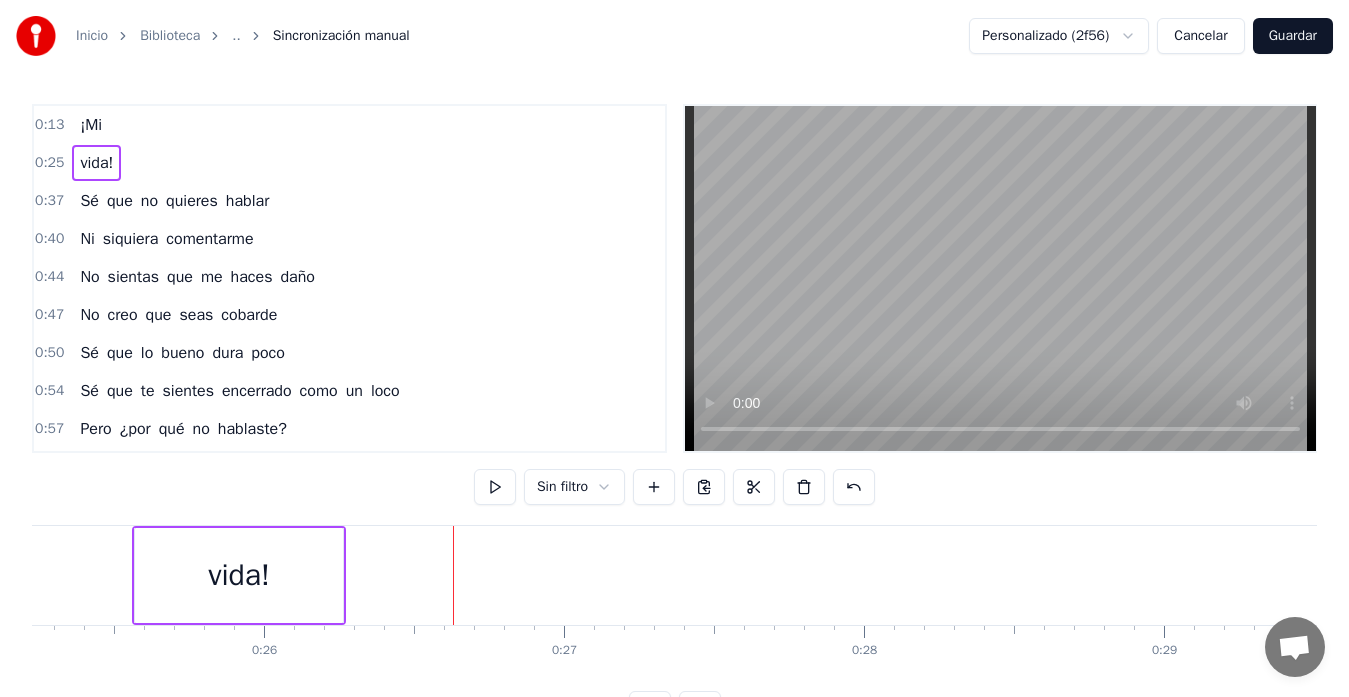 click on "vida!" at bounding box center [239, 575] 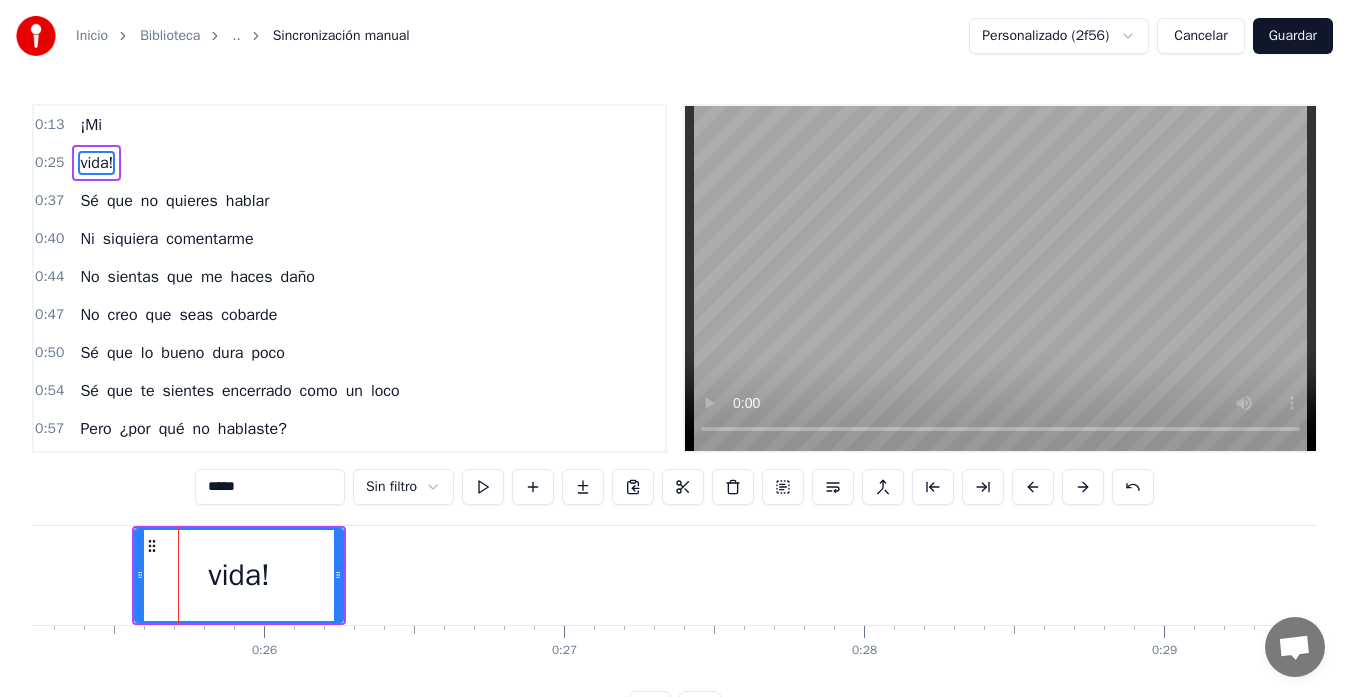 click on "vida!" at bounding box center [96, 163] 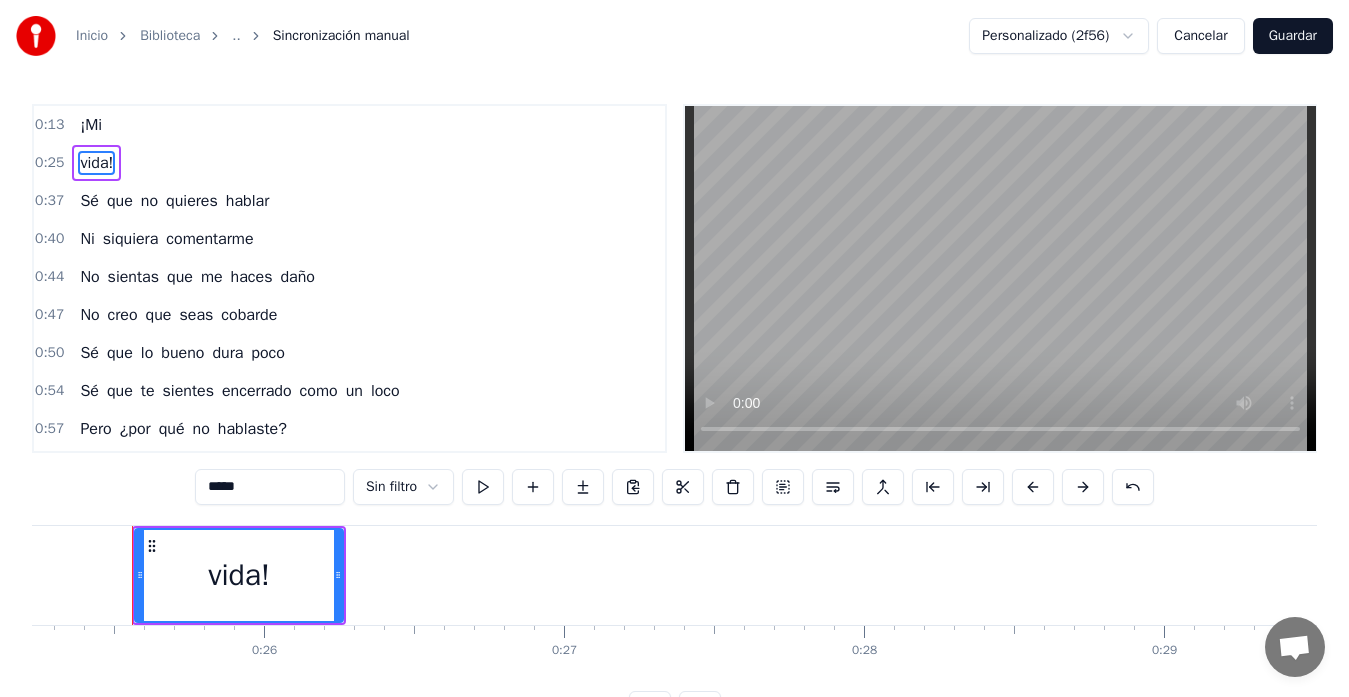 click on "vida!" at bounding box center [239, 575] 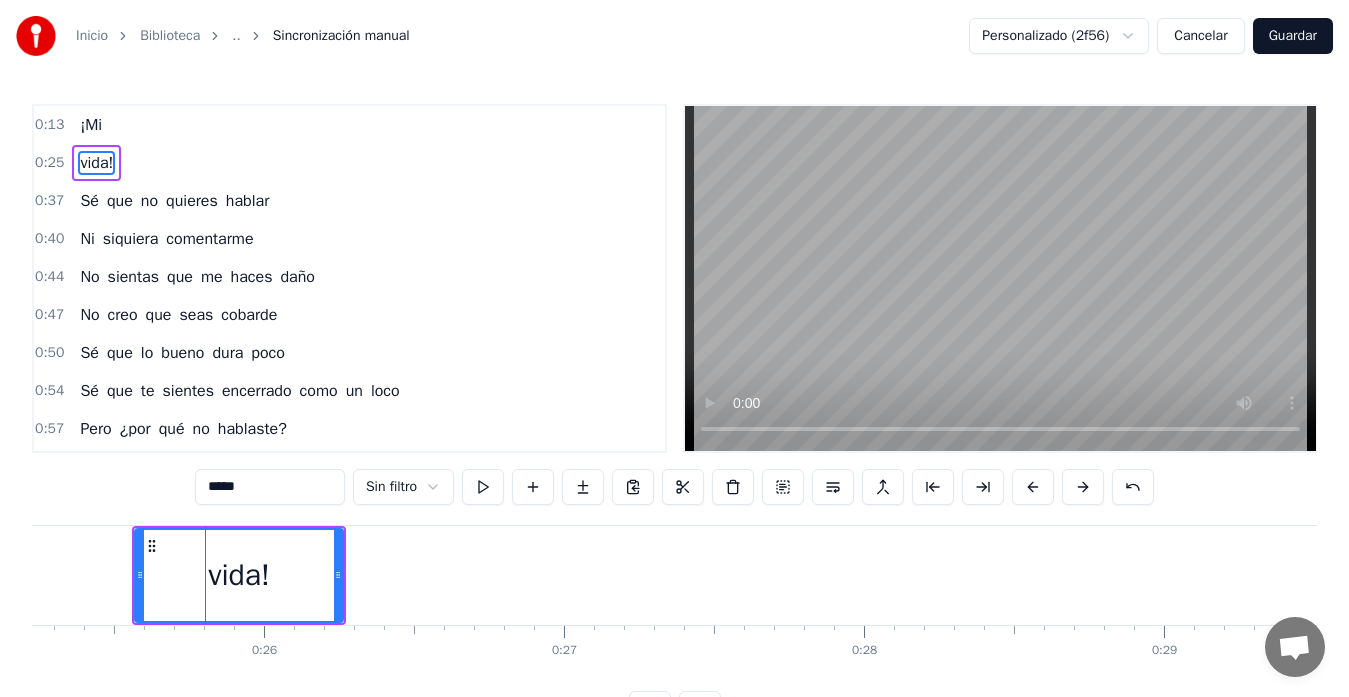 click on "vida!" at bounding box center [239, 575] 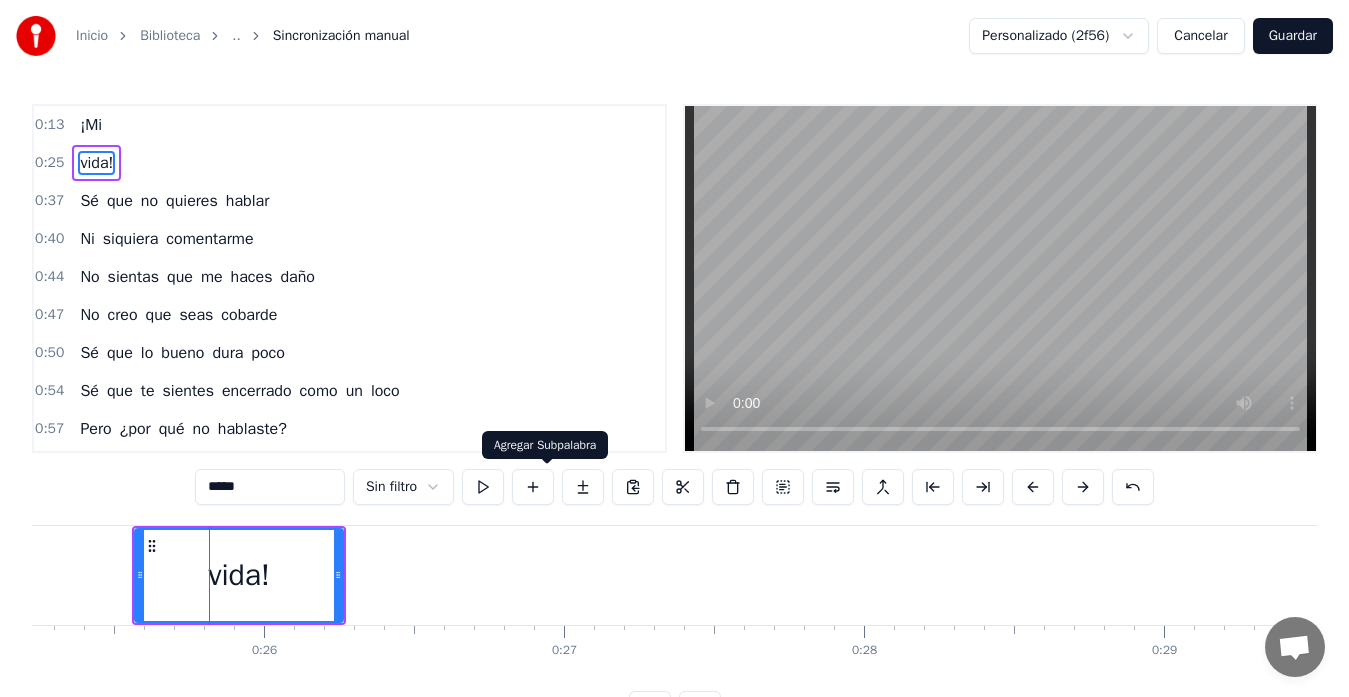 click at bounding box center [583, 487] 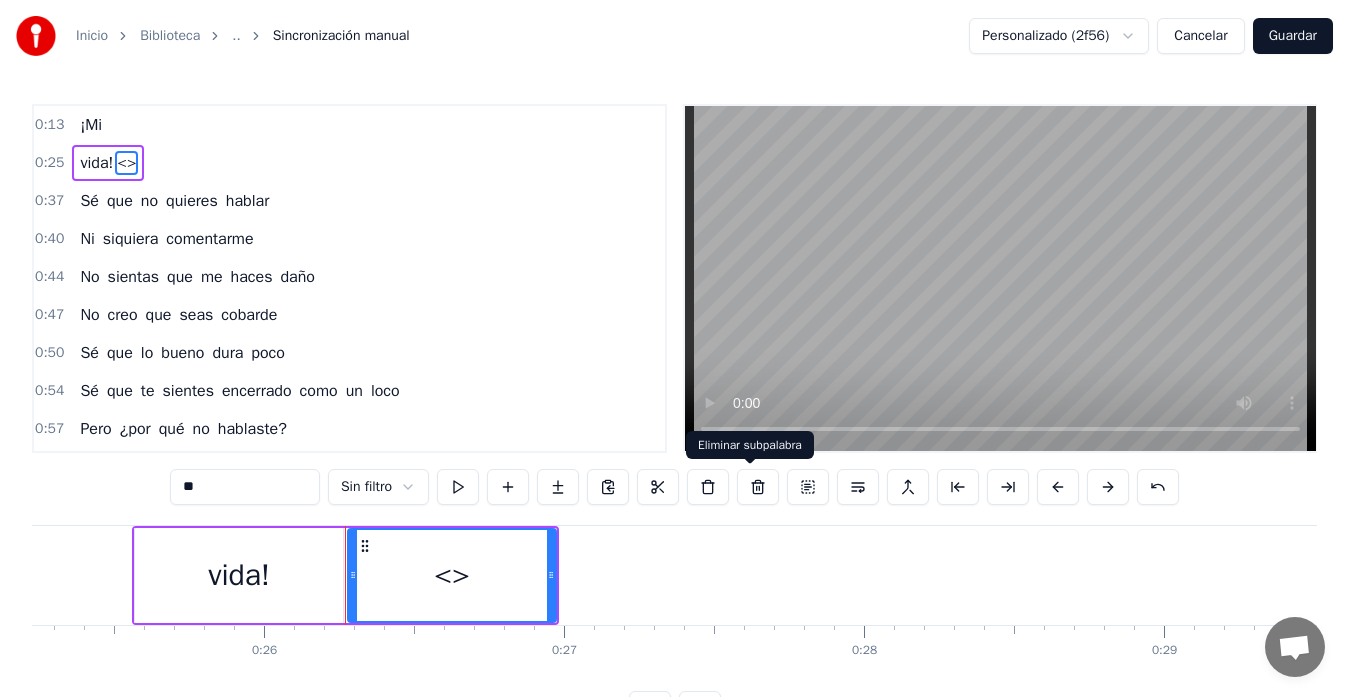 click at bounding box center [758, 487] 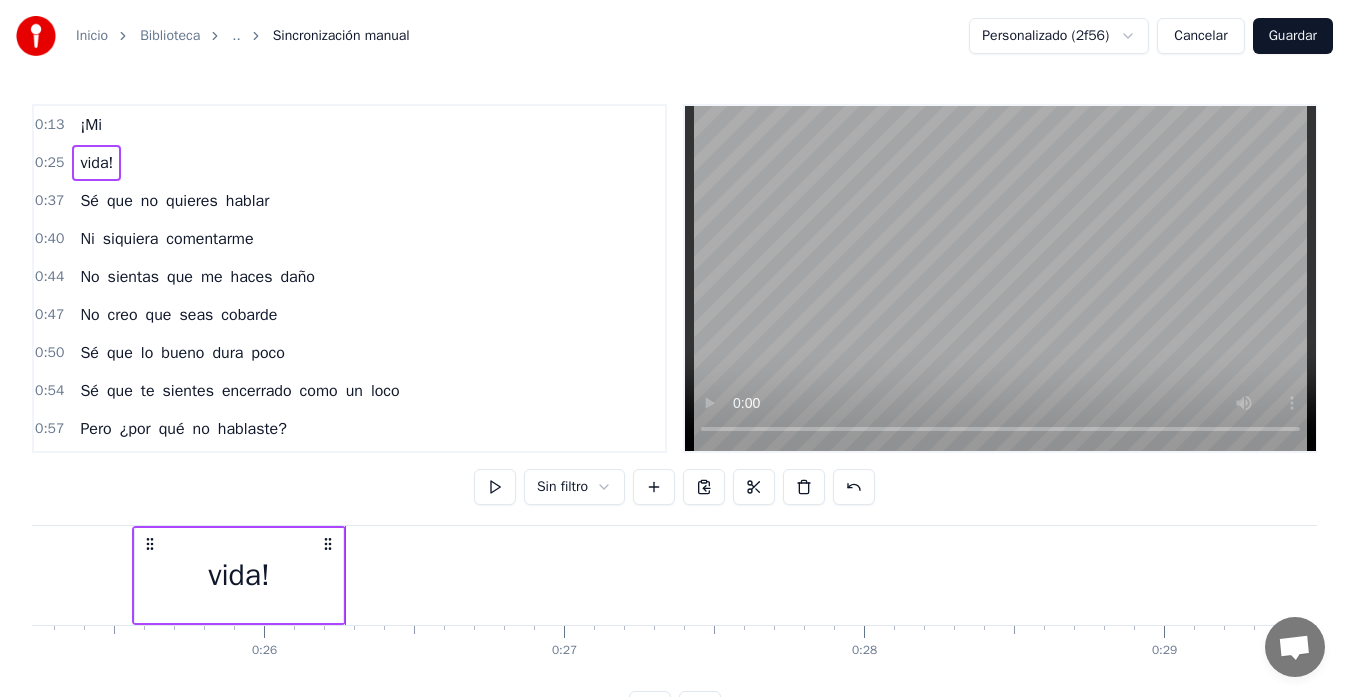click 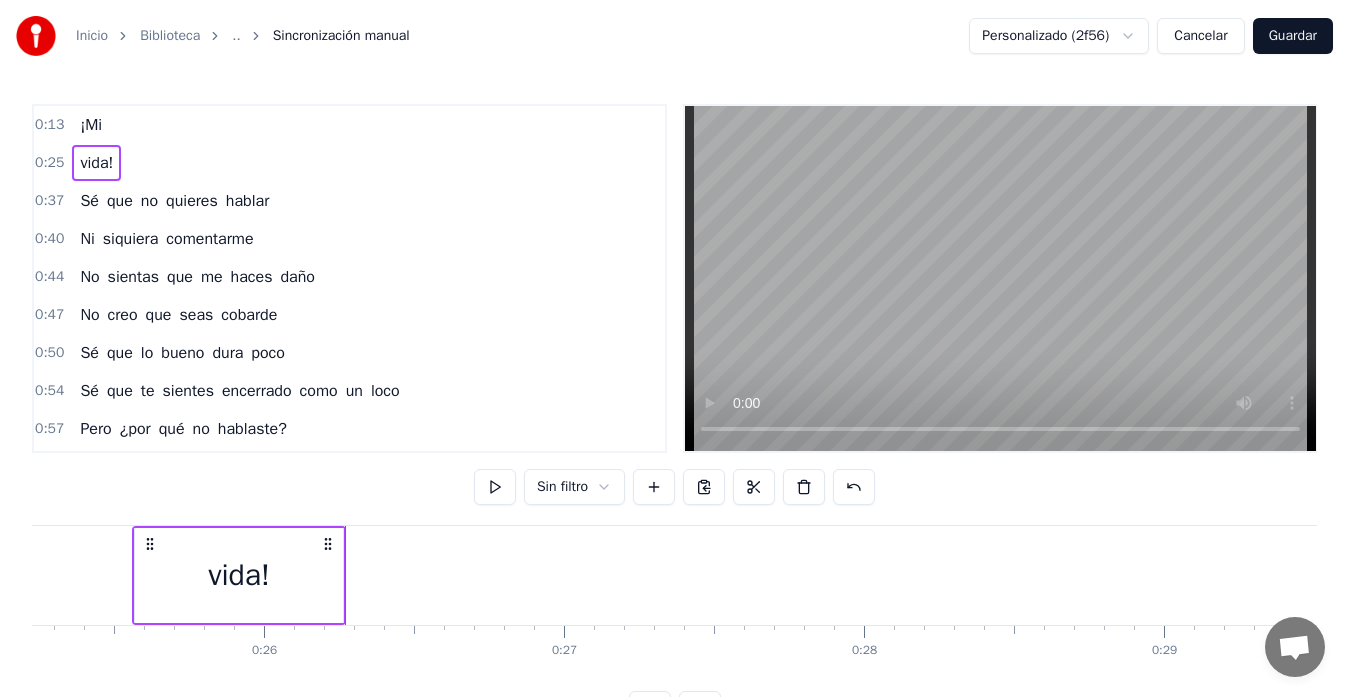 click 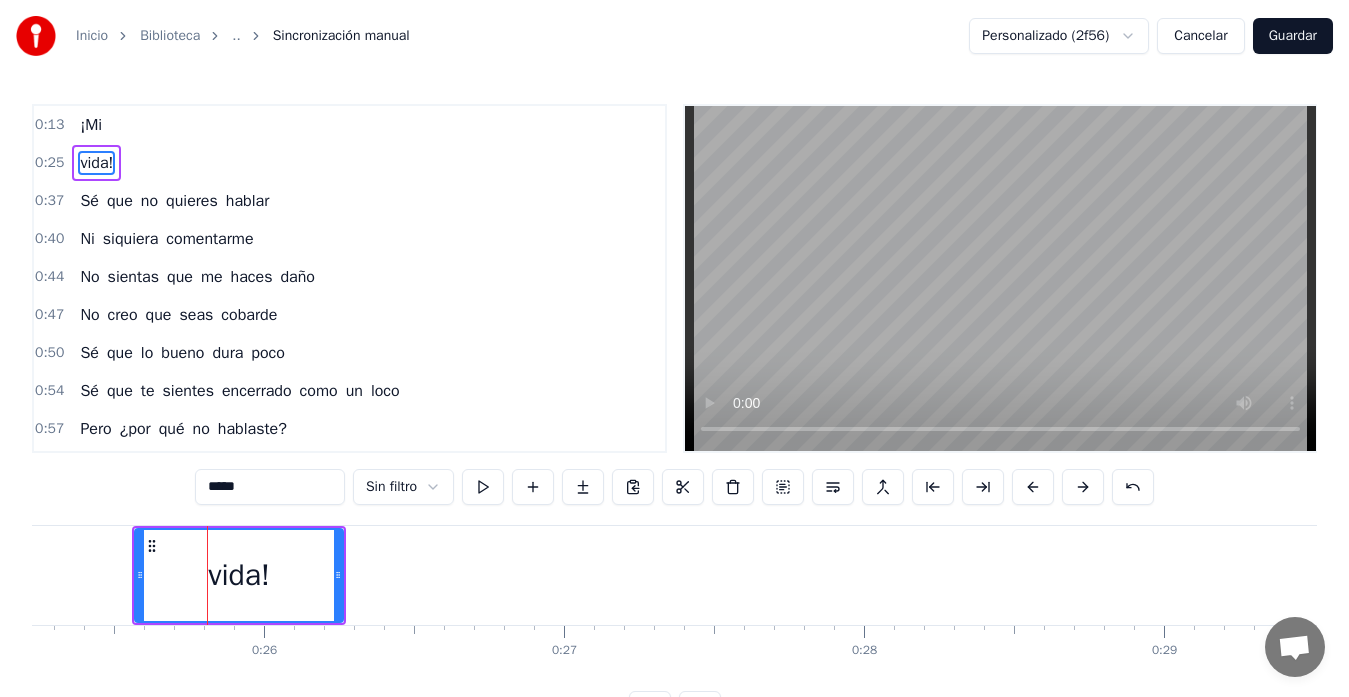 click on "vida!" at bounding box center (239, 575) 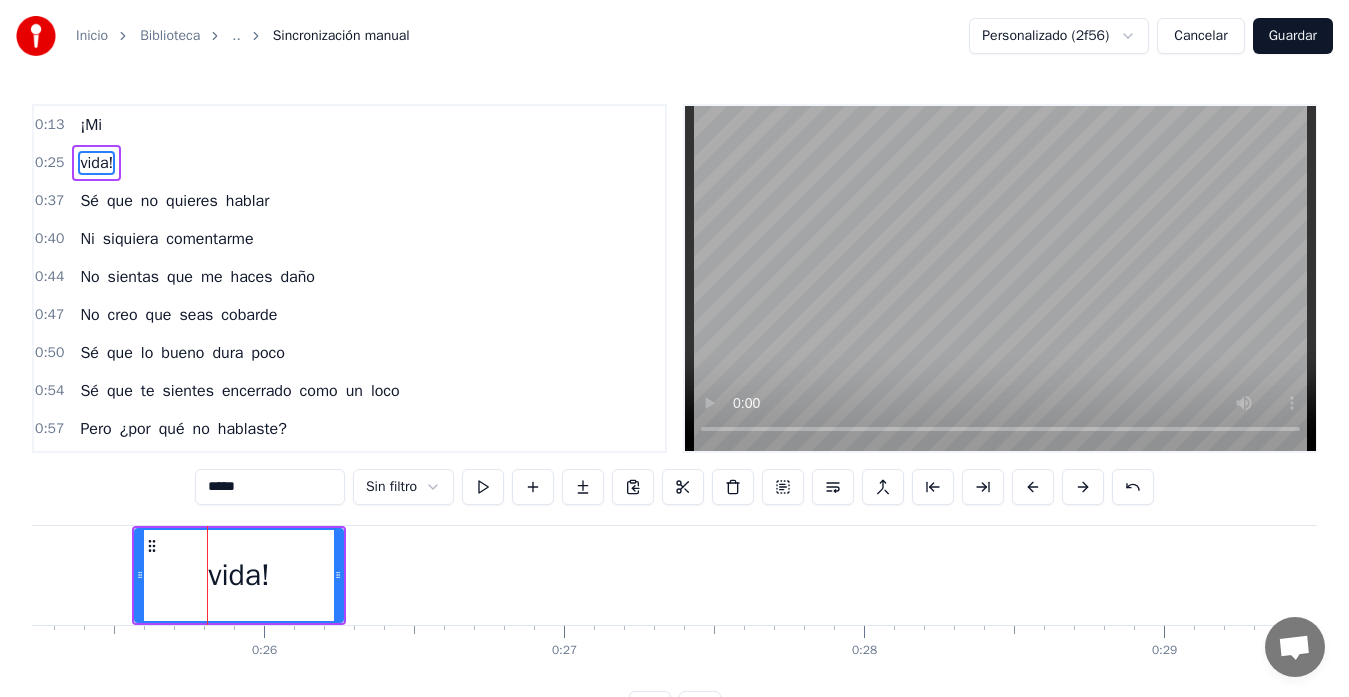 click 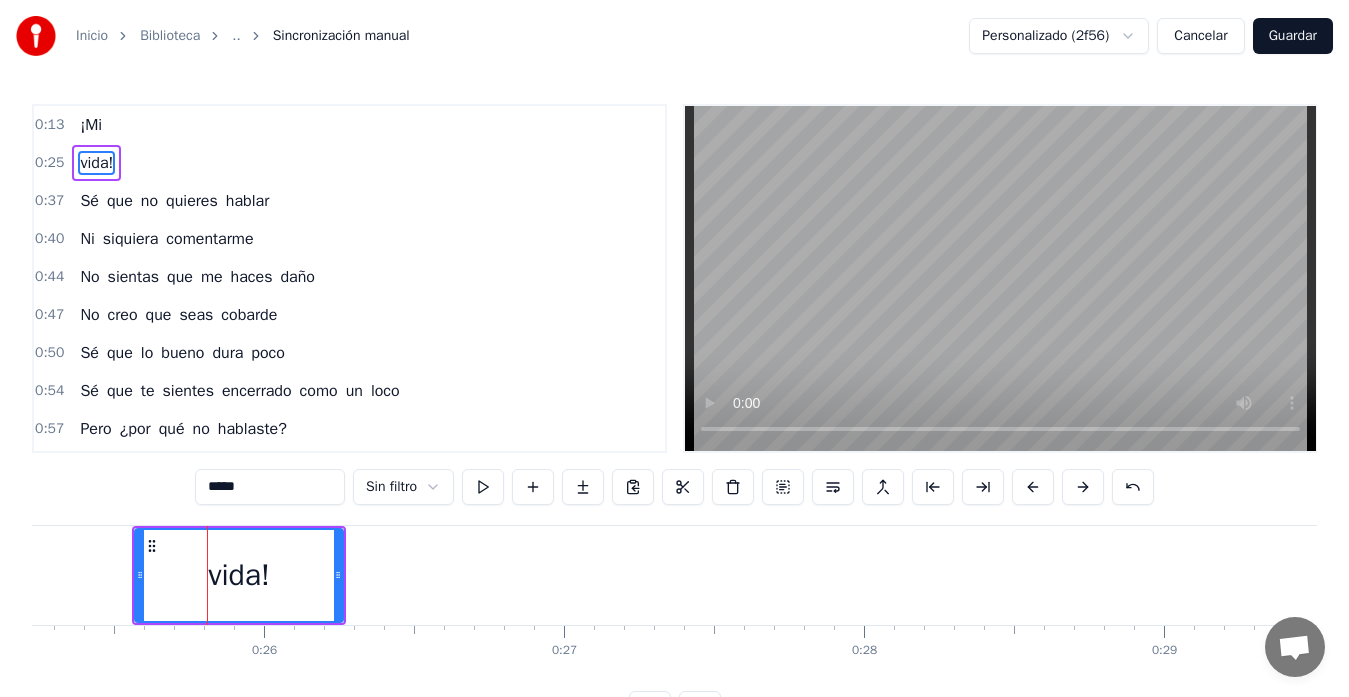click on "vida!" at bounding box center [239, 575] 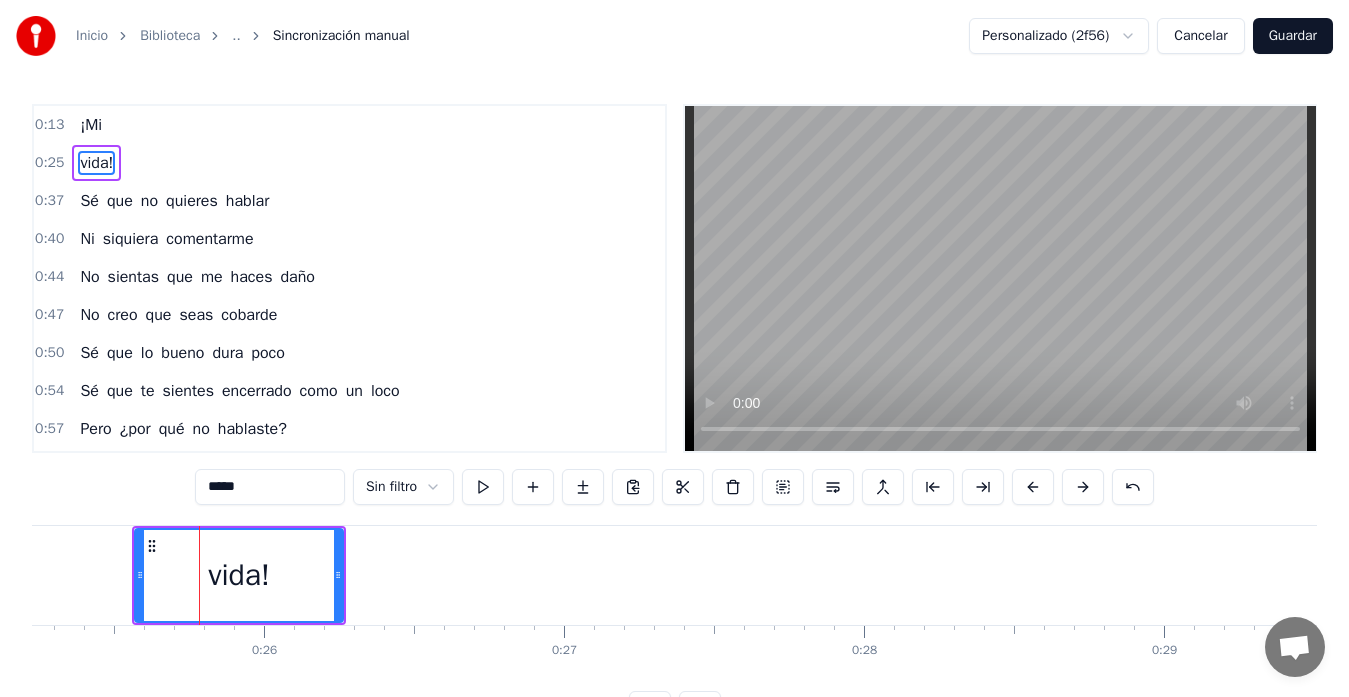 click on "vida!" at bounding box center [239, 575] 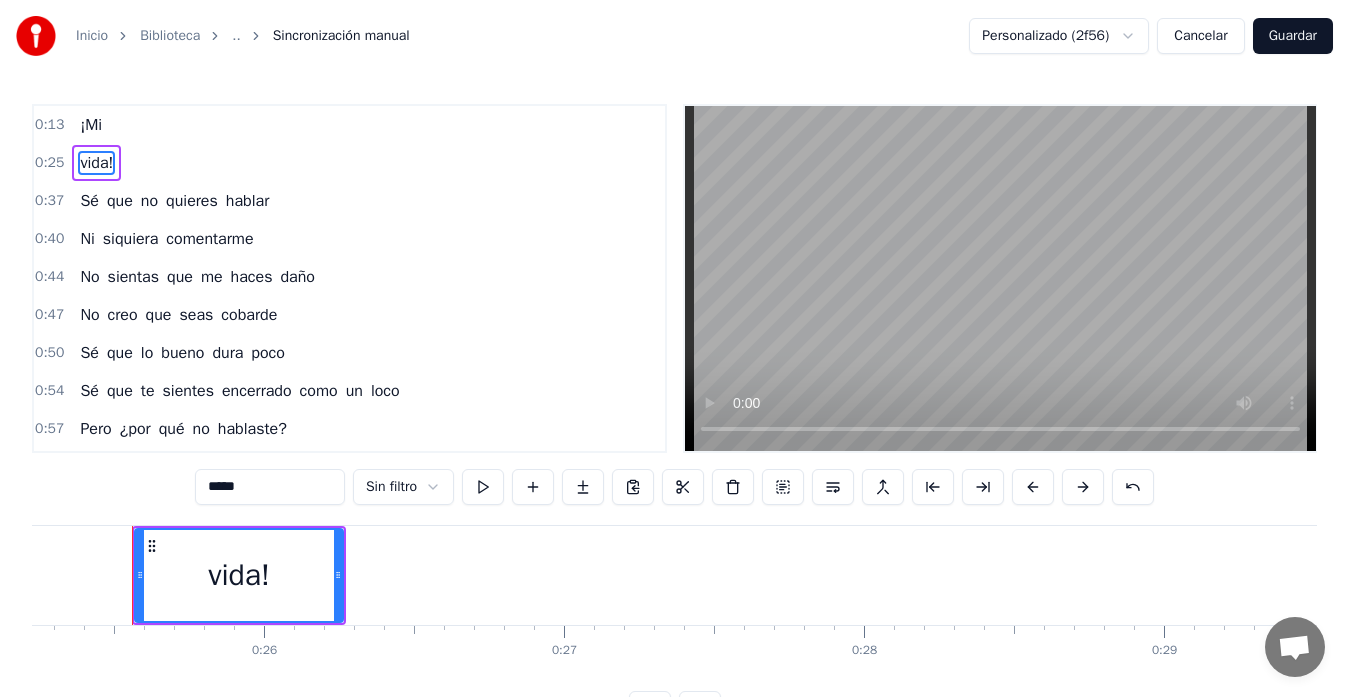 click on "vida!" at bounding box center [96, 163] 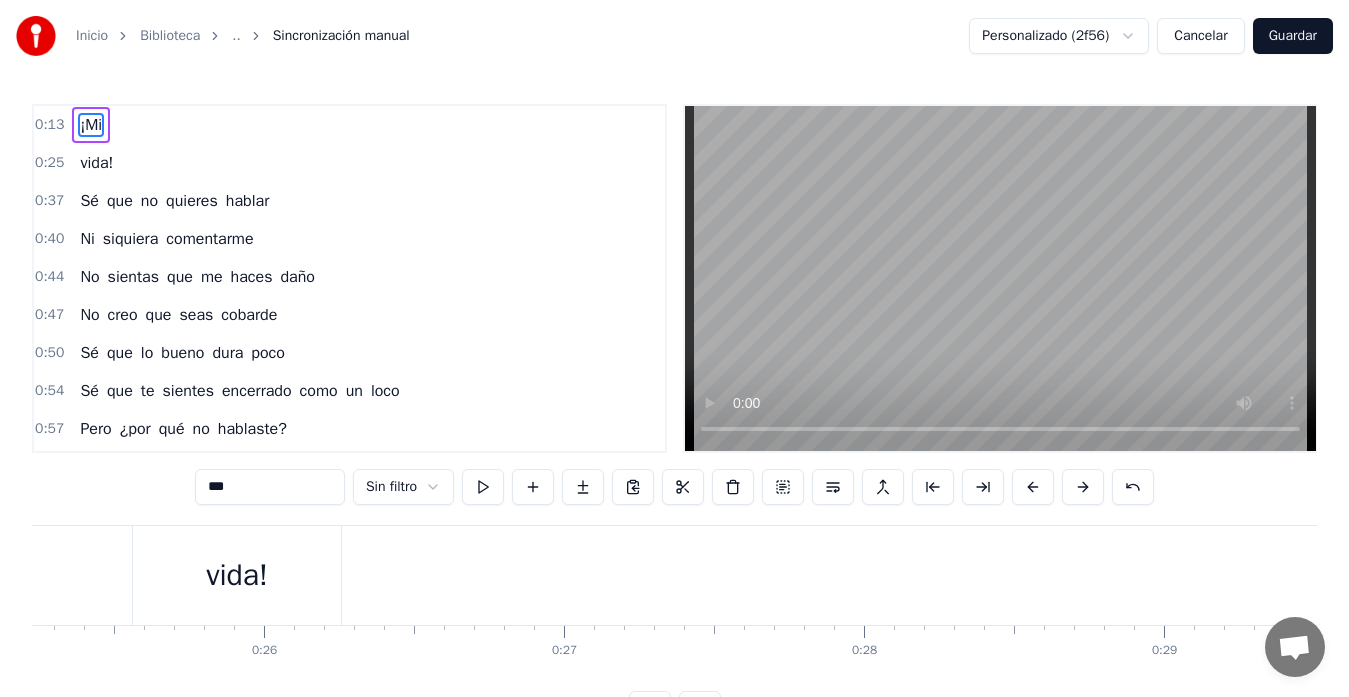 type on "***" 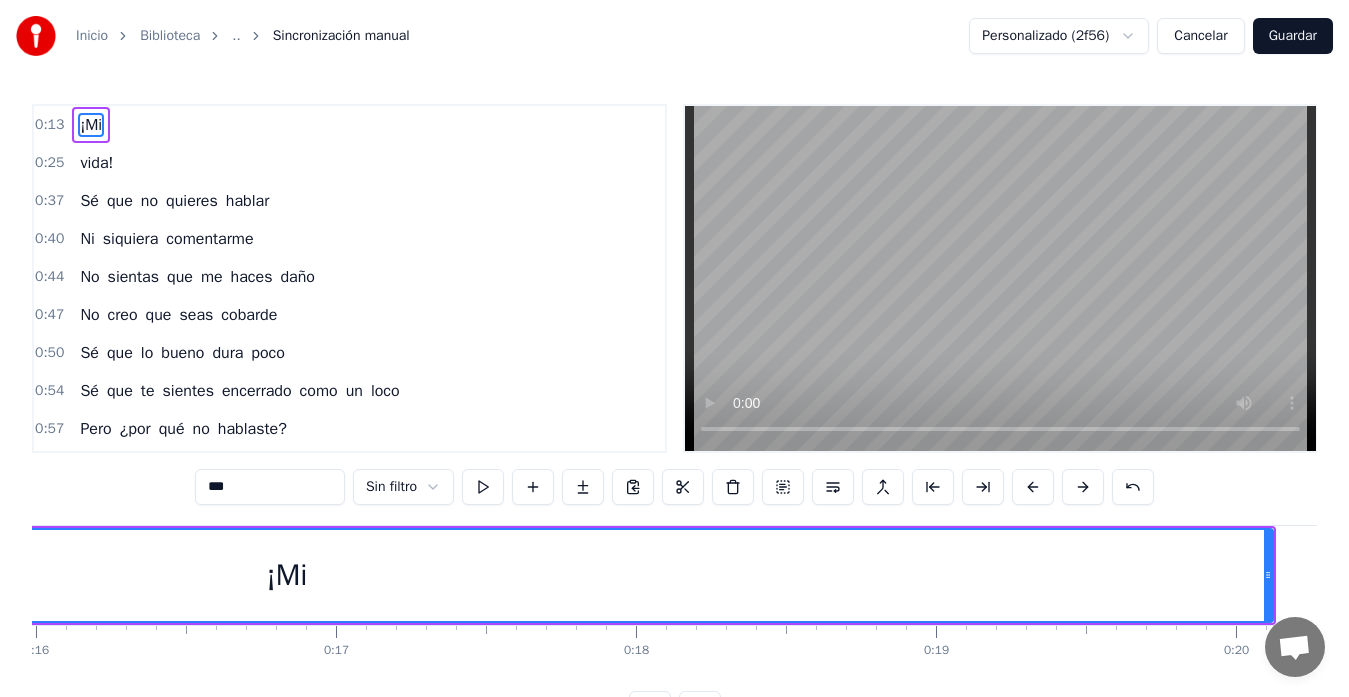 scroll, scrollTop: 0, scrollLeft: 3962, axis: horizontal 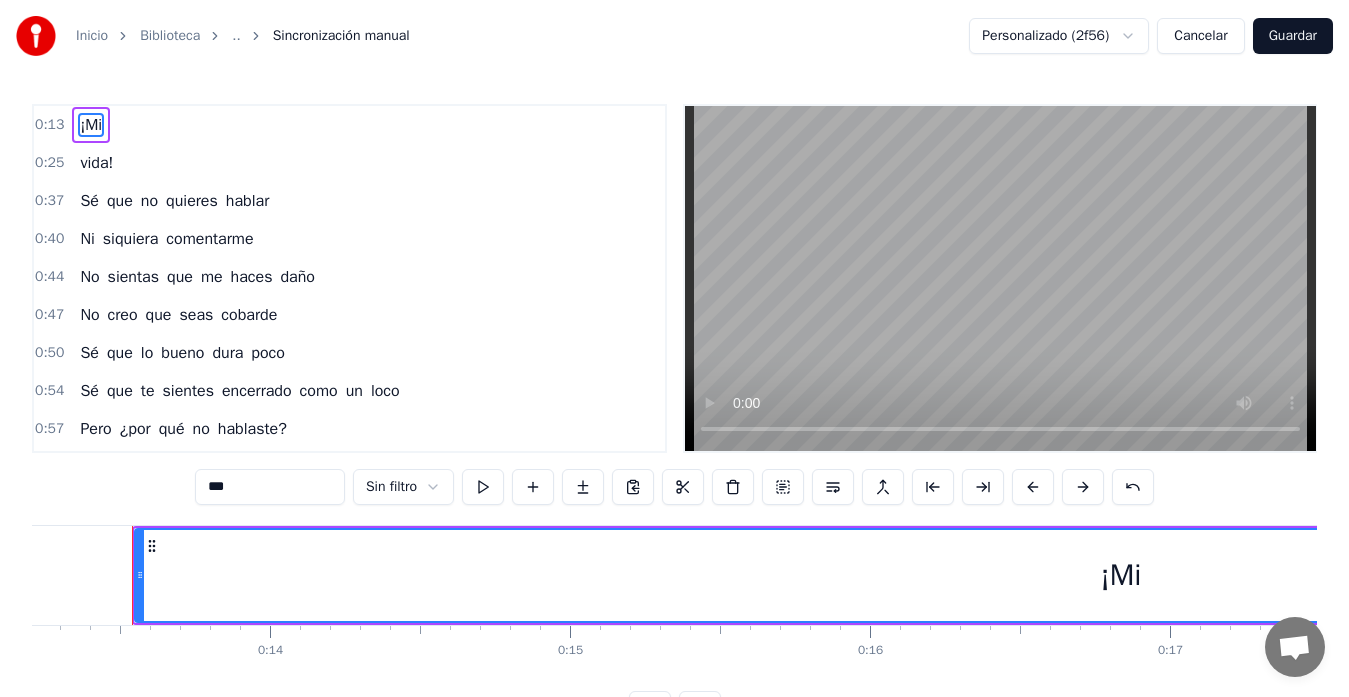 click on "¡Mi" at bounding box center (1121, 575) 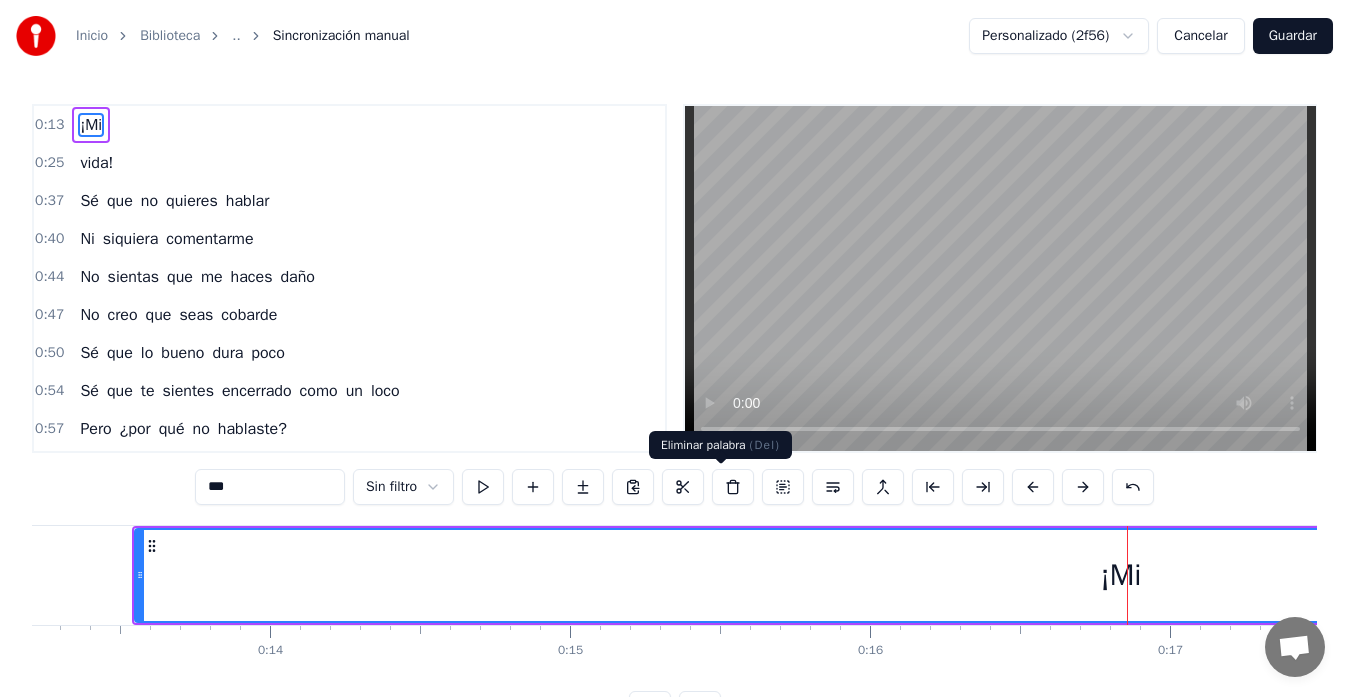 click at bounding box center [733, 487] 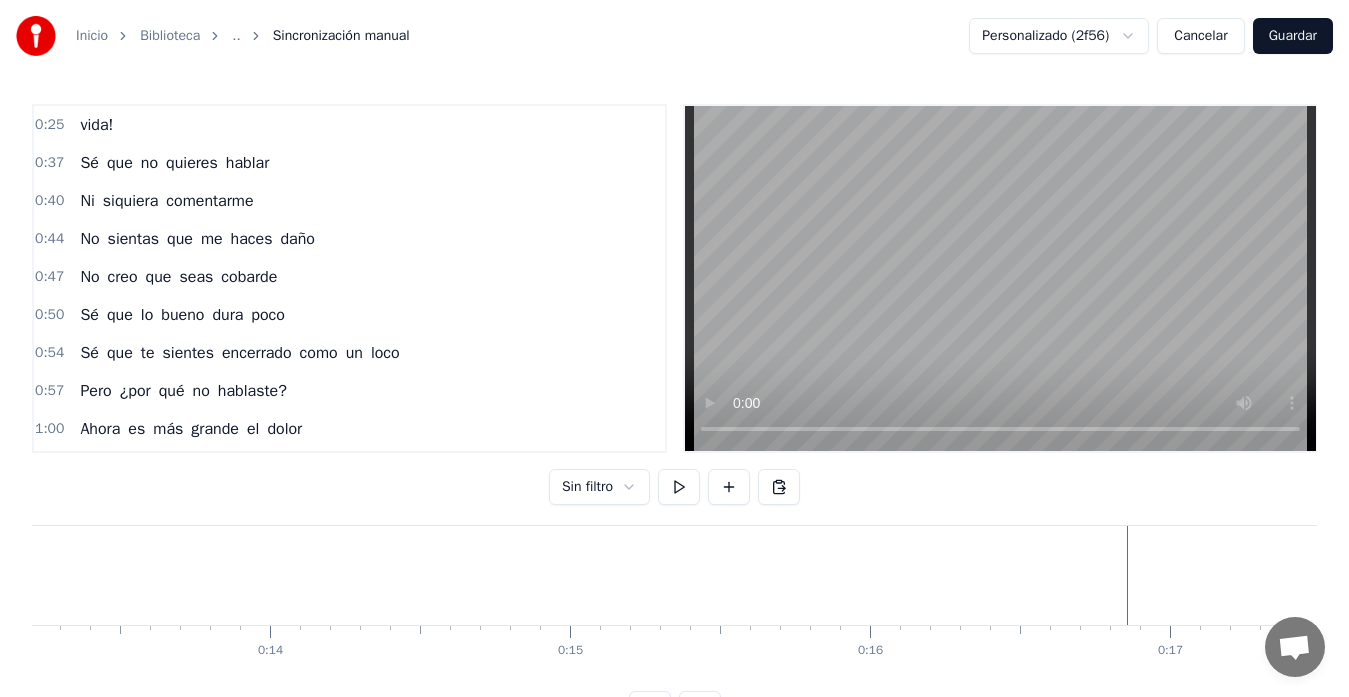 click on "vida!" at bounding box center (96, 125) 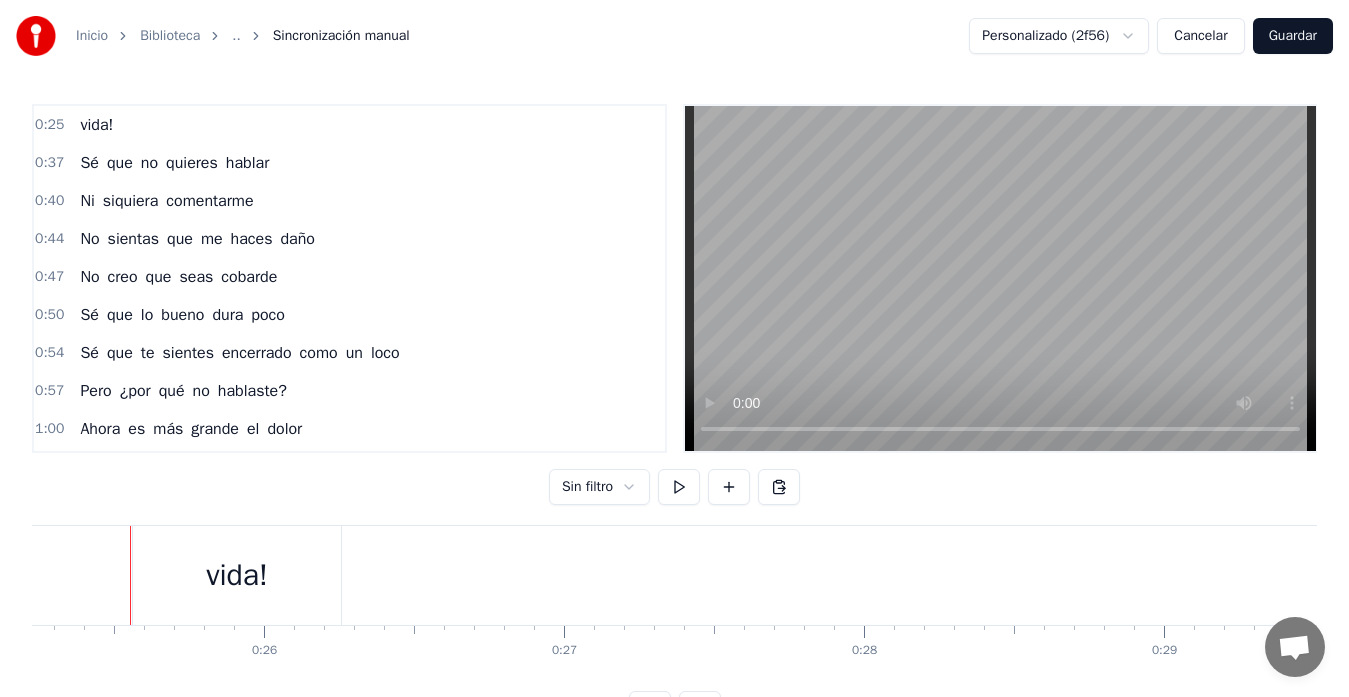 scroll, scrollTop: 0, scrollLeft: 7566, axis: horizontal 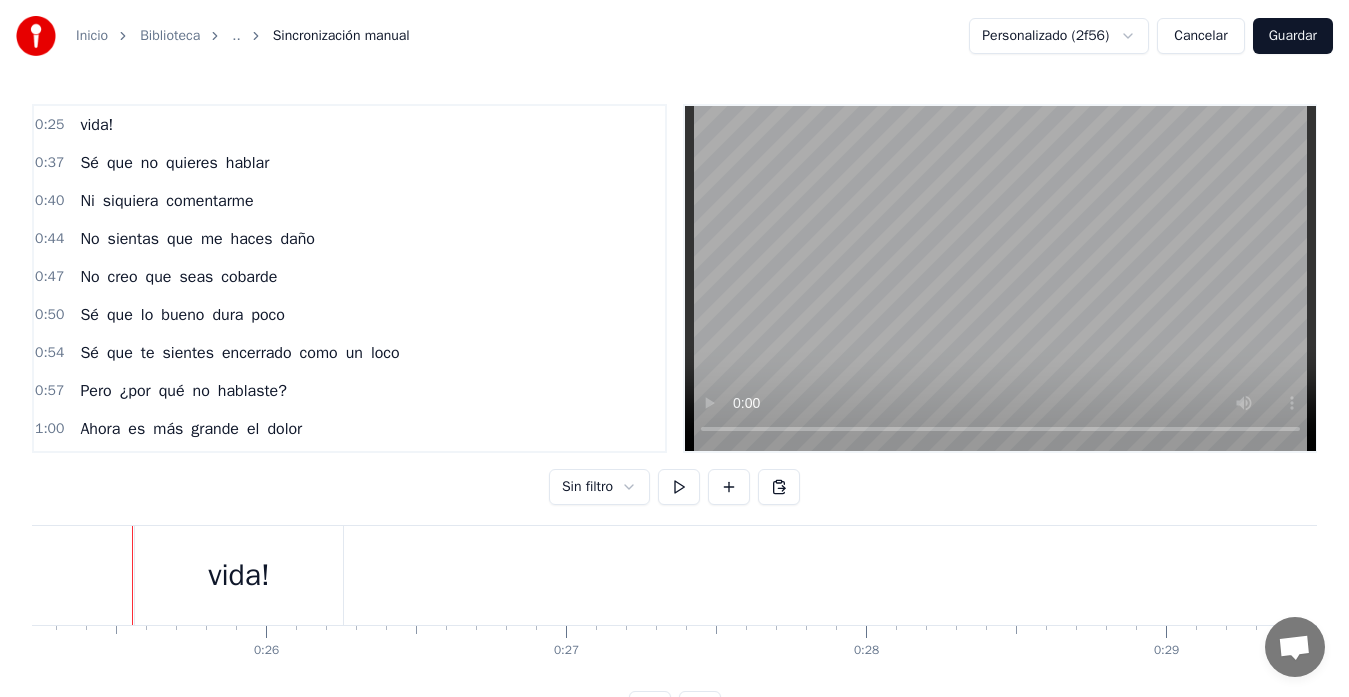 click on "vida!" at bounding box center [239, 575] 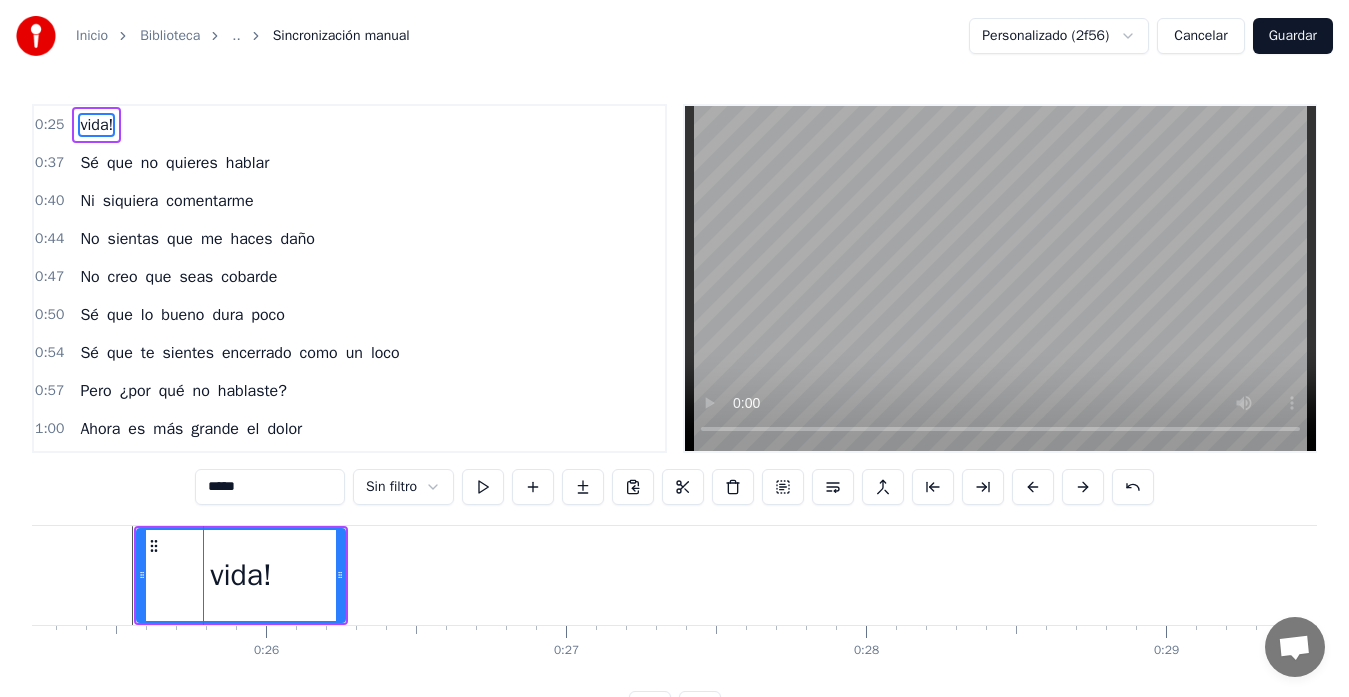 click on "*****" at bounding box center (270, 487) 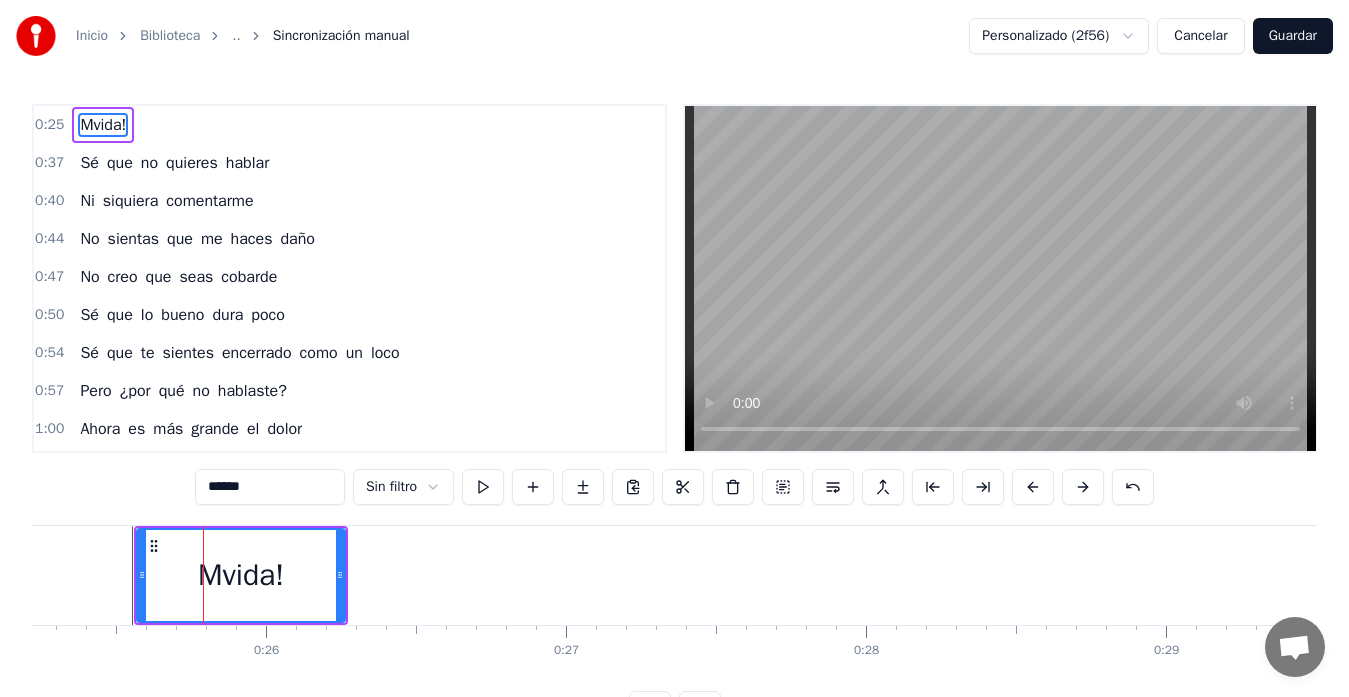 click on "******" at bounding box center (270, 487) 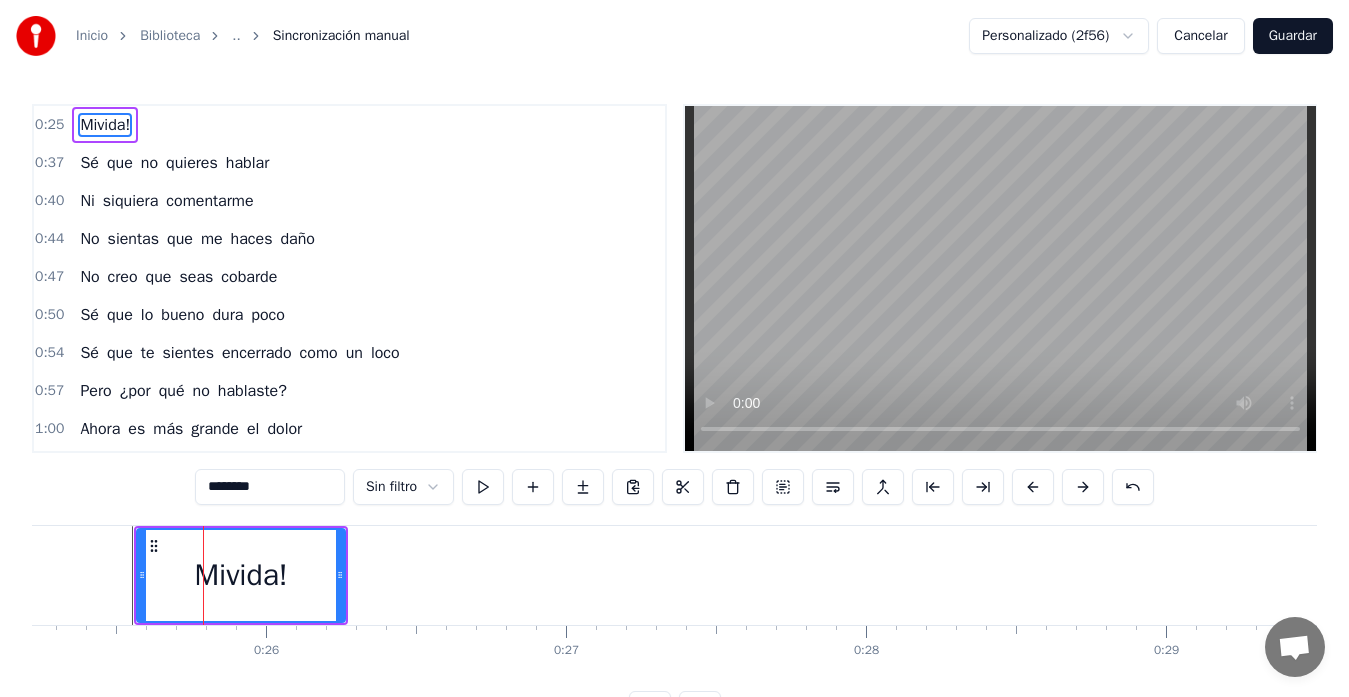 click on "*******" at bounding box center [270, 487] 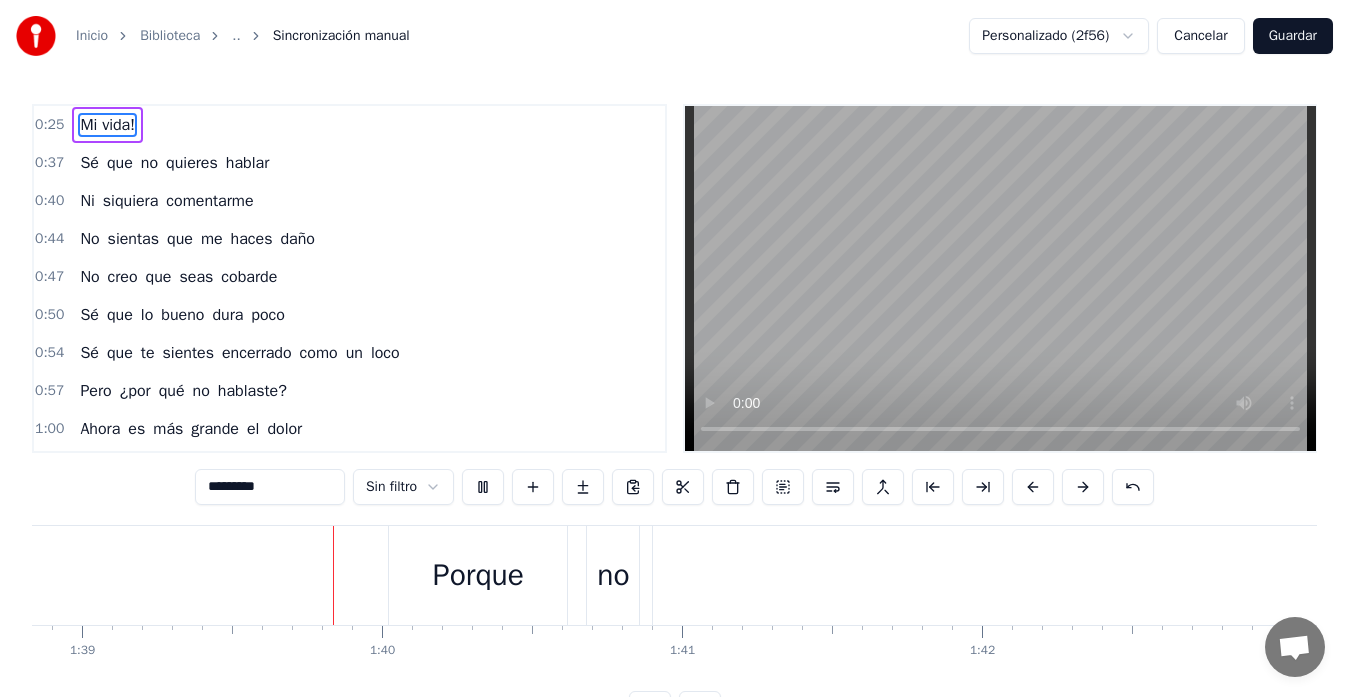 scroll, scrollTop: 0, scrollLeft: 29709, axis: horizontal 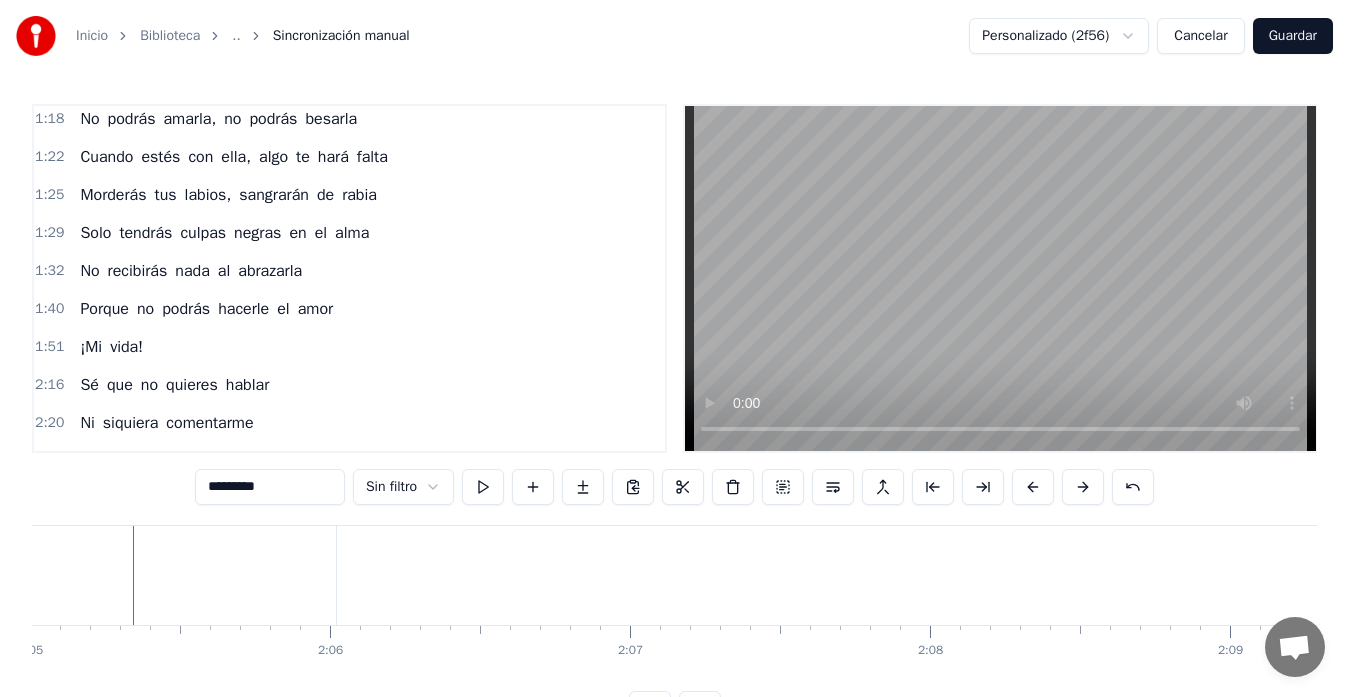 click on "¡Mi" at bounding box center (91, 347) 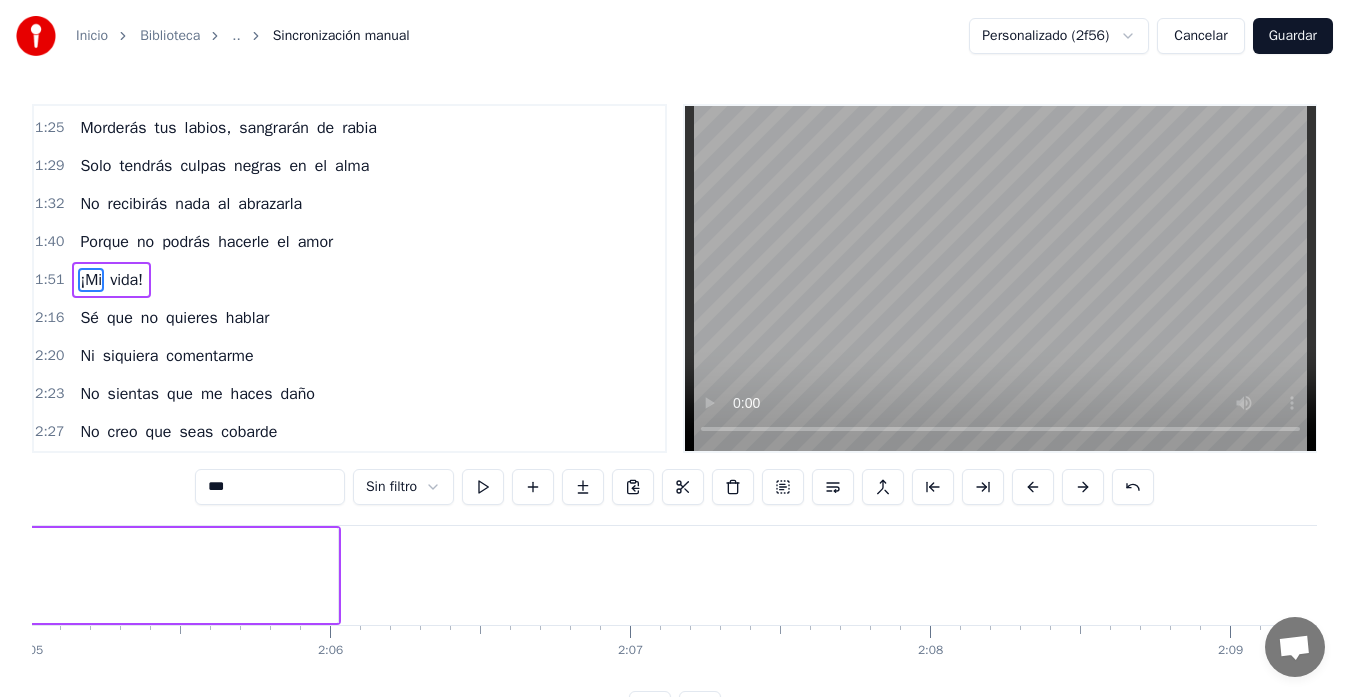 scroll, scrollTop: 568, scrollLeft: 0, axis: vertical 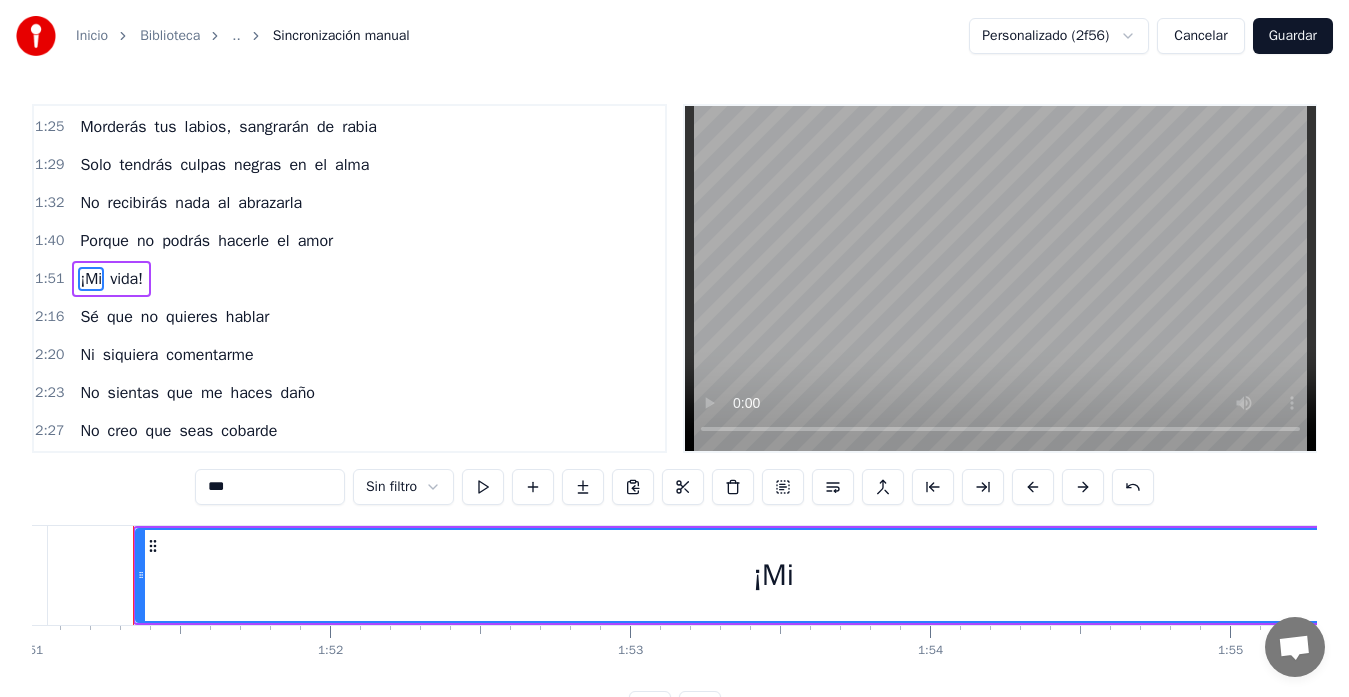 click on "¡Mi" at bounding box center (773, 575) 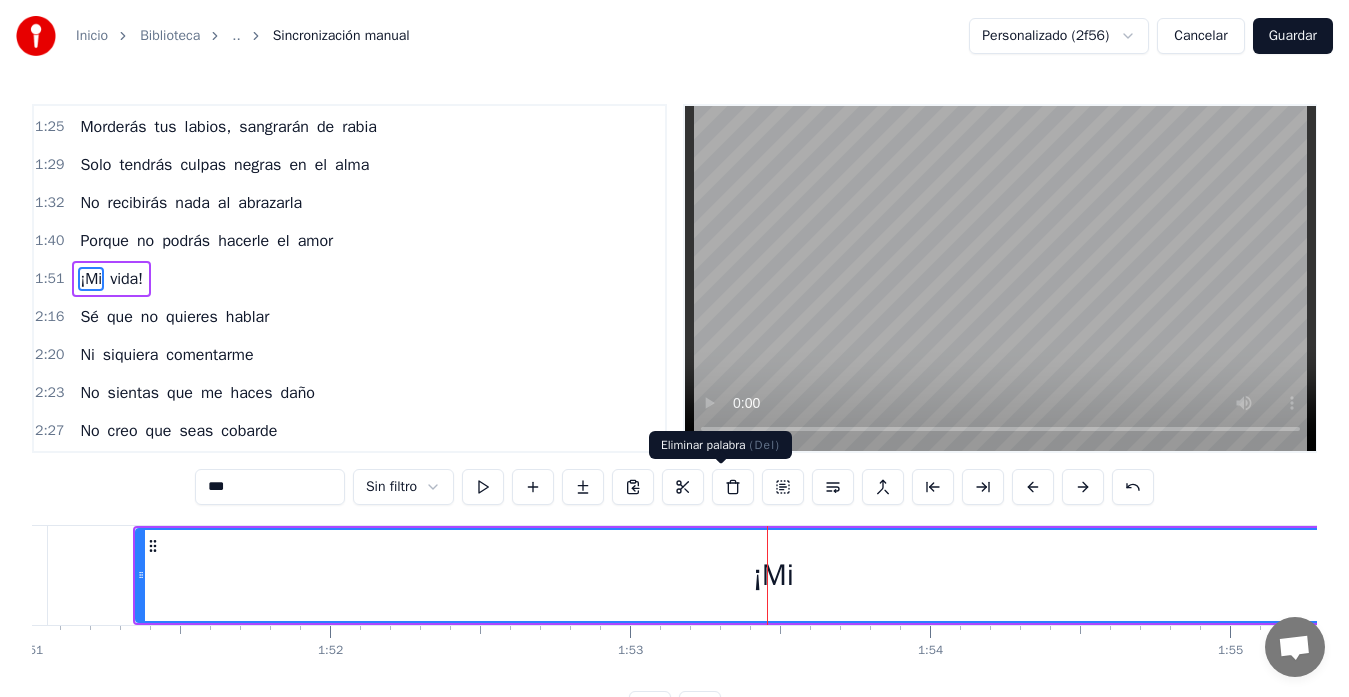 click at bounding box center [733, 487] 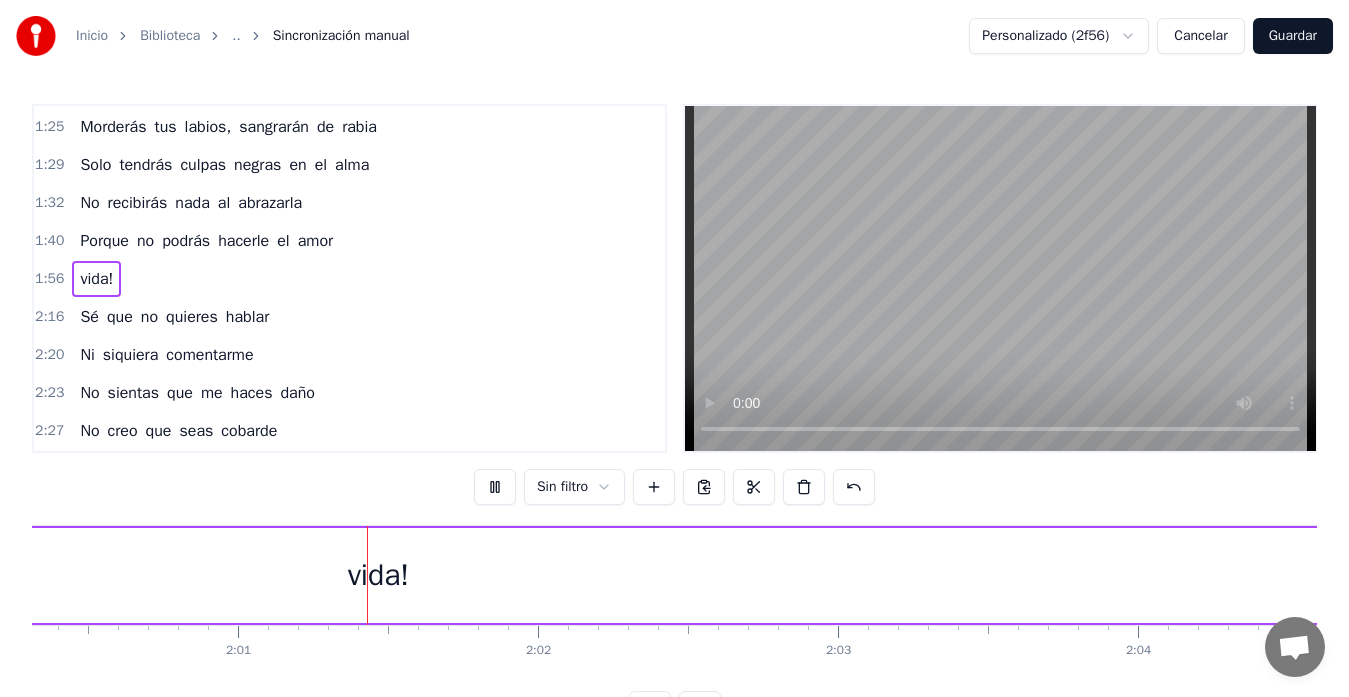 scroll, scrollTop: 0, scrollLeft: 36206, axis: horizontal 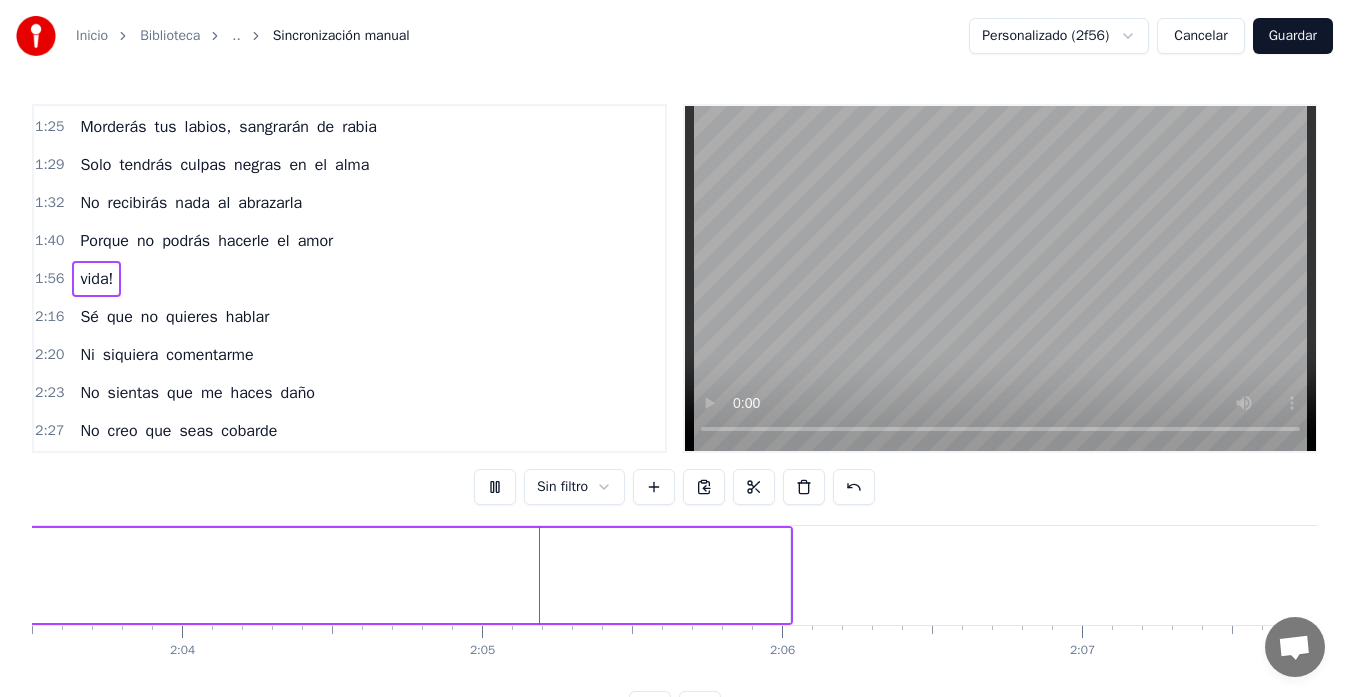 click on "vida!" at bounding box center (-577, 575) 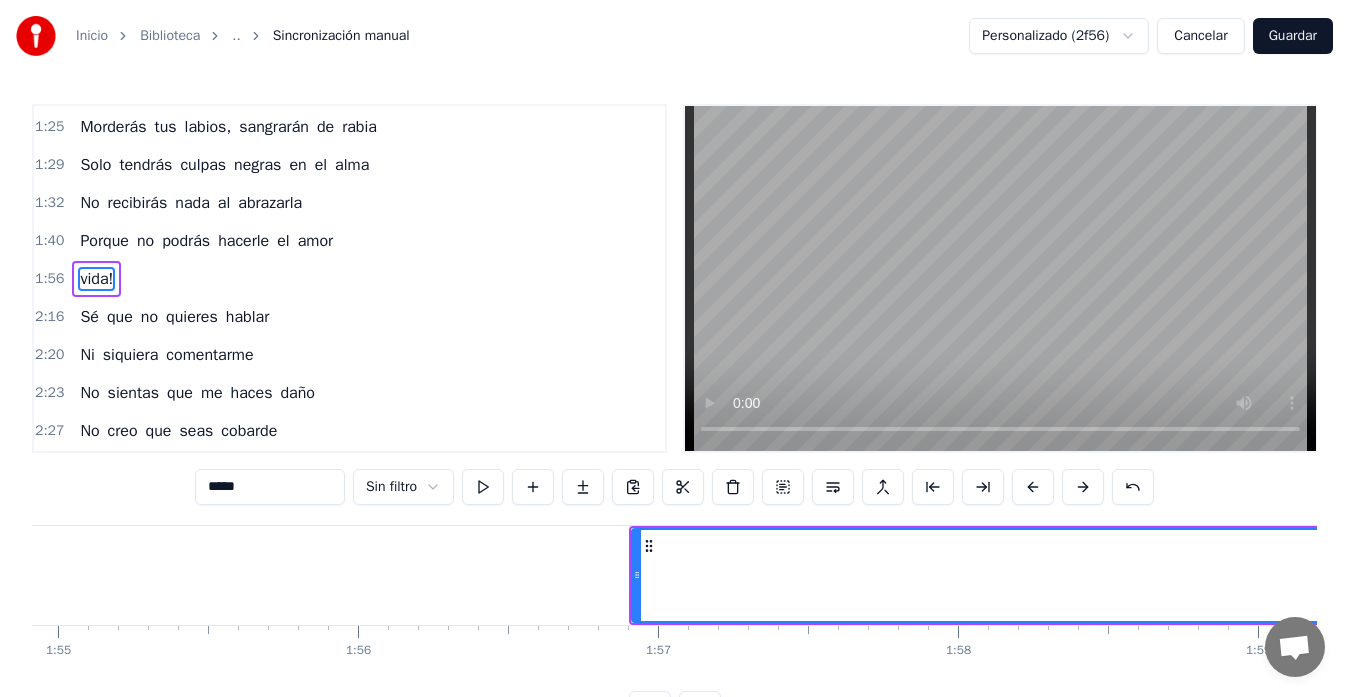 scroll, scrollTop: 0, scrollLeft: 34338, axis: horizontal 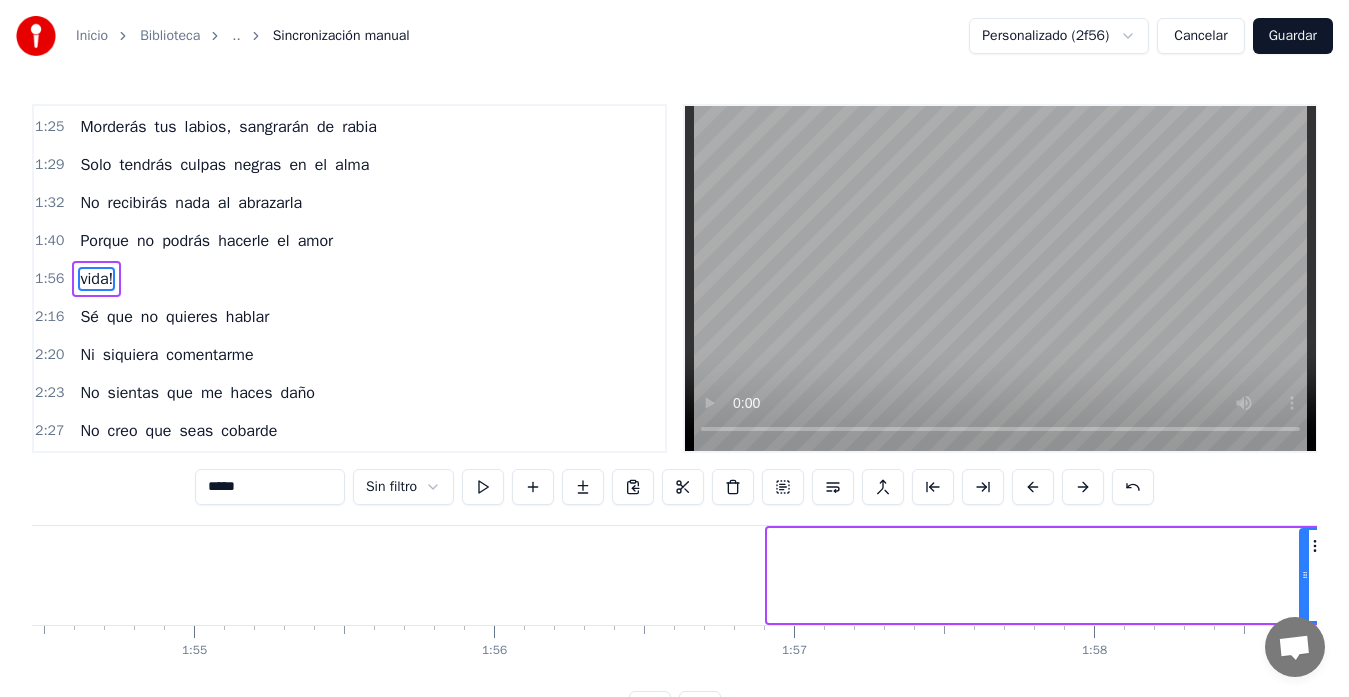 drag, startPoint x: 770, startPoint y: 591, endPoint x: 1302, endPoint y: 570, distance: 532.4143 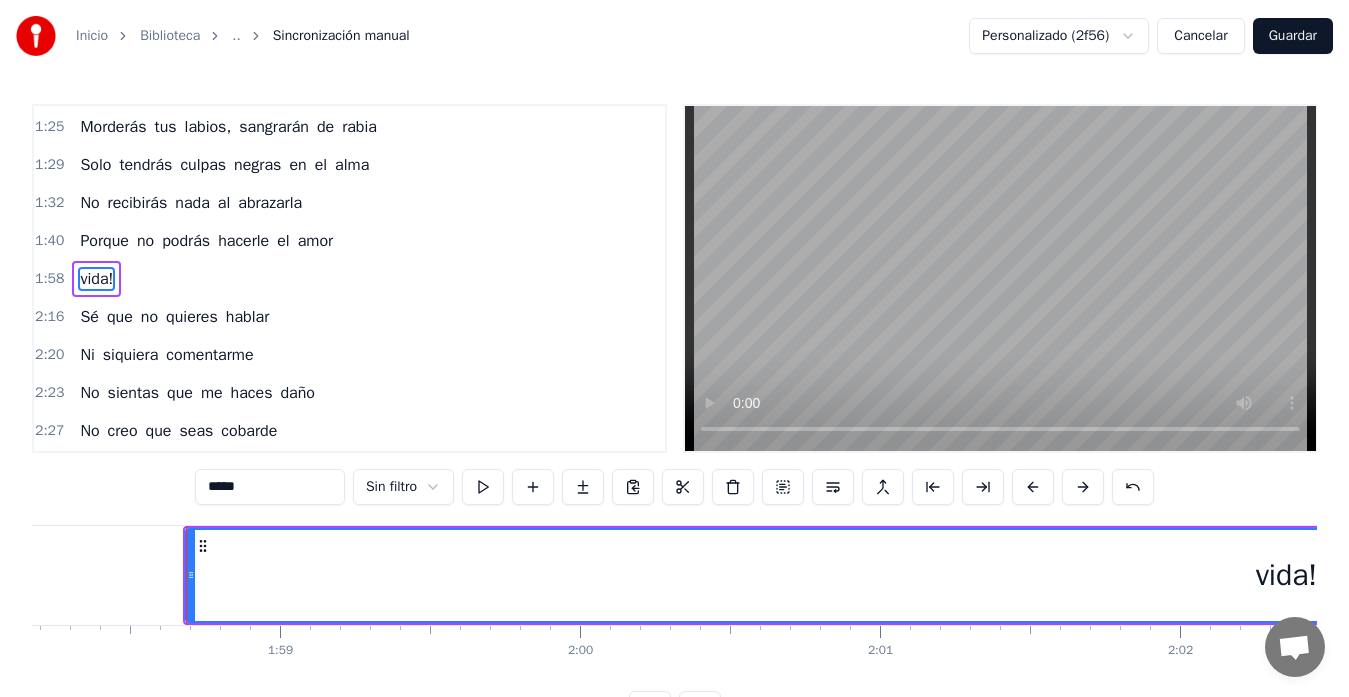 scroll, scrollTop: 0, scrollLeft: 35506, axis: horizontal 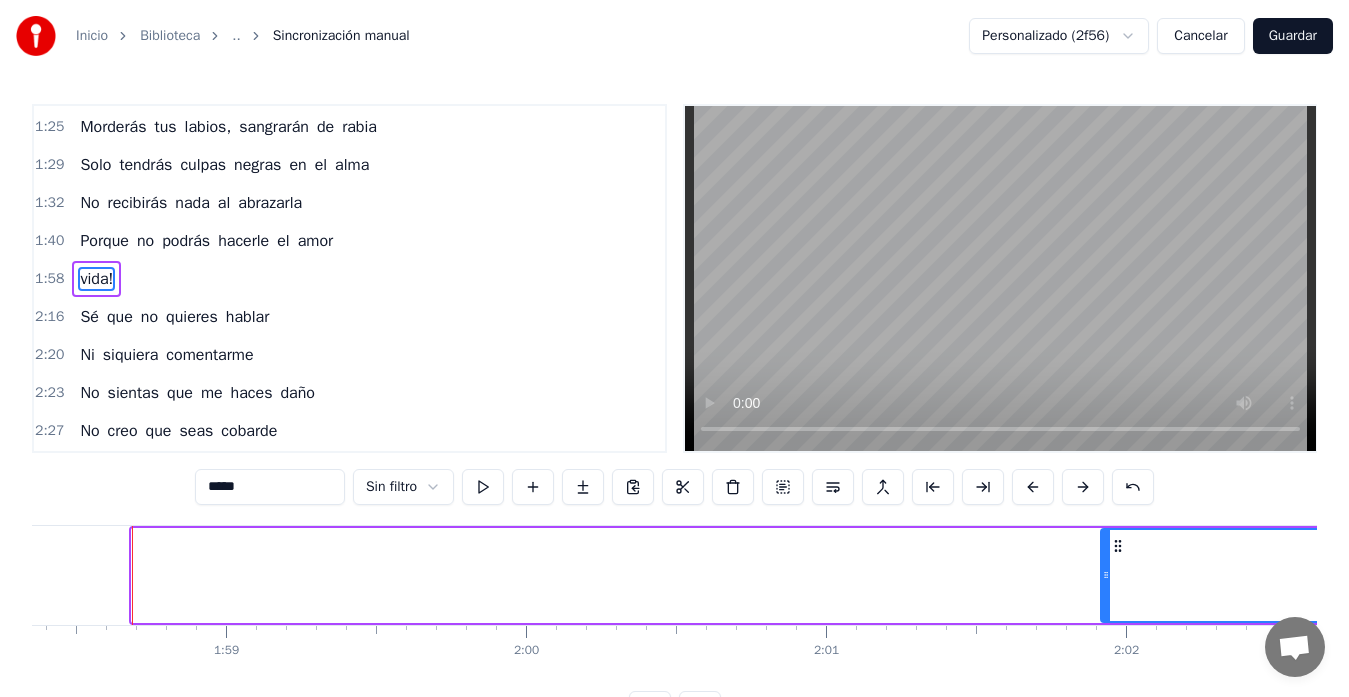 drag, startPoint x: 135, startPoint y: 577, endPoint x: 1104, endPoint y: 576, distance: 969.0005 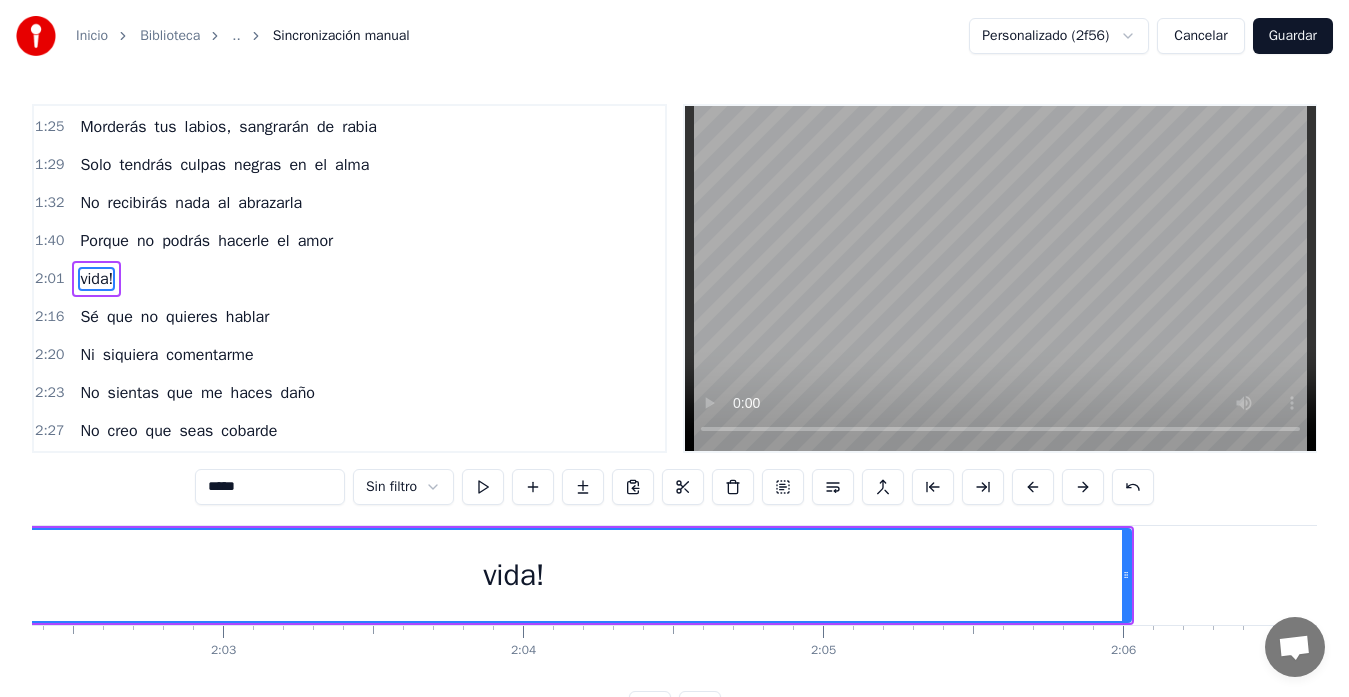 scroll, scrollTop: 0, scrollLeft: 36573, axis: horizontal 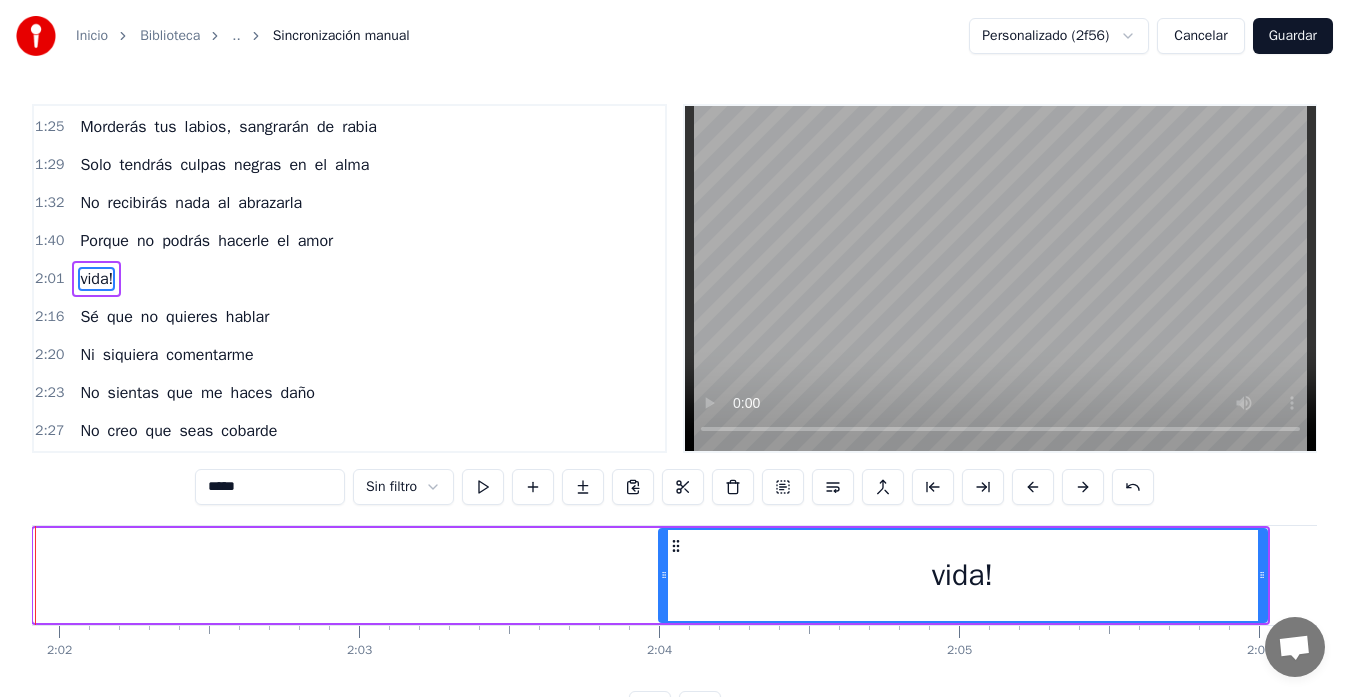 drag, startPoint x: 38, startPoint y: 575, endPoint x: 663, endPoint y: 607, distance: 625.81866 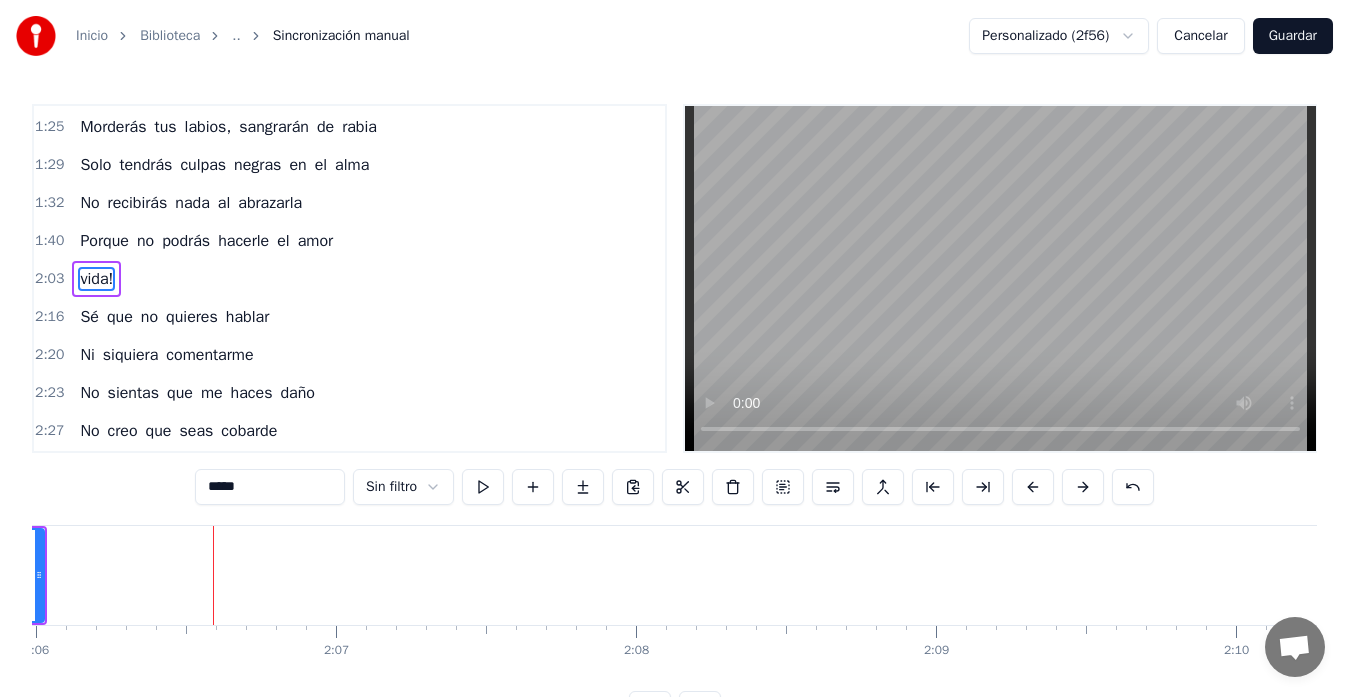 scroll, scrollTop: 0, scrollLeft: 37820, axis: horizontal 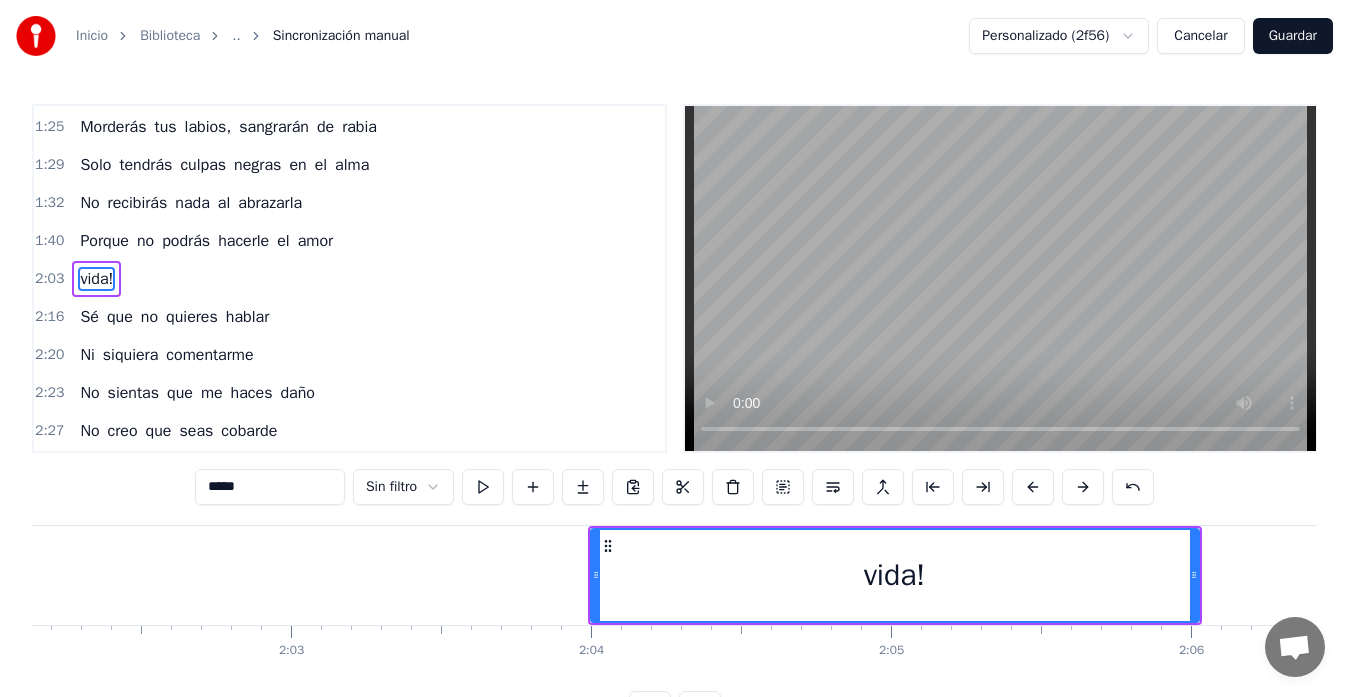 click on "vida!" at bounding box center (895, 575) 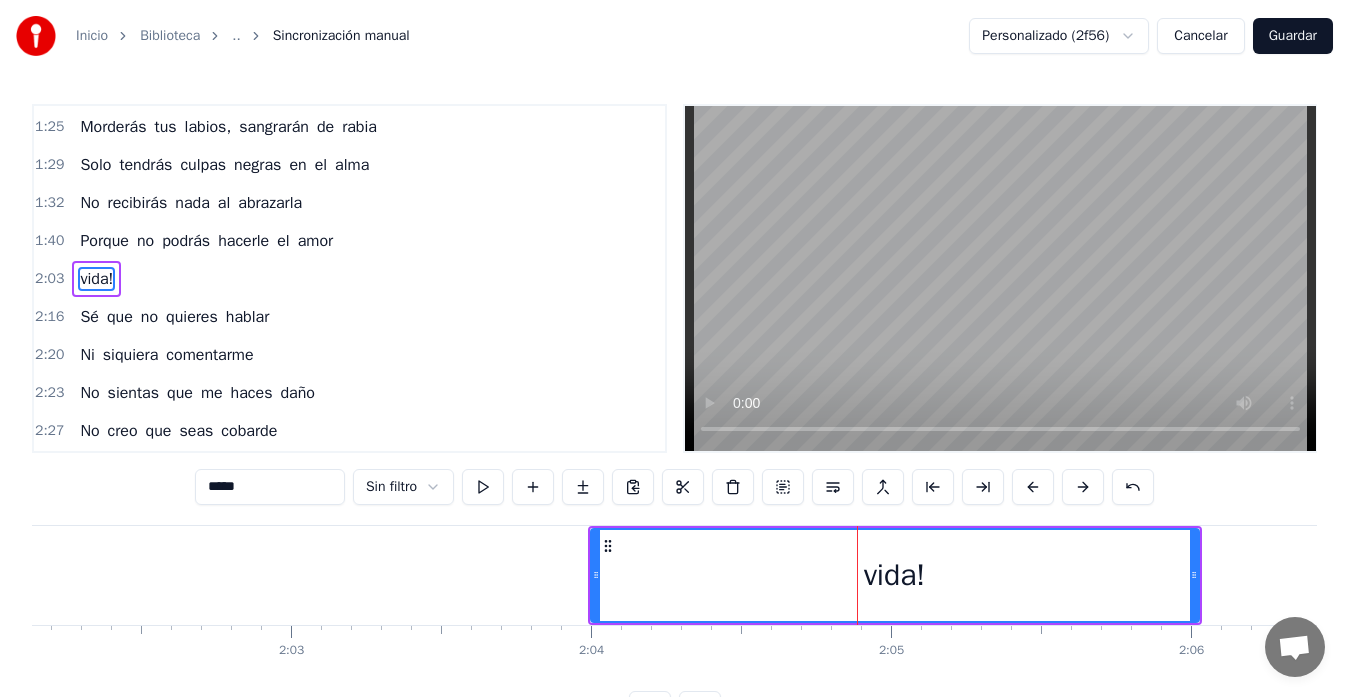 click on "*****" at bounding box center [270, 487] 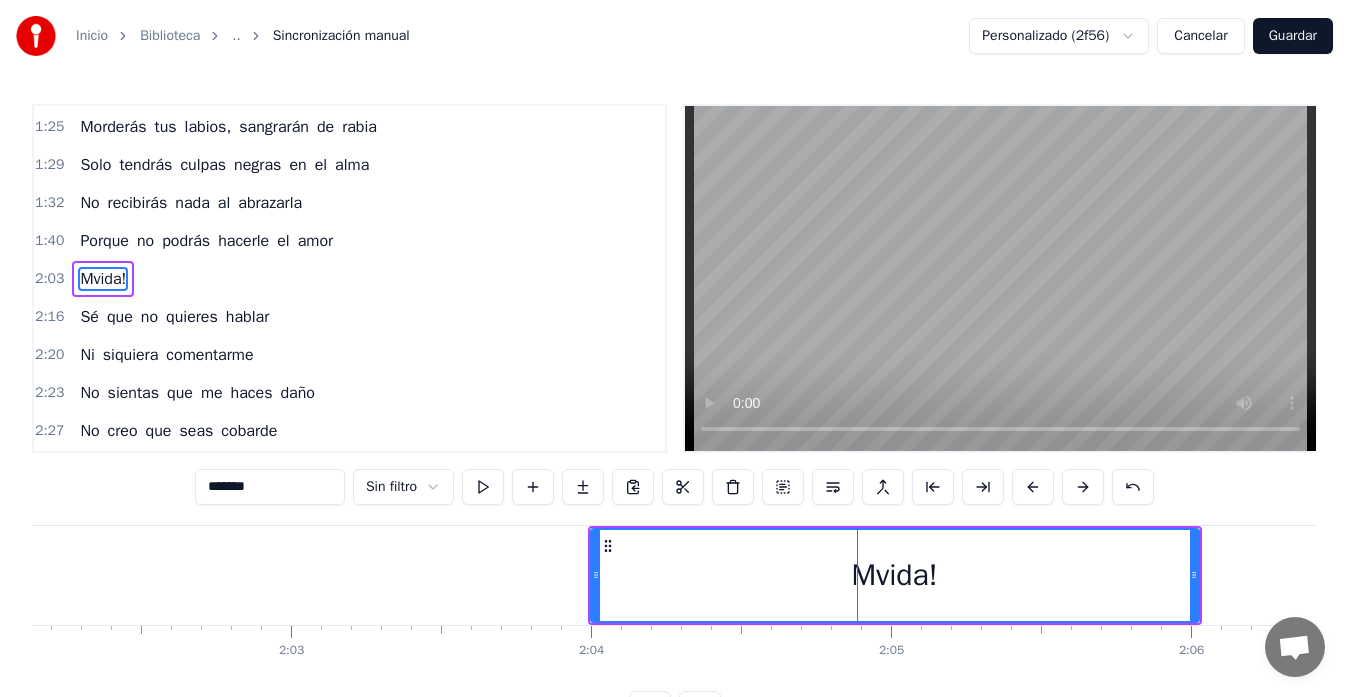click on "******" at bounding box center [270, 487] 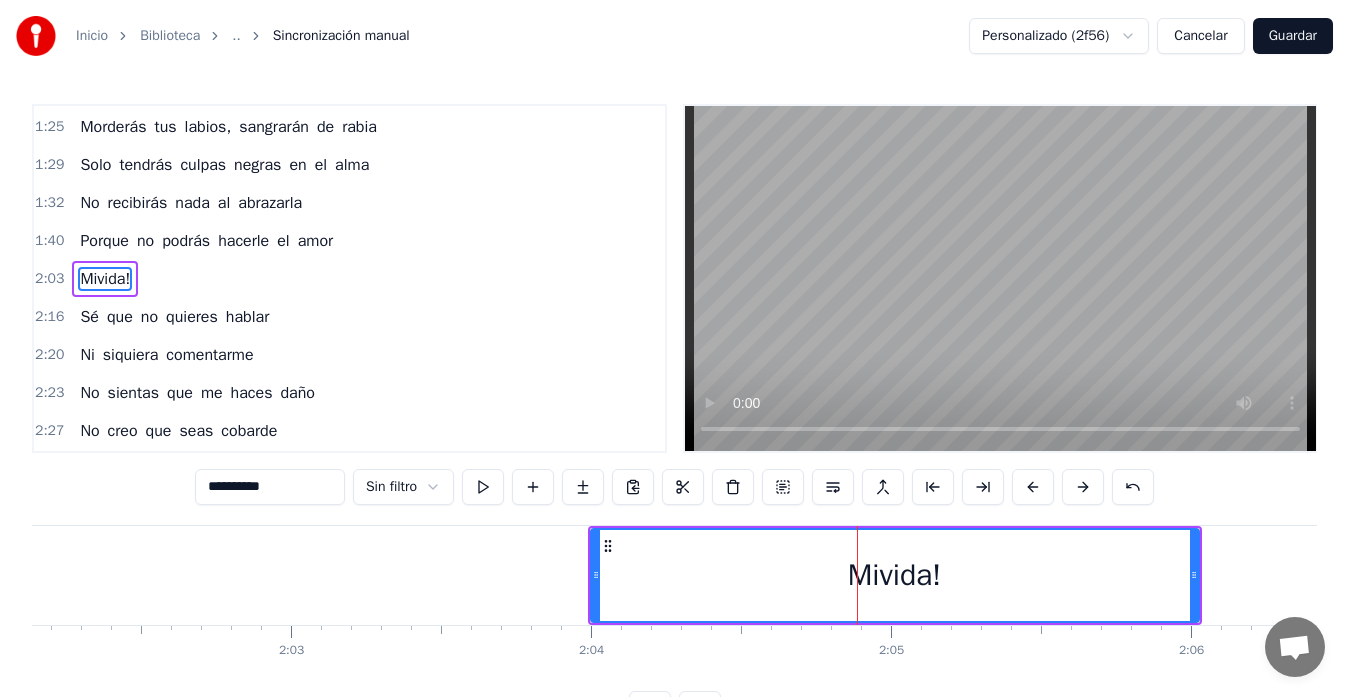 click on "*******" at bounding box center [270, 487] 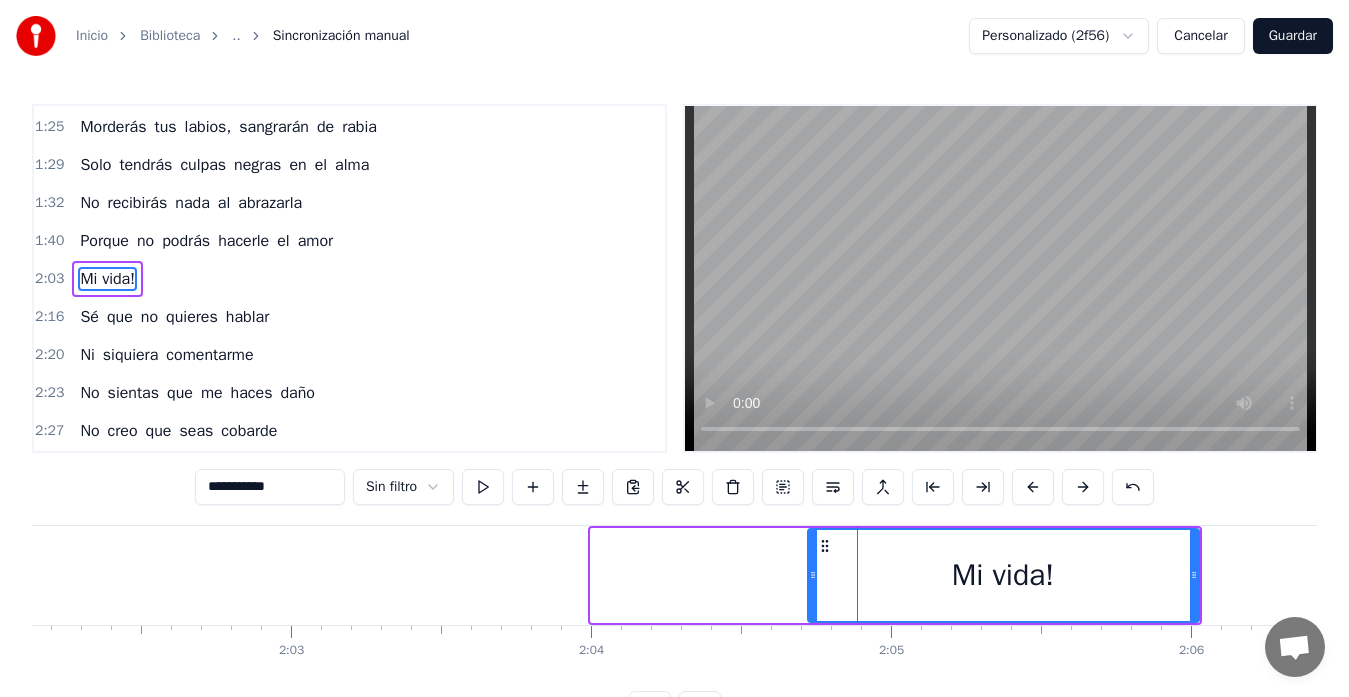 drag, startPoint x: 595, startPoint y: 579, endPoint x: 813, endPoint y: 570, distance: 218.1857 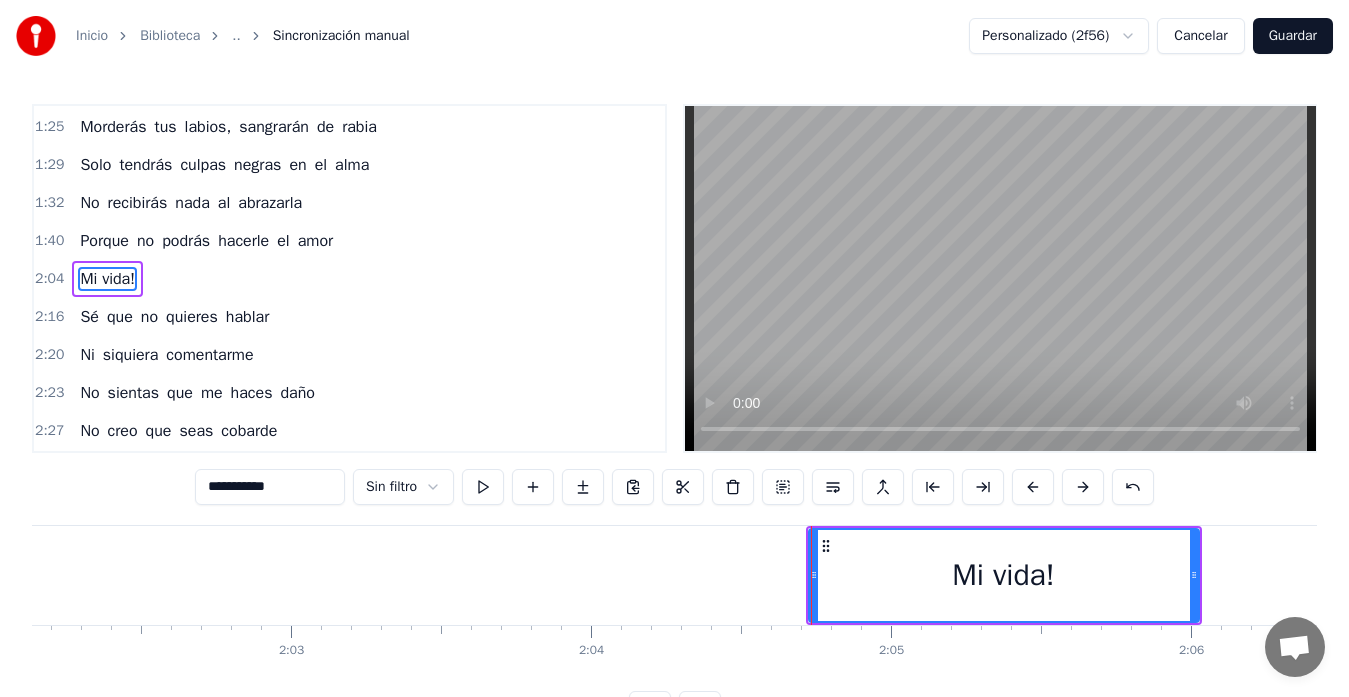 type on "********" 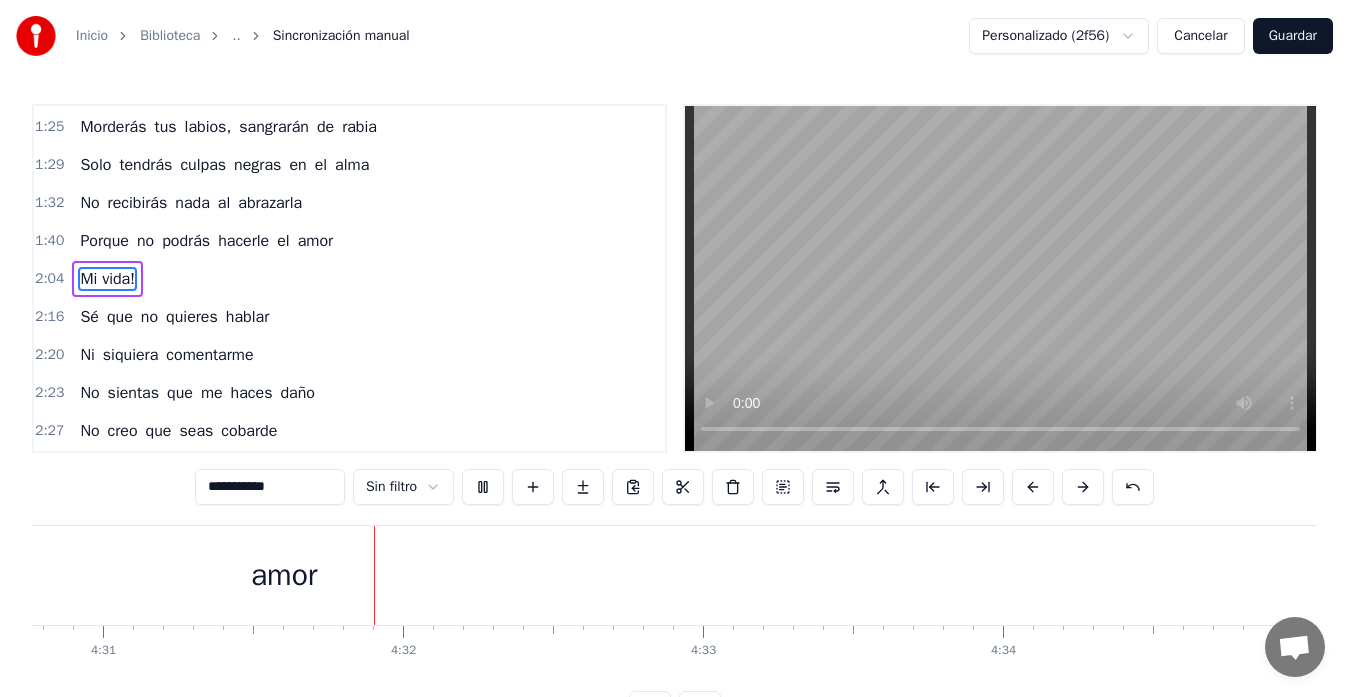 scroll, scrollTop: 0, scrollLeft: 81342, axis: horizontal 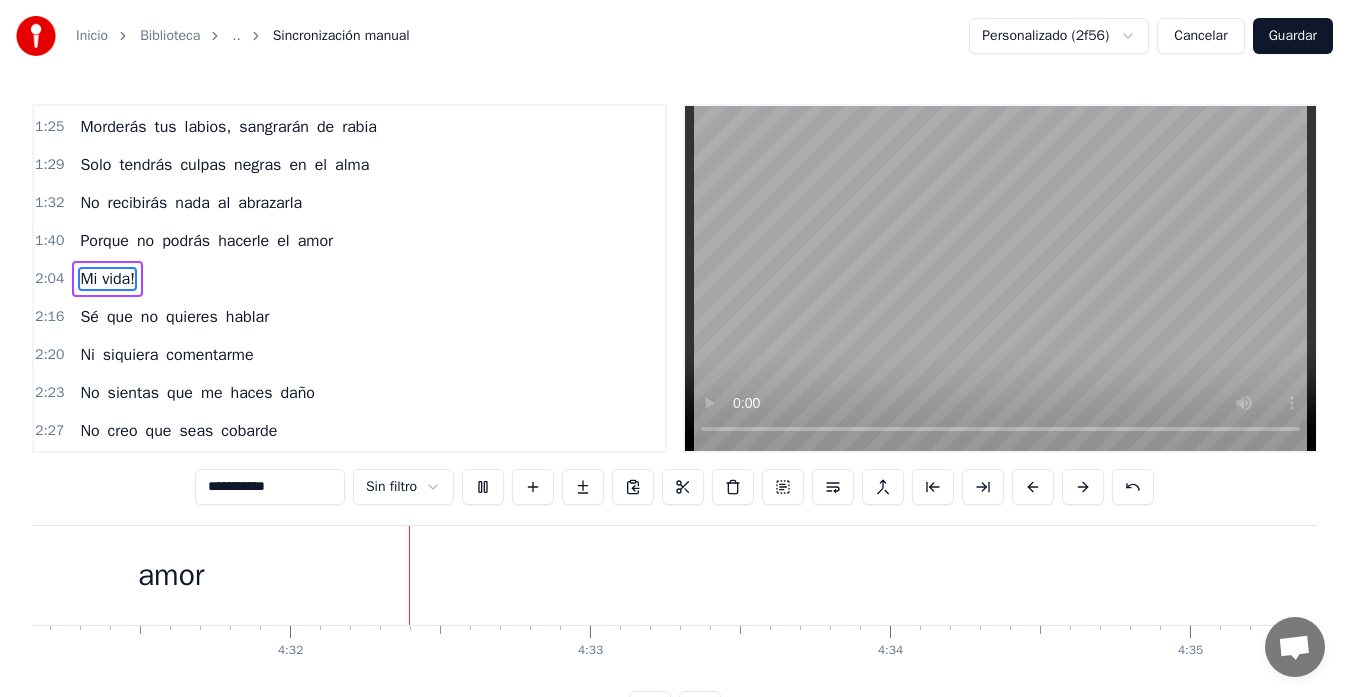 click on "Guardar" at bounding box center (1293, 36) 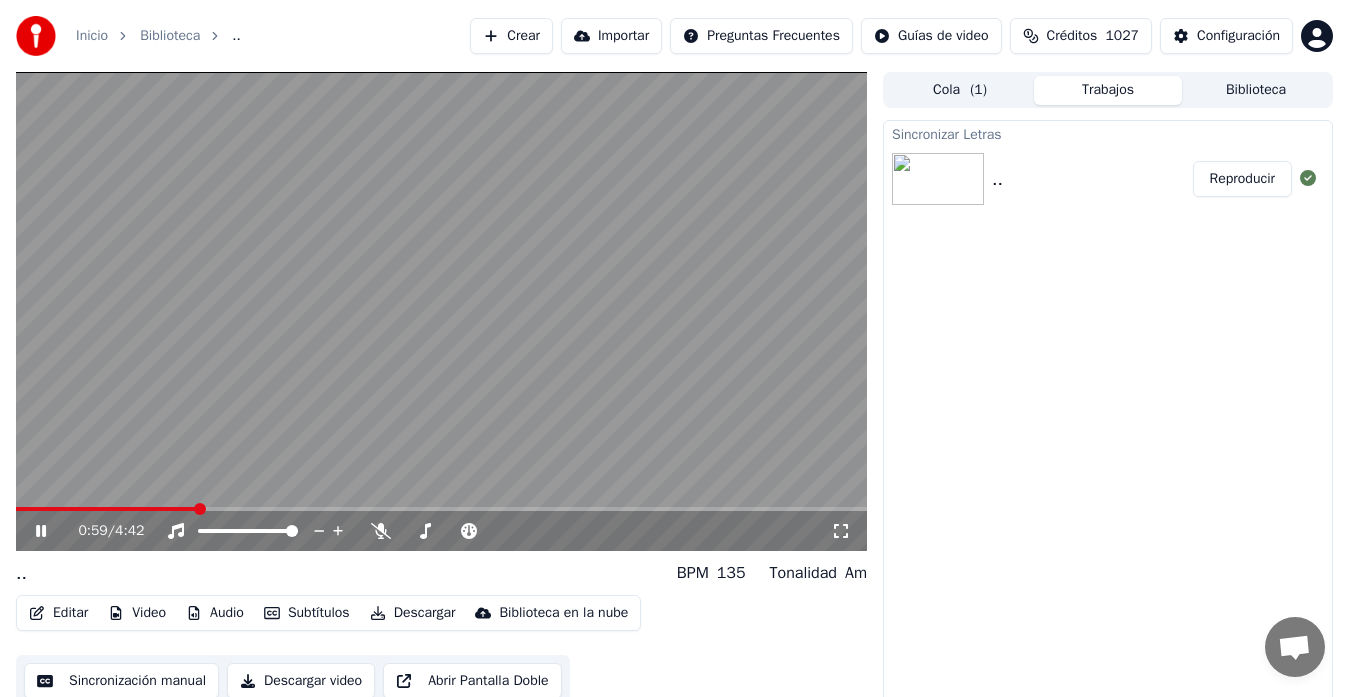 click 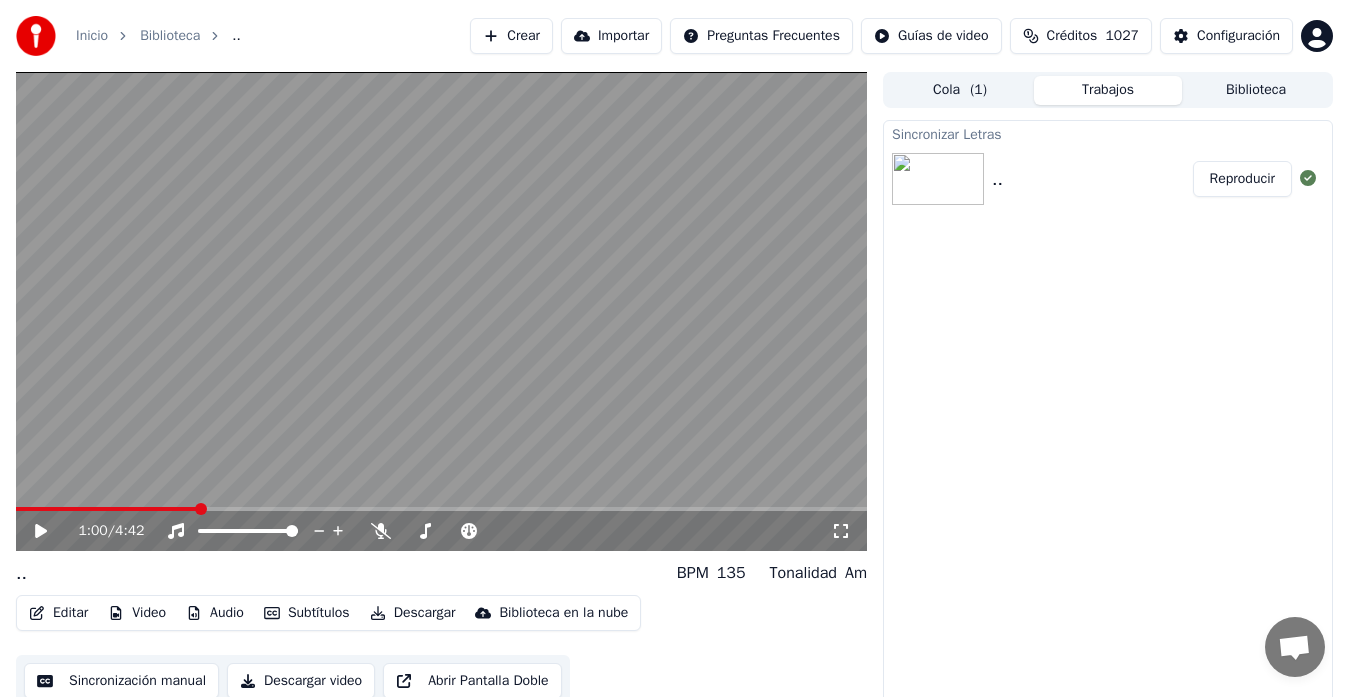 click on "Descargar" at bounding box center (413, 613) 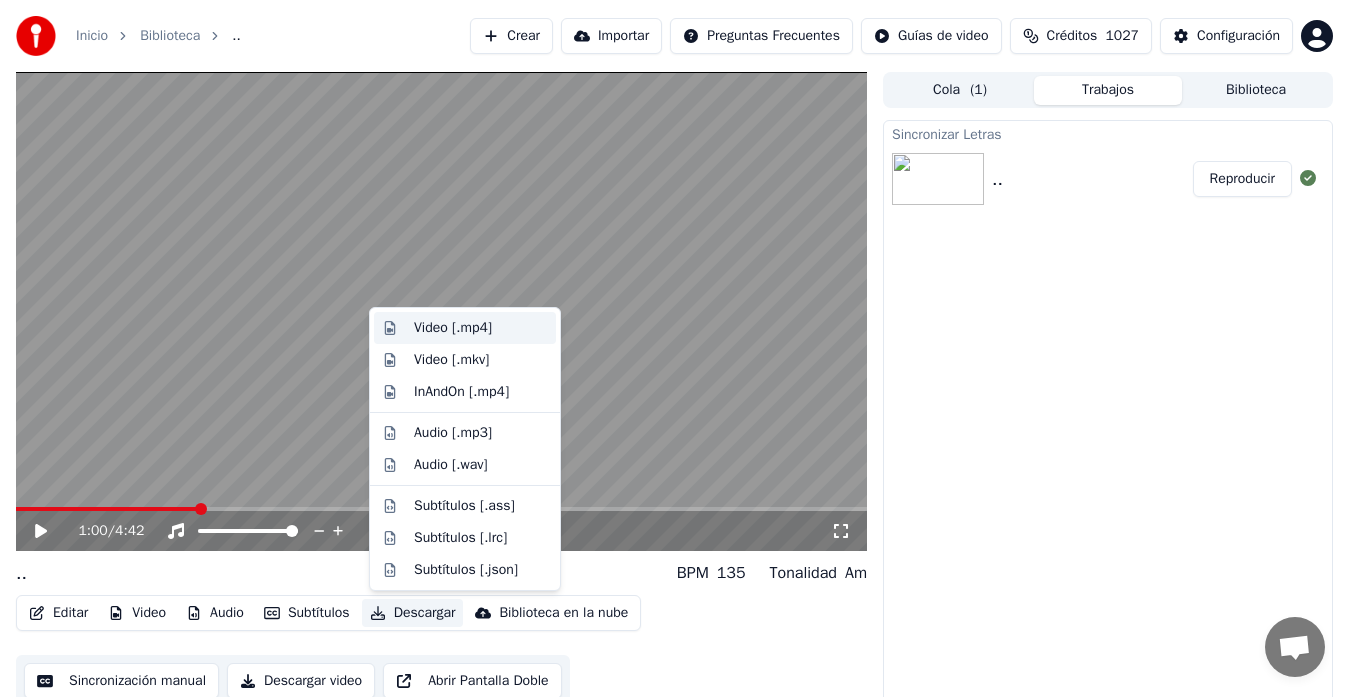 click on "Video [.mp4]" at bounding box center (453, 328) 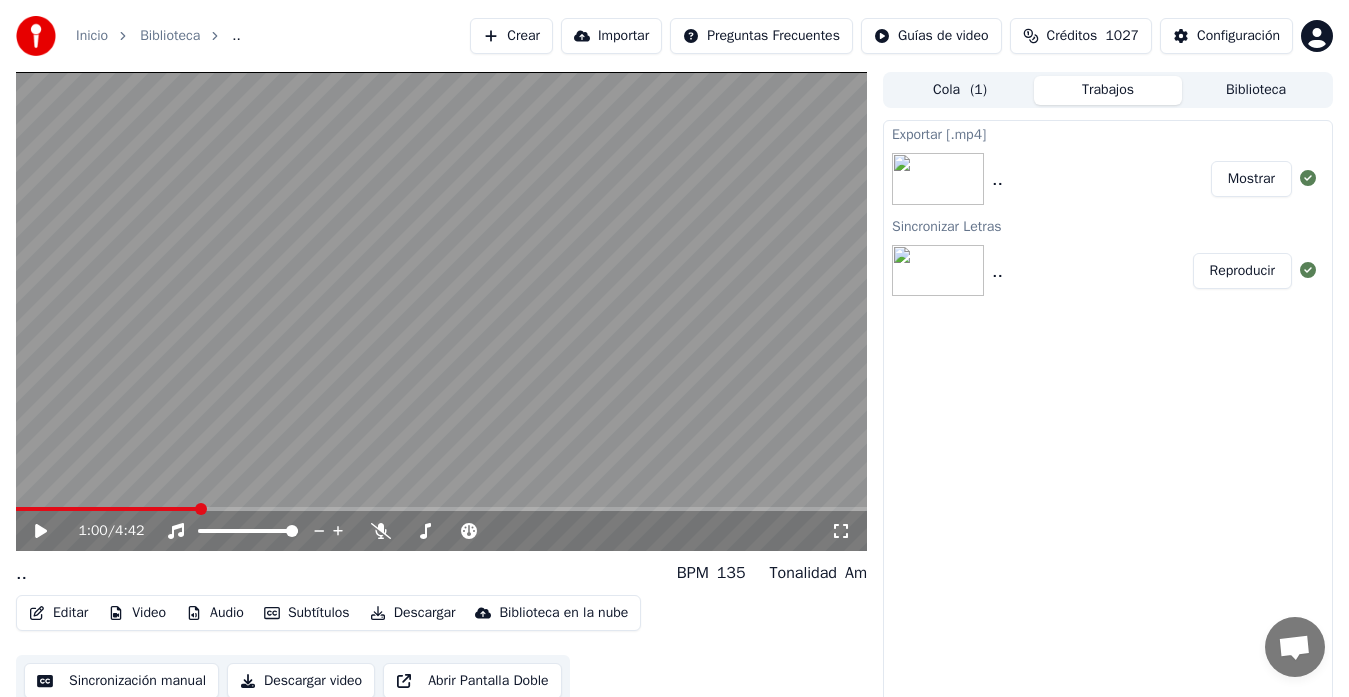 click on "Mostrar" at bounding box center (1251, 179) 